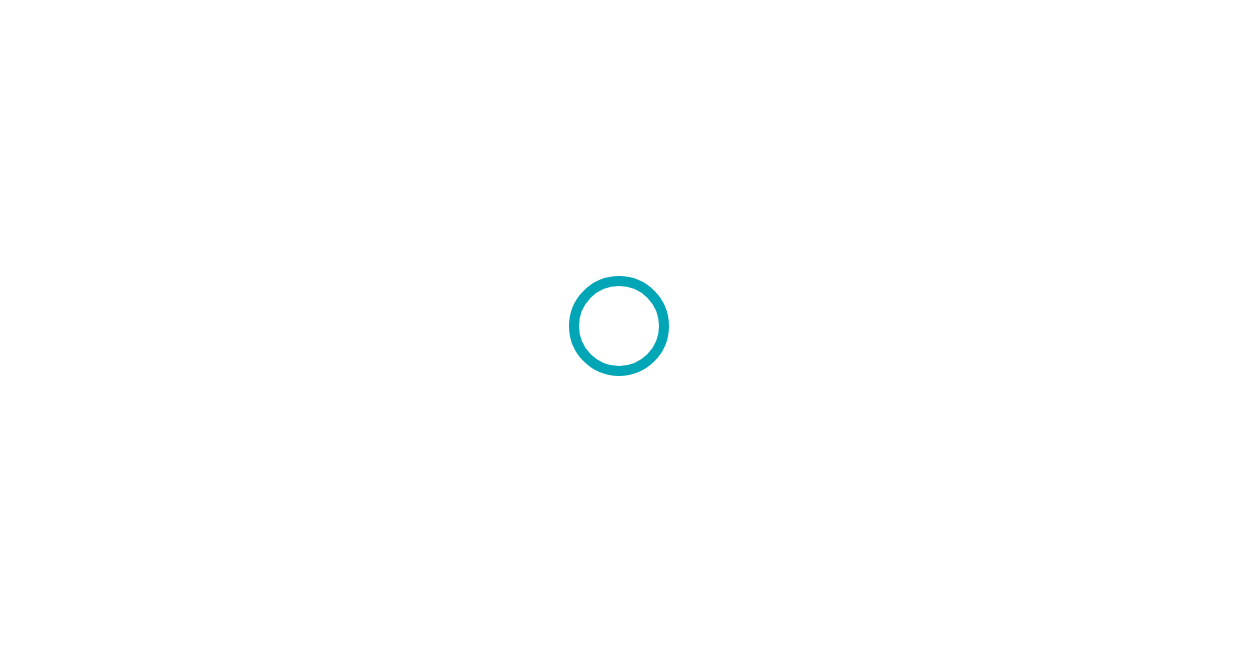 scroll, scrollTop: 0, scrollLeft: 0, axis: both 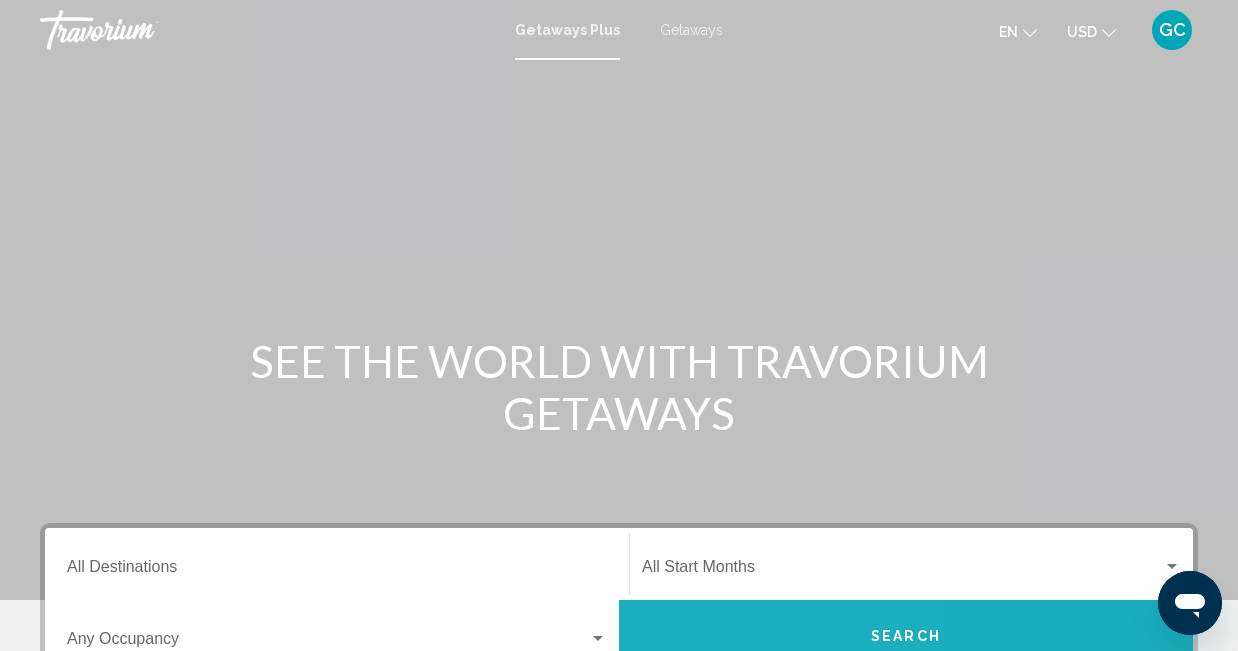 click on "Search" at bounding box center [906, 636] 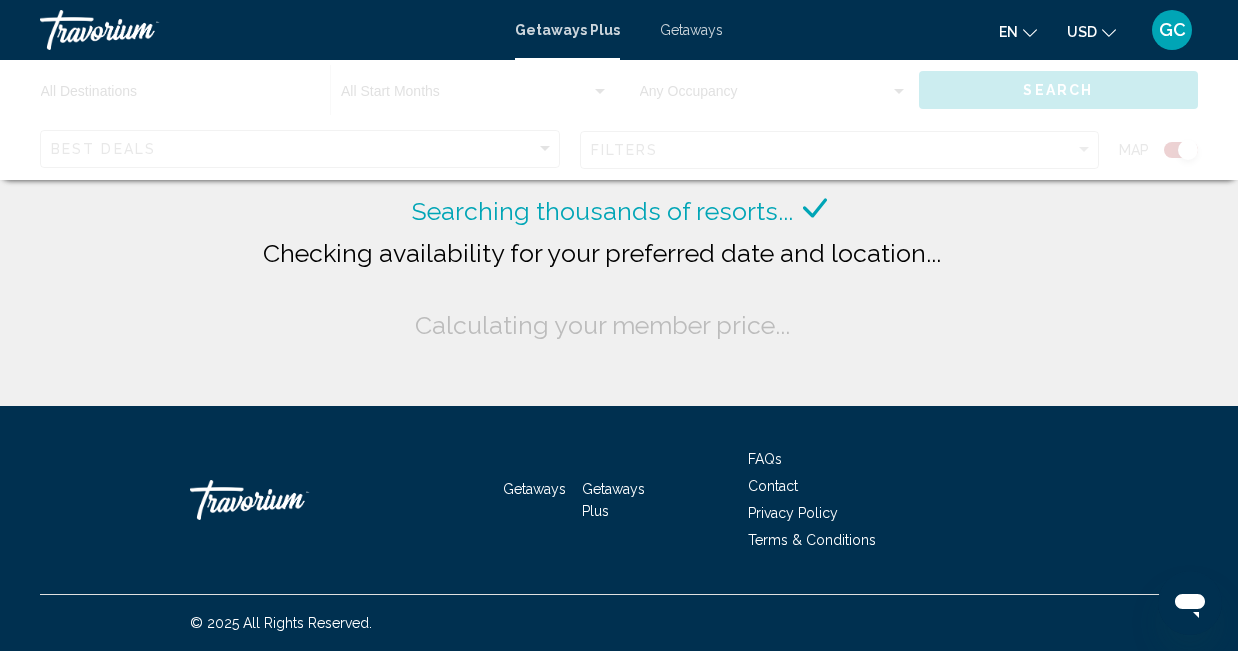click 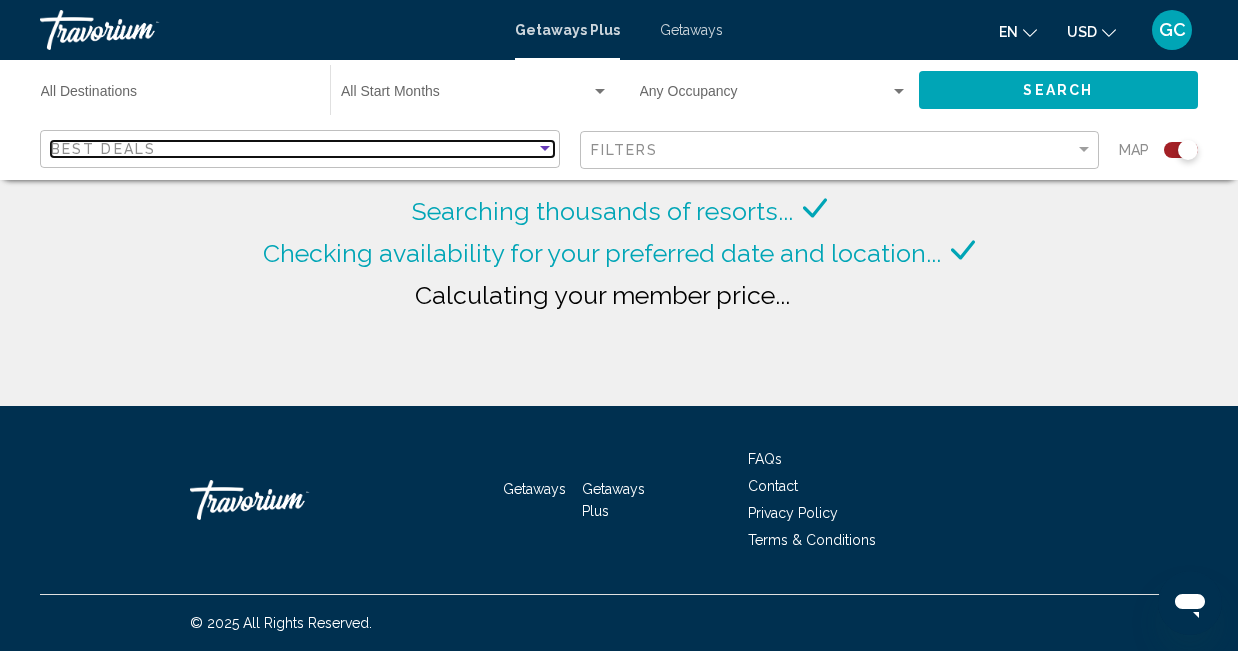 click on "Best Deals" at bounding box center (293, 149) 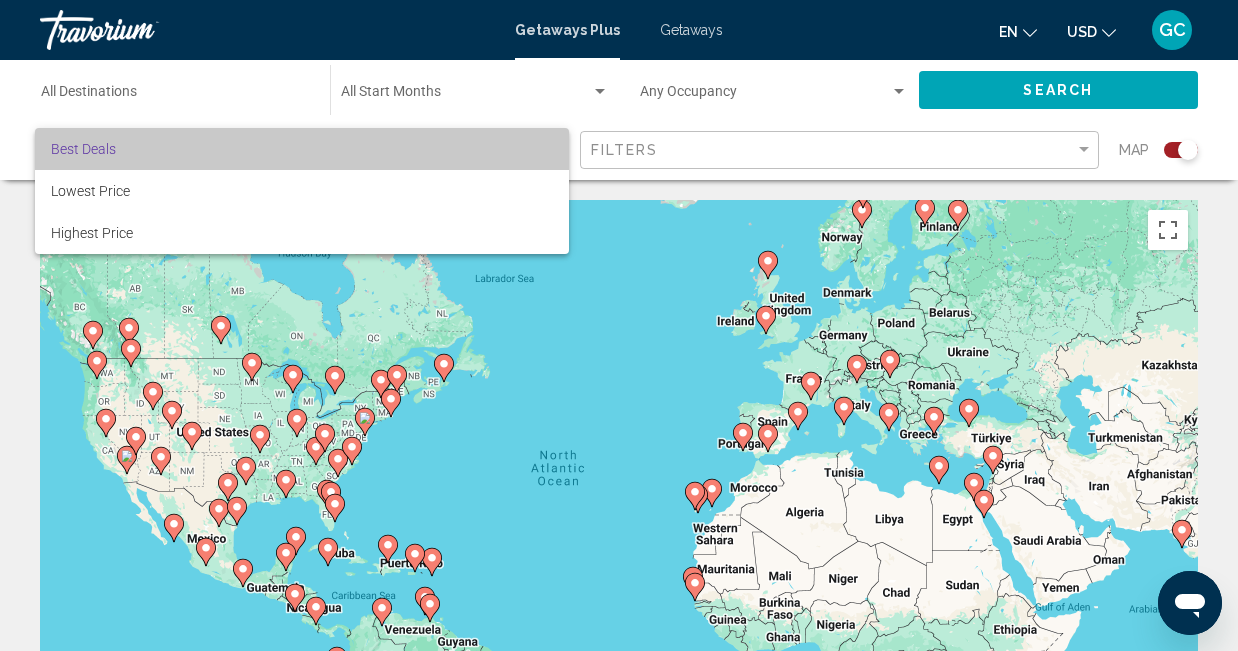 click on "Best Deals" at bounding box center (302, 149) 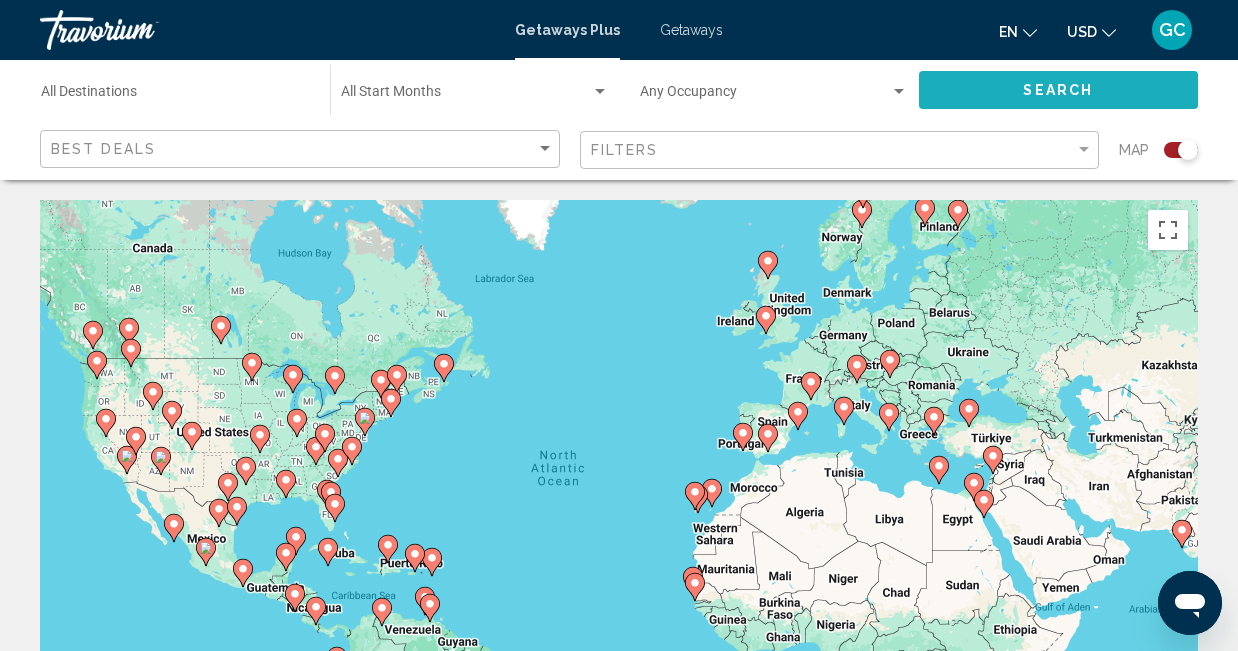 click on "Search" 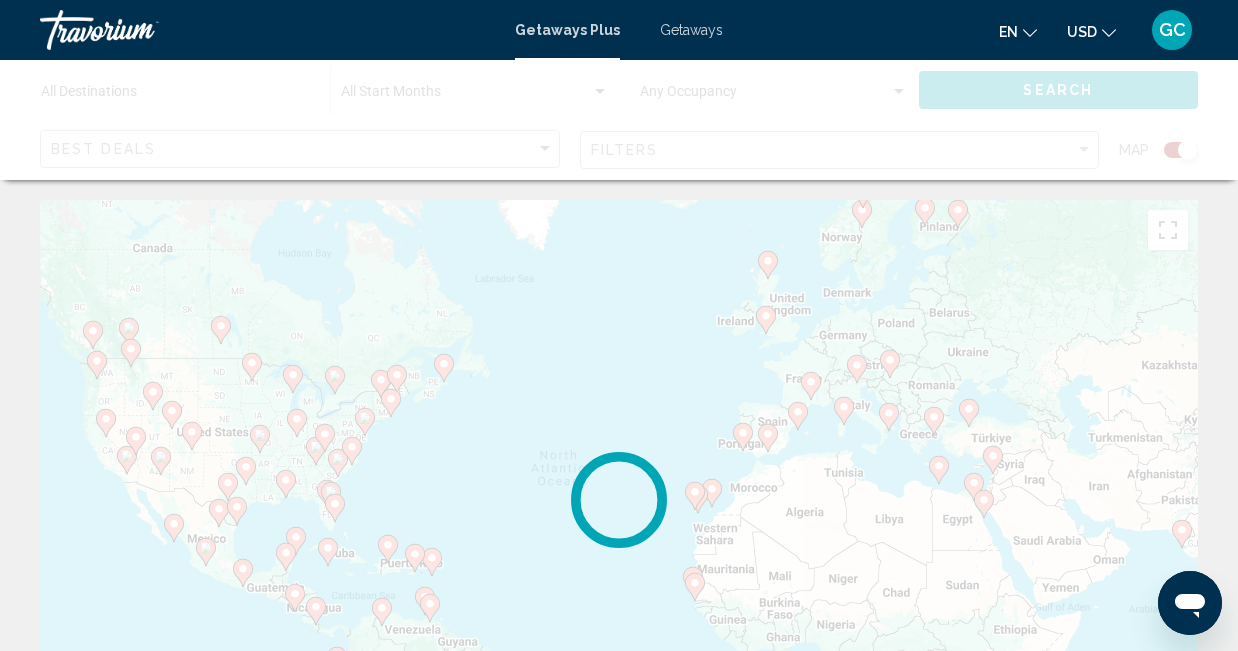click 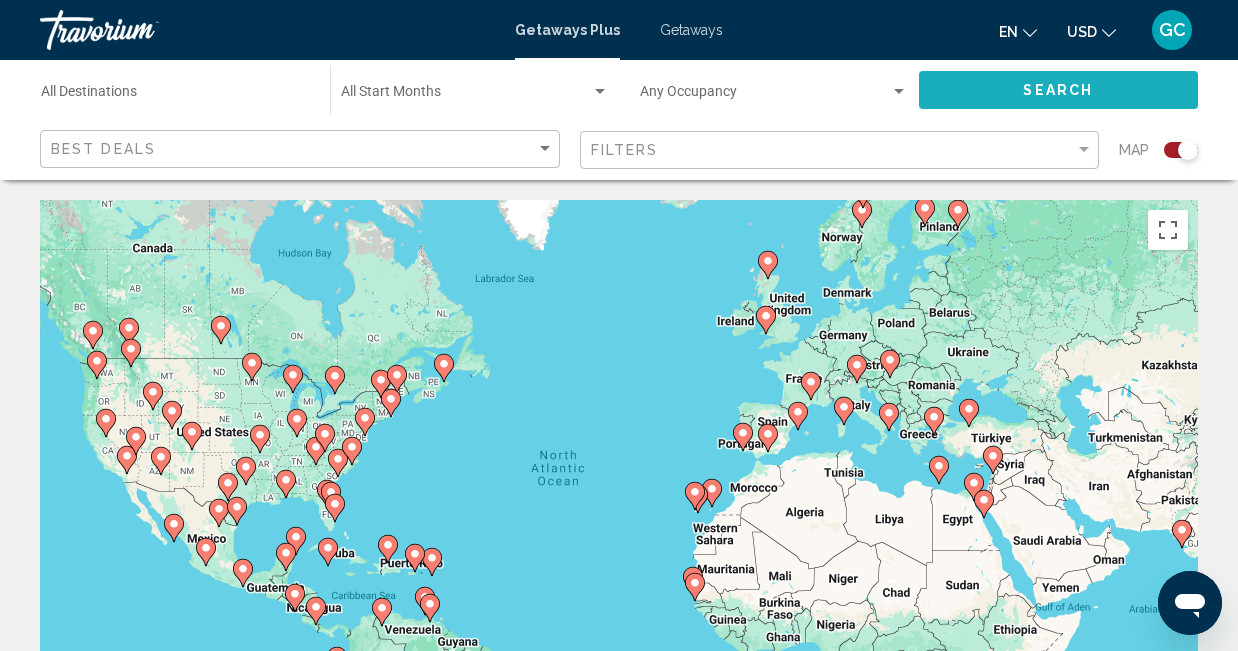 click on "Search" 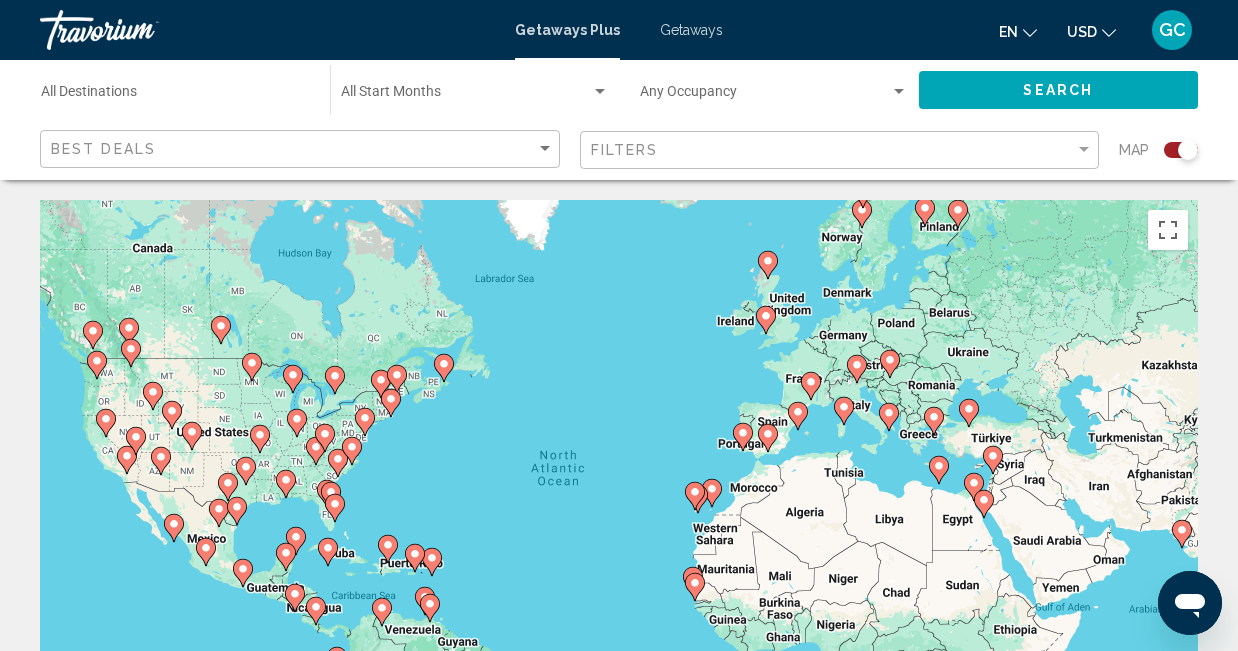 type 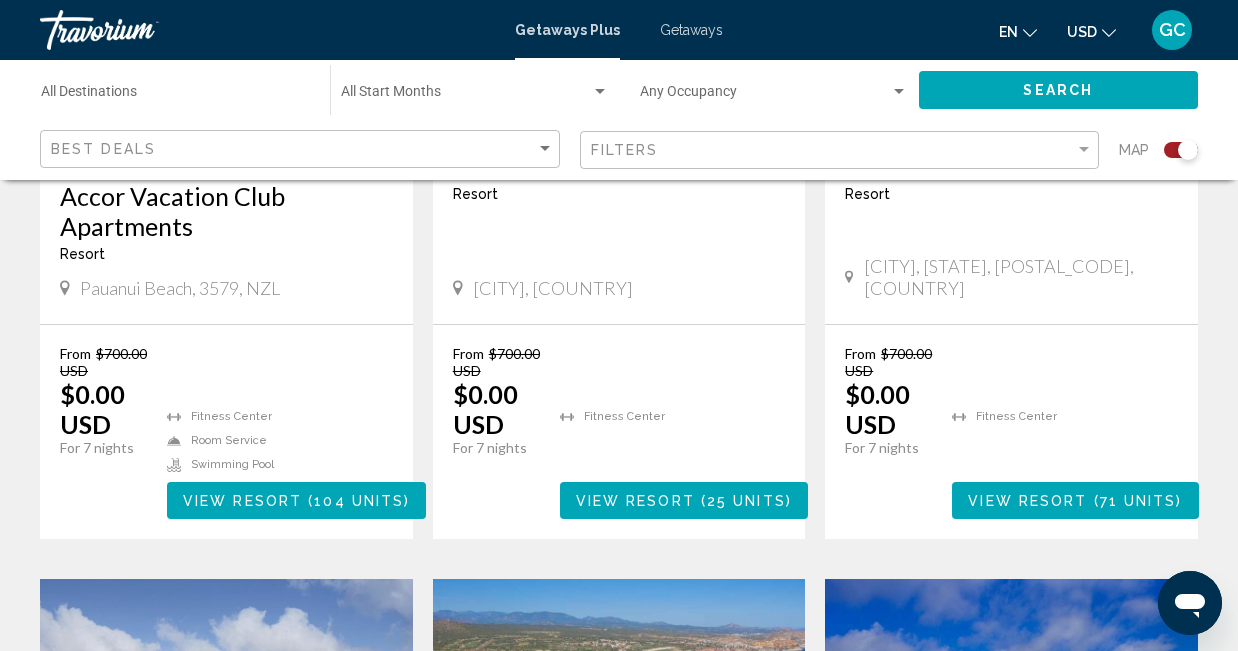 scroll, scrollTop: 1080, scrollLeft: 0, axis: vertical 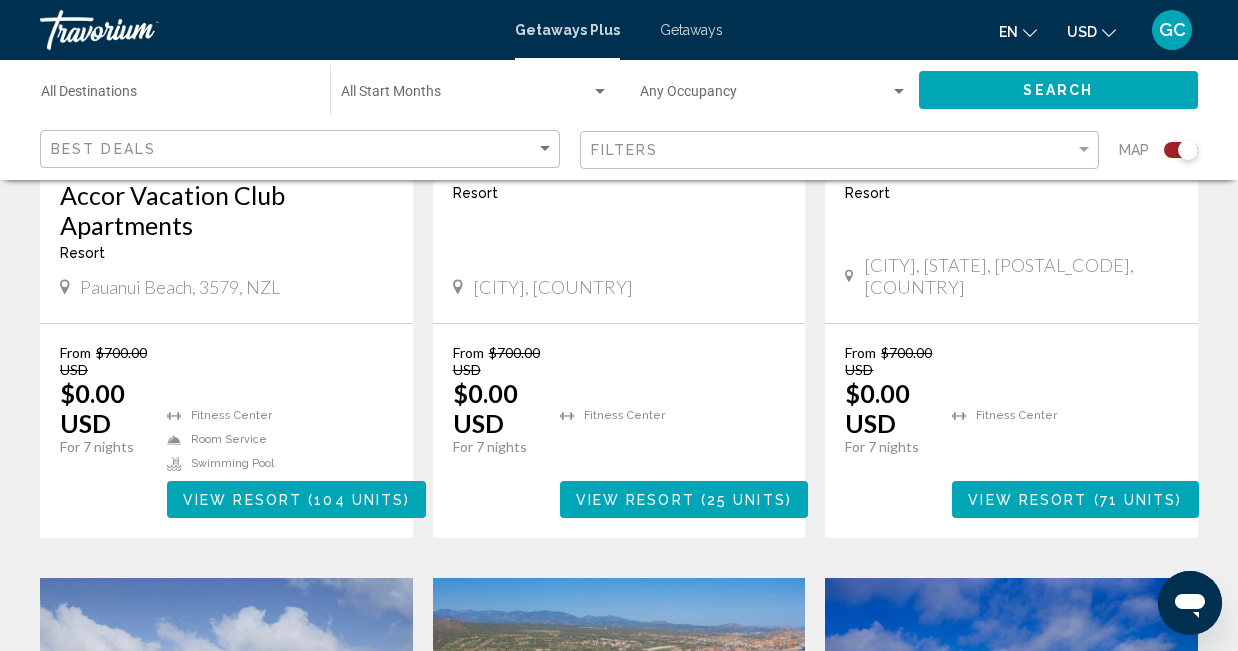 click on "Getaways" at bounding box center (691, 30) 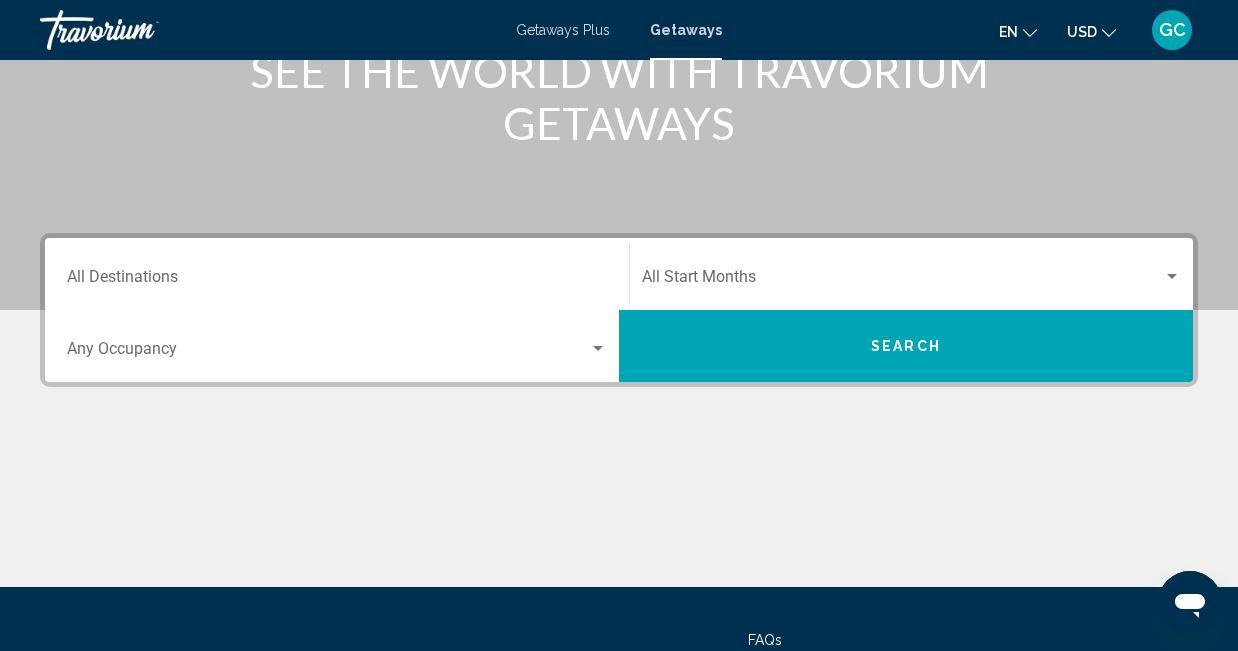scroll, scrollTop: 360, scrollLeft: 0, axis: vertical 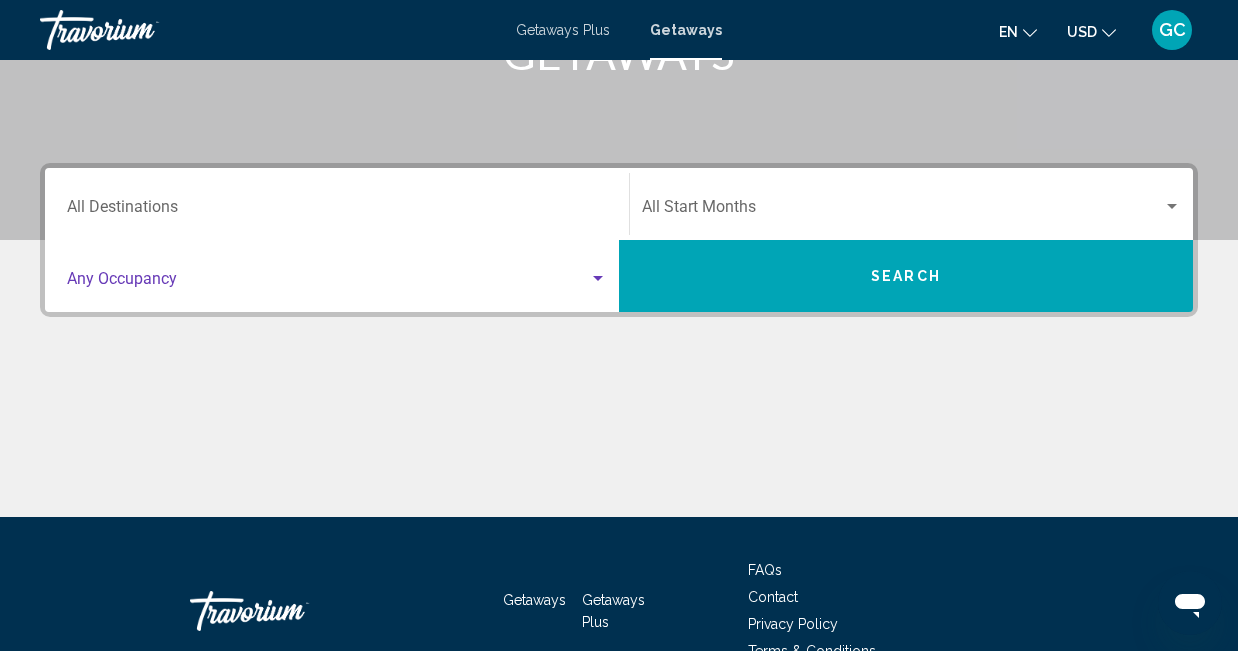 click at bounding box center [598, 278] 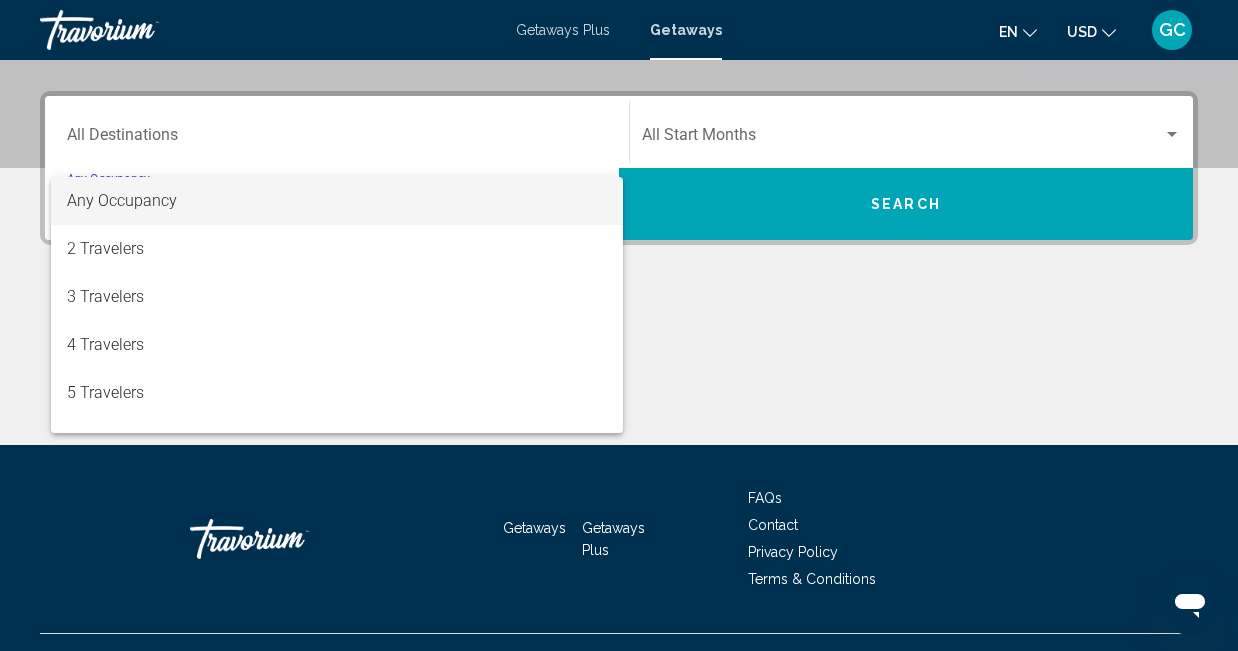 scroll, scrollTop: 458, scrollLeft: 0, axis: vertical 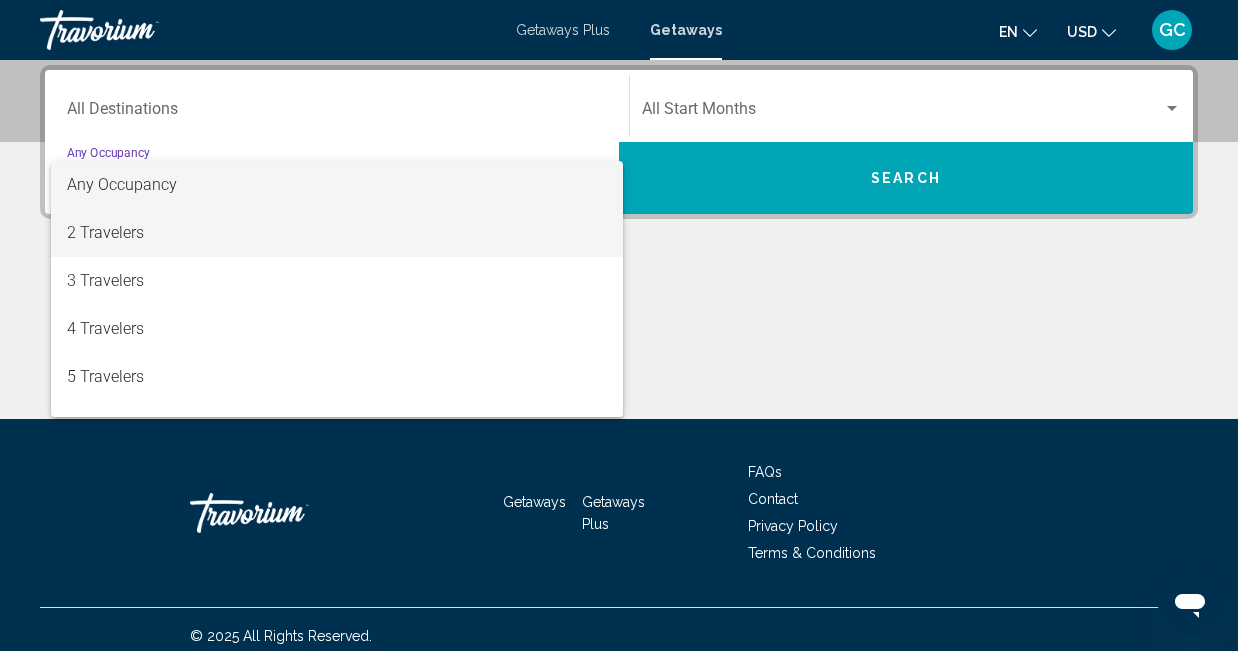 click on "2 Travelers" at bounding box center (337, 233) 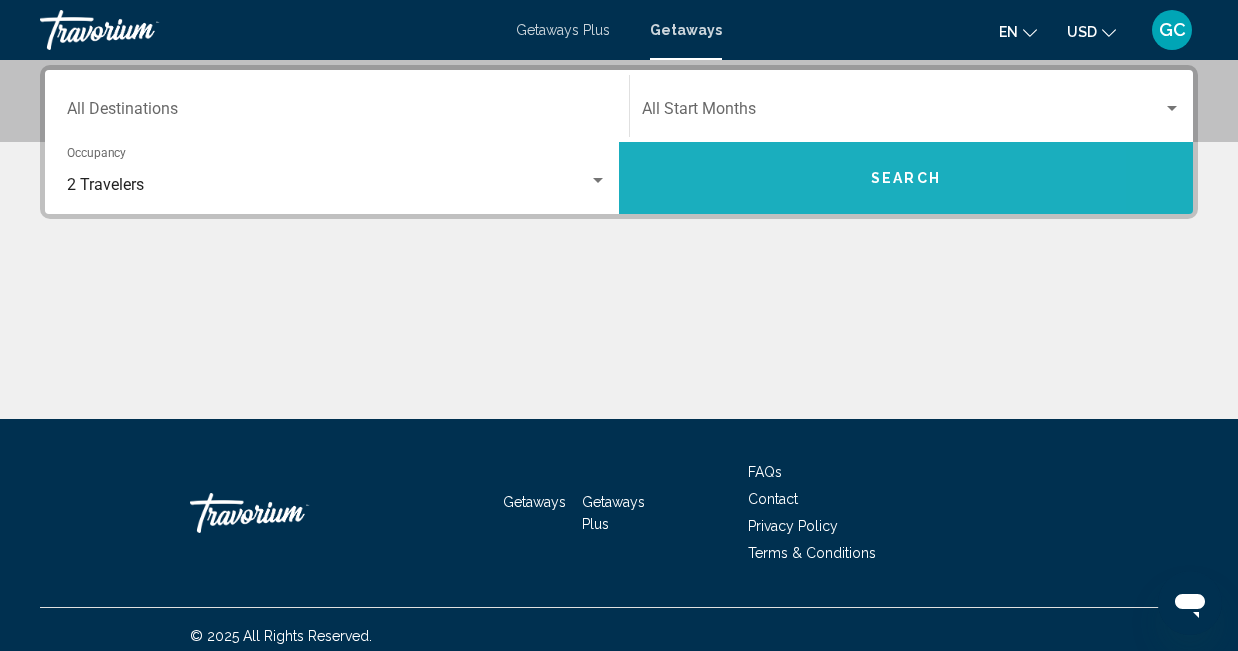 click on "Search" at bounding box center (906, 178) 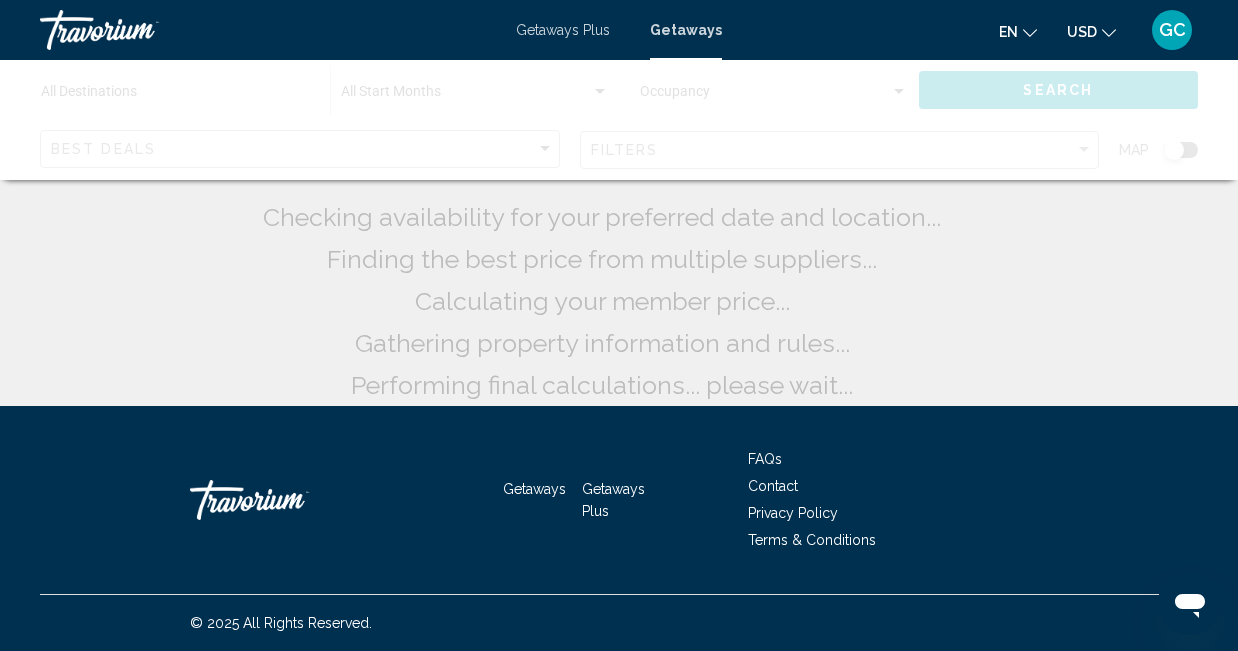 scroll, scrollTop: 0, scrollLeft: 0, axis: both 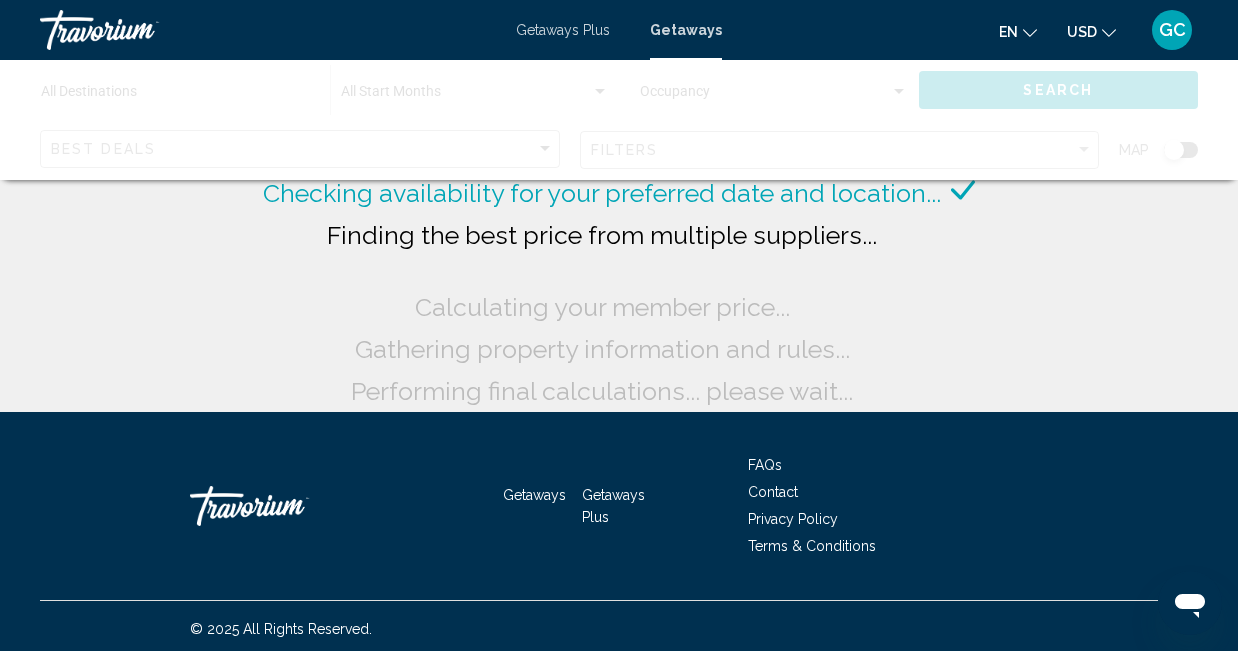 click 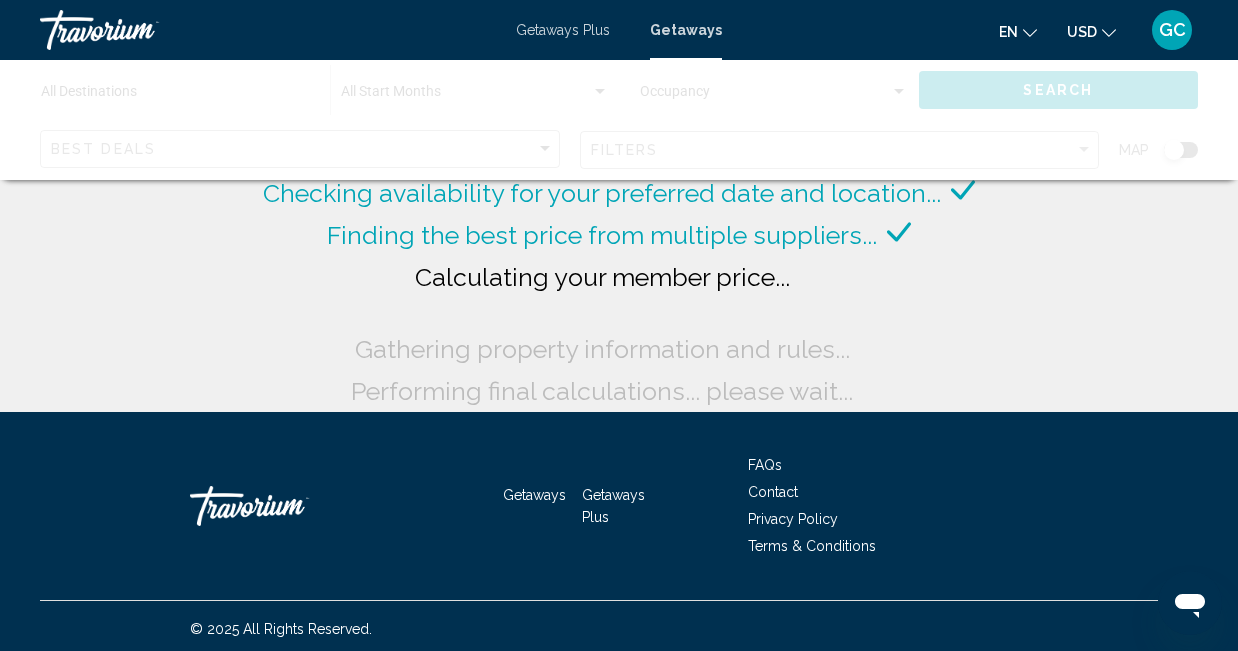 click 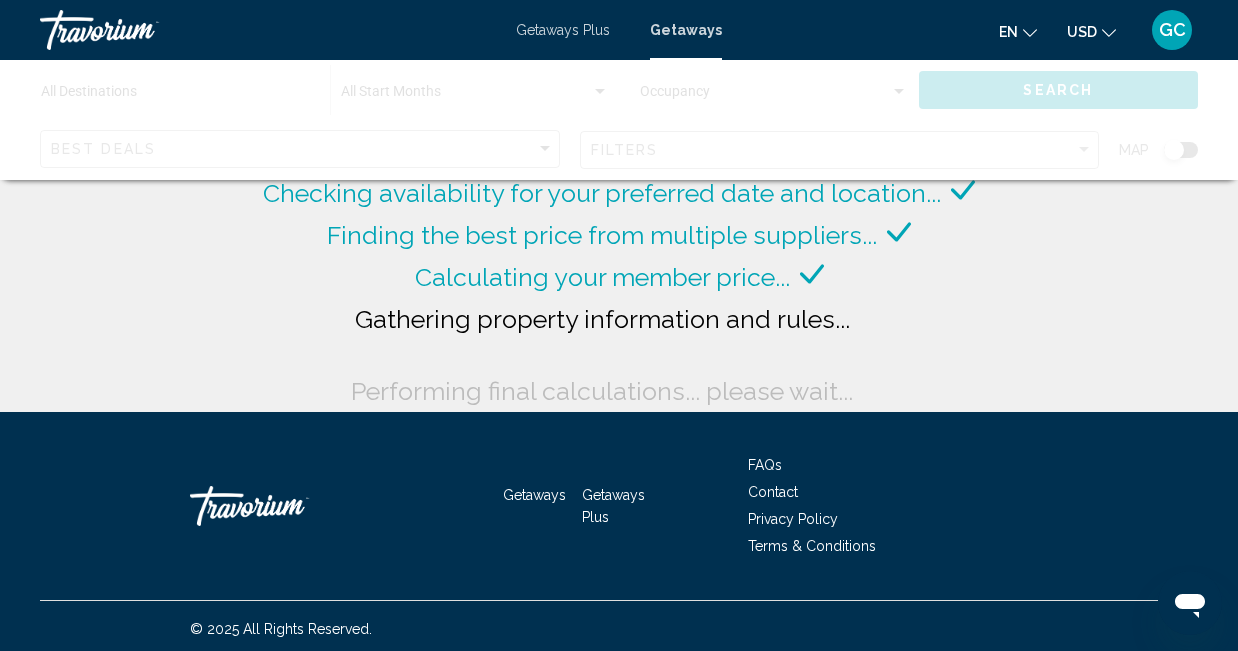 click 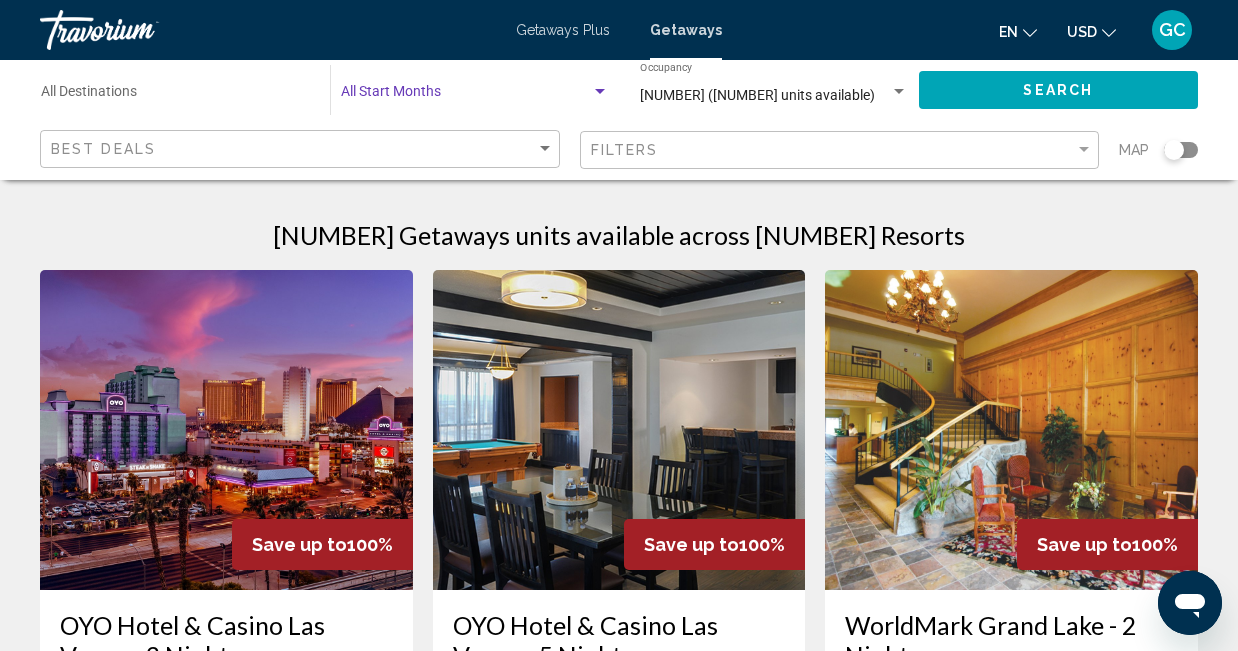 click at bounding box center [600, 92] 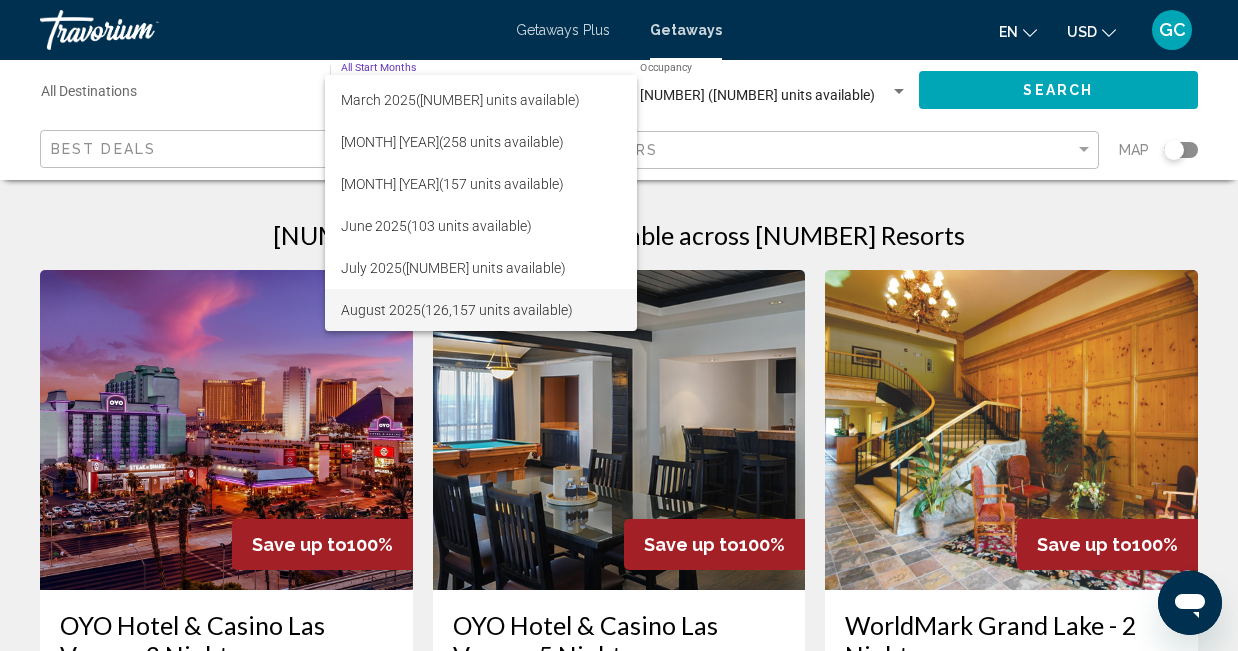 scroll, scrollTop: 164, scrollLeft: 0, axis: vertical 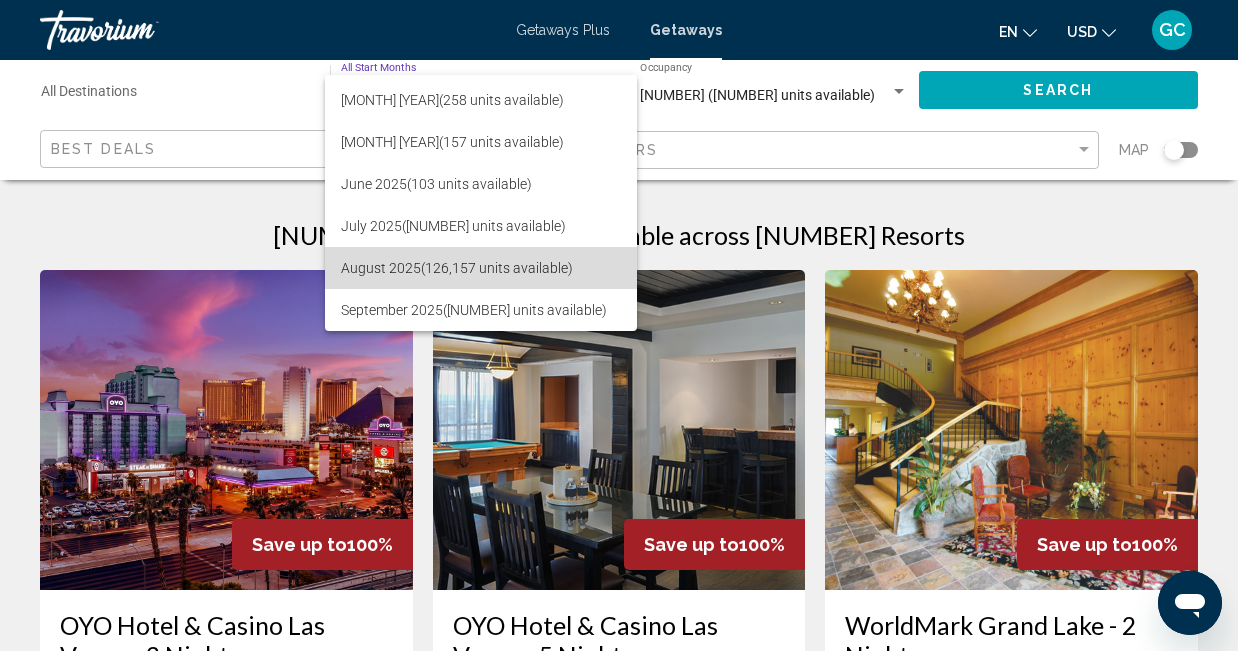 click on "[MONTH] [YEAR] ([NUMBER] units available)" at bounding box center [481, 268] 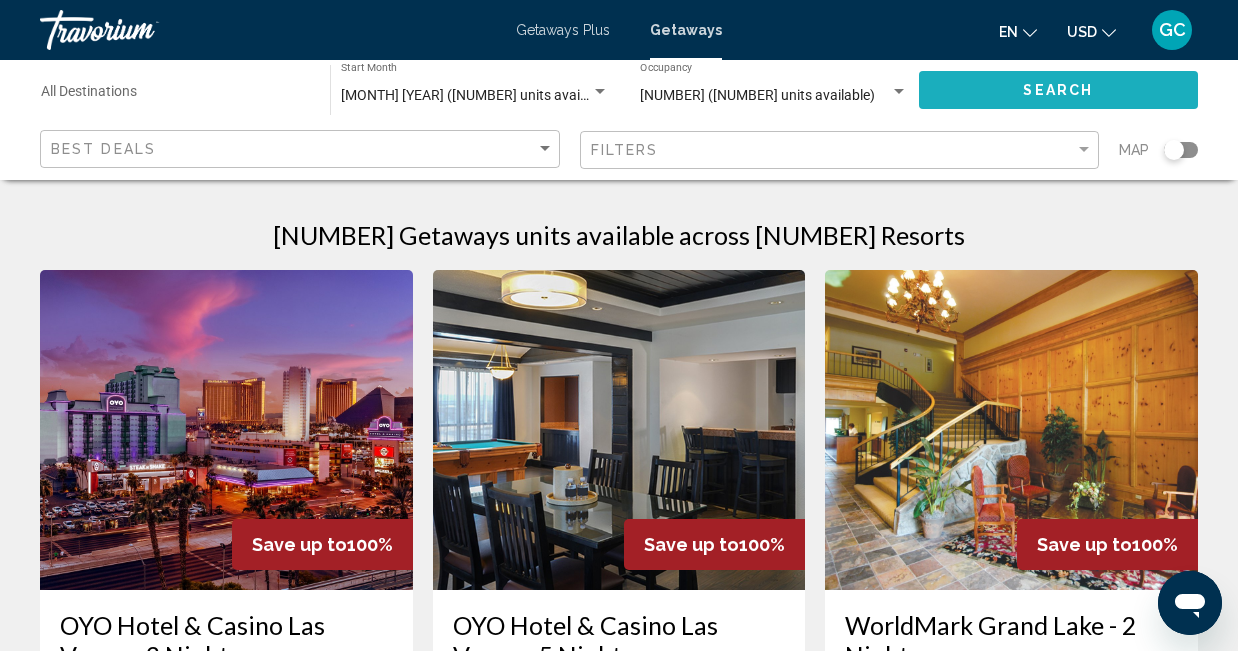 click on "Search" 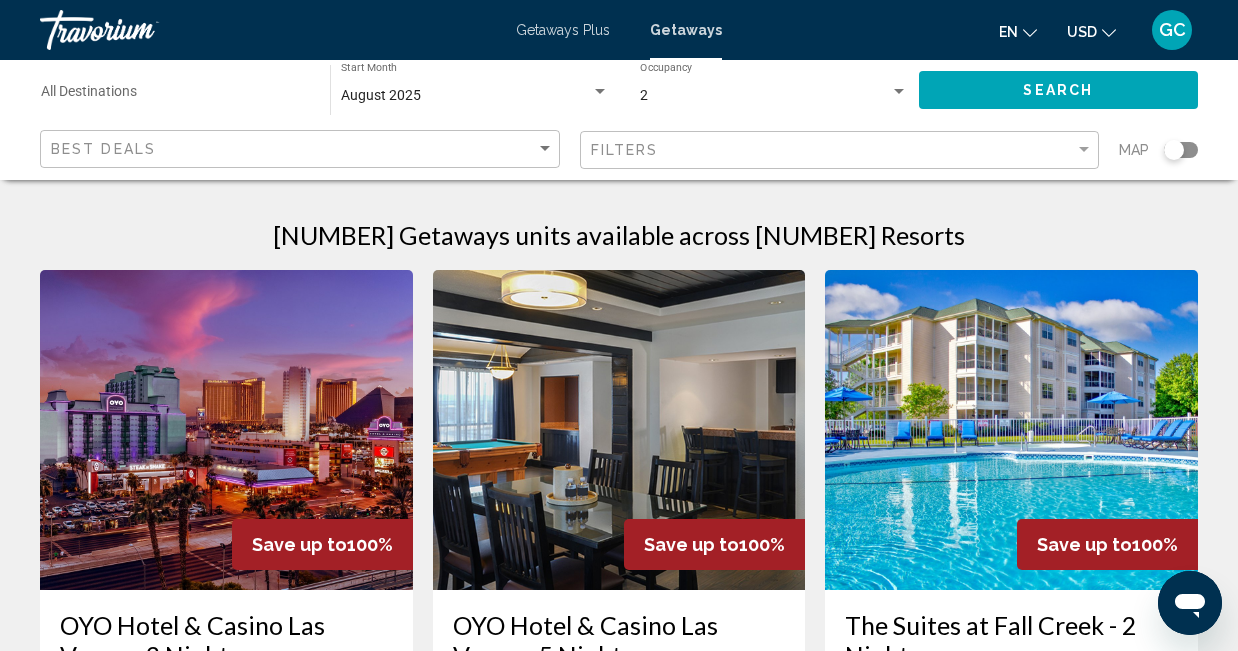 type 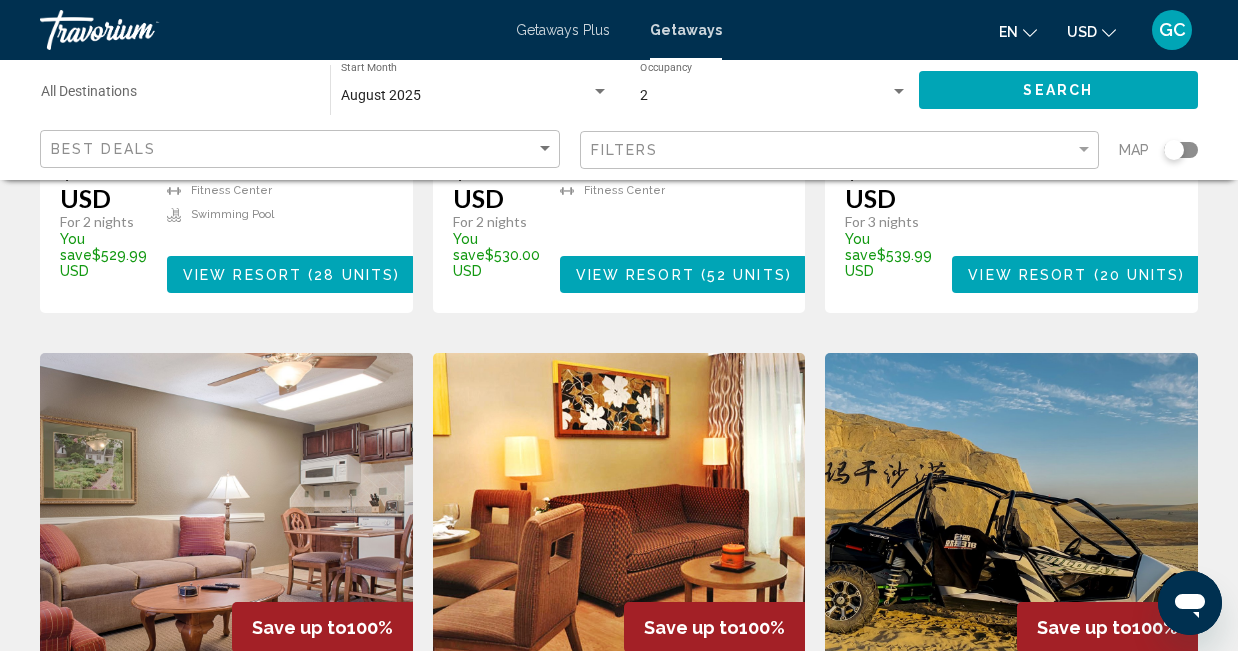 scroll, scrollTop: 1400, scrollLeft: 0, axis: vertical 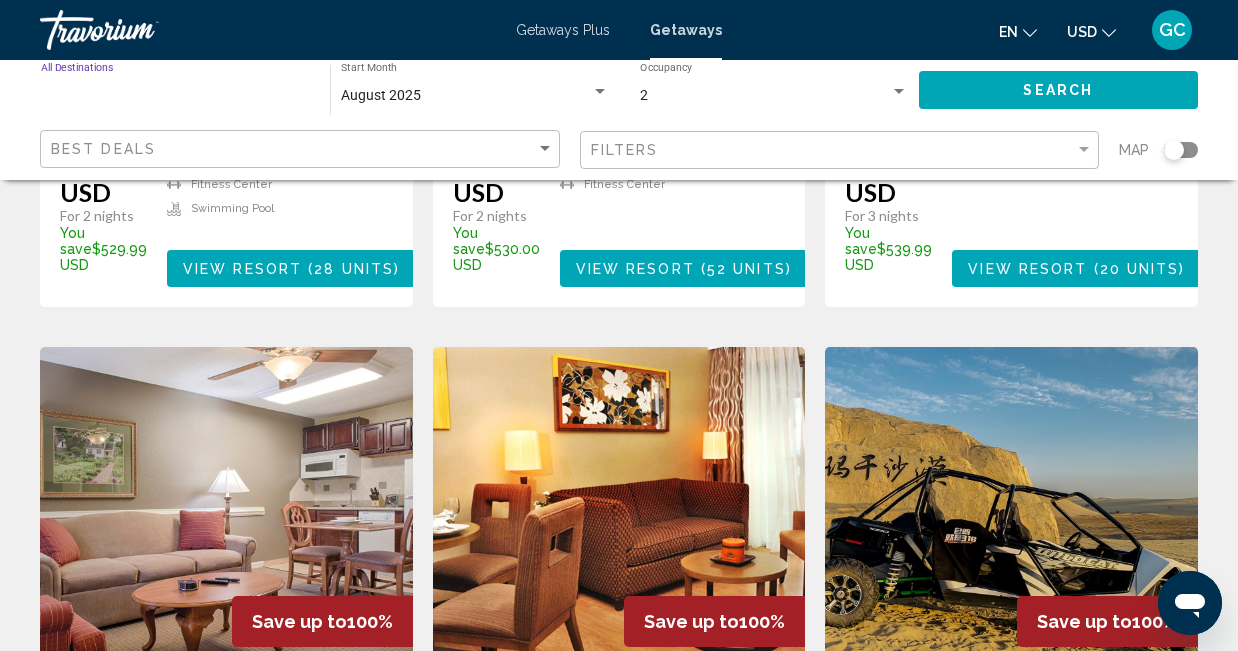 click on "Destination All Destinations" at bounding box center [175, 96] 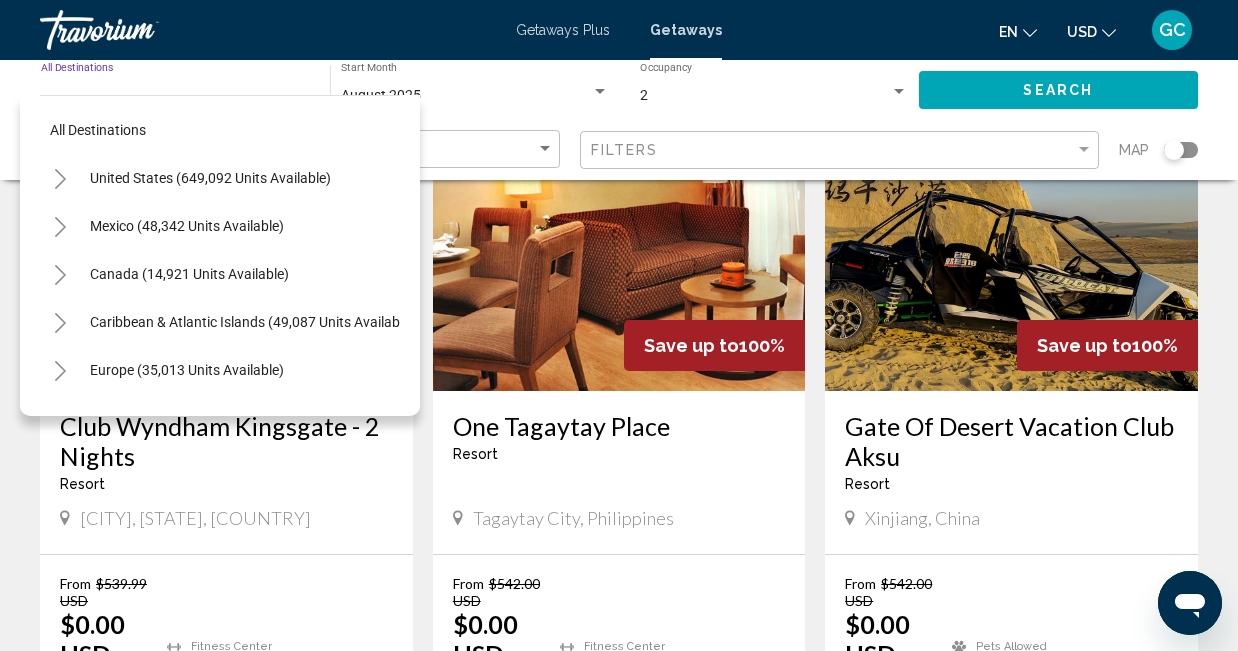 scroll, scrollTop: 1680, scrollLeft: 0, axis: vertical 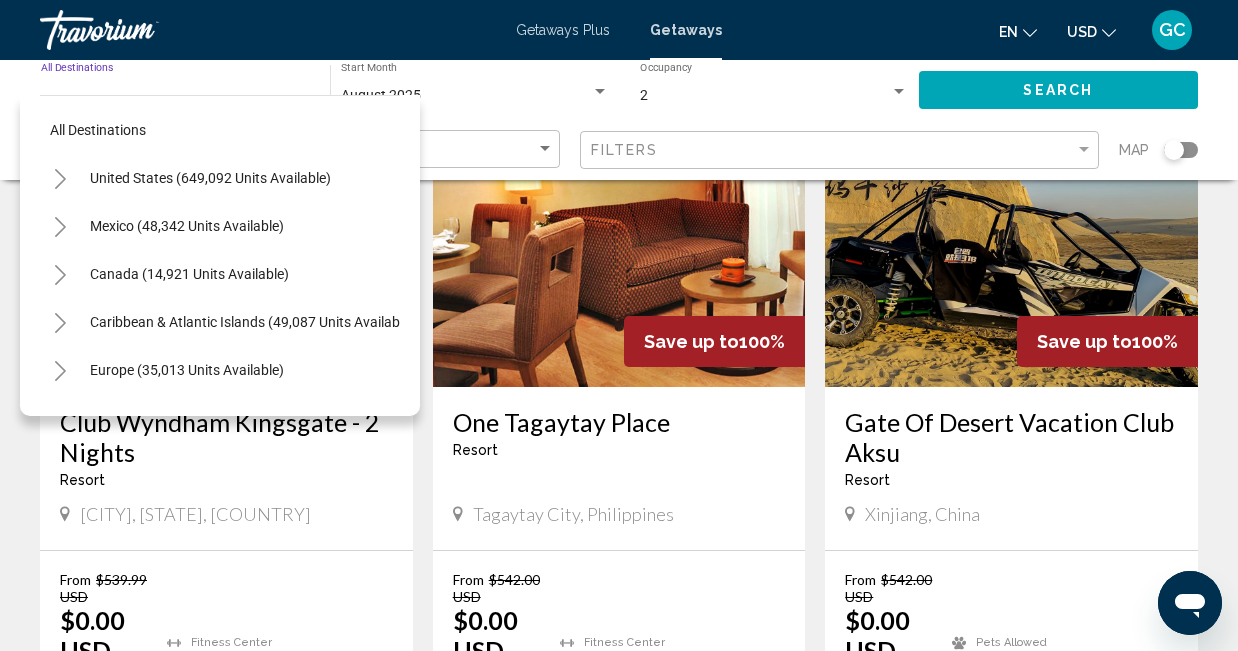 click on "Save up to  100%" at bounding box center (714, 341) 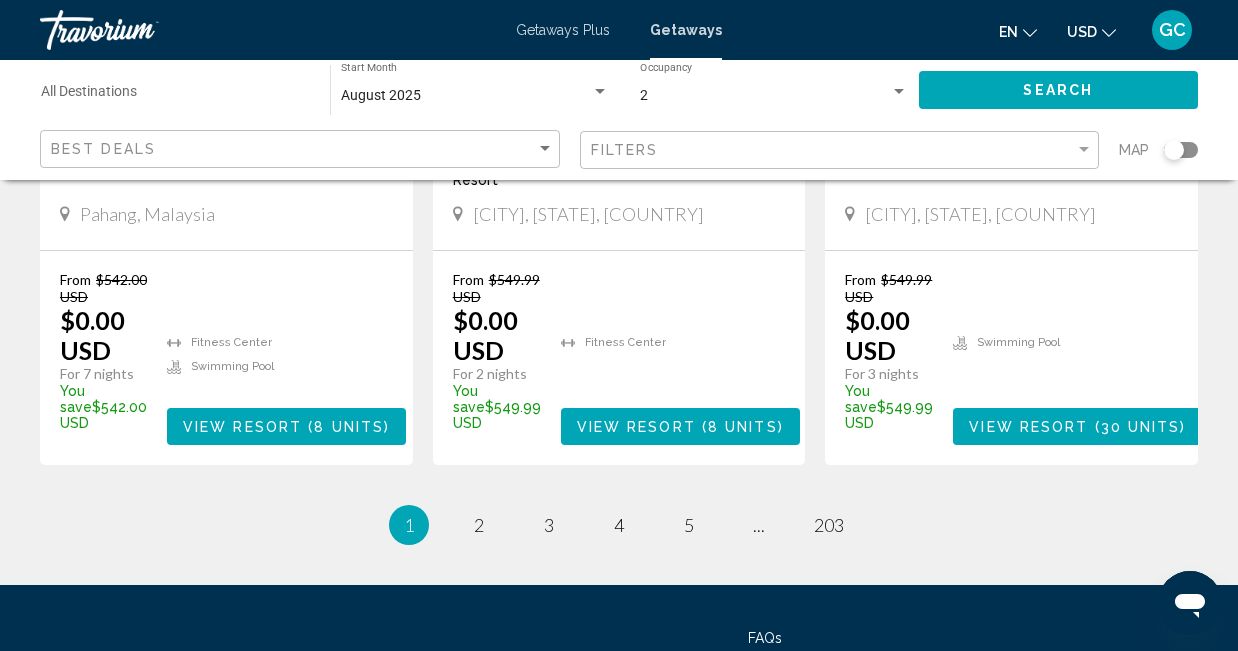 scroll, scrollTop: 2720, scrollLeft: 0, axis: vertical 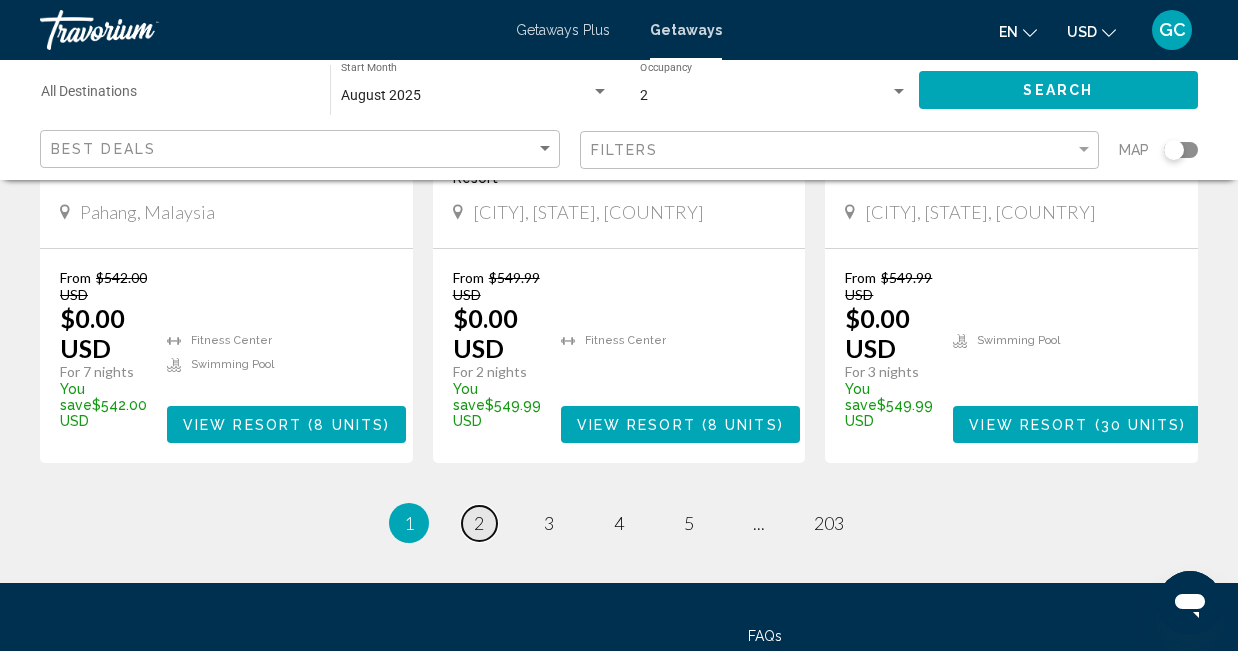 click on "2" at bounding box center (479, 523) 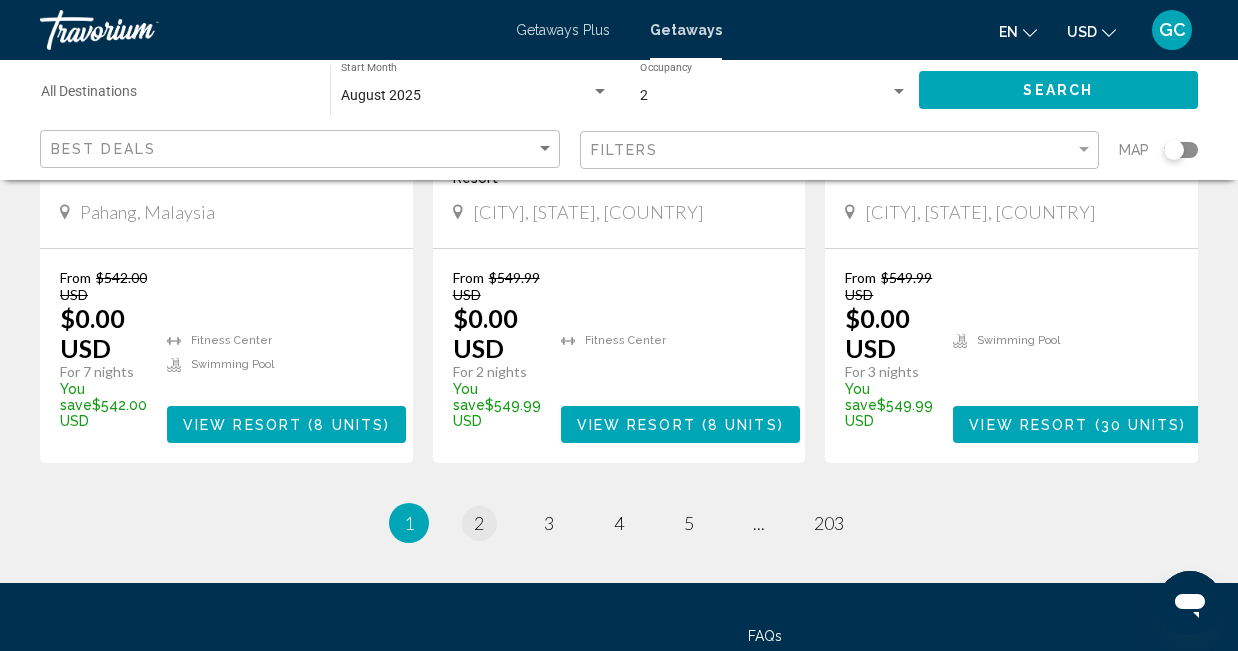 scroll, scrollTop: 0, scrollLeft: 0, axis: both 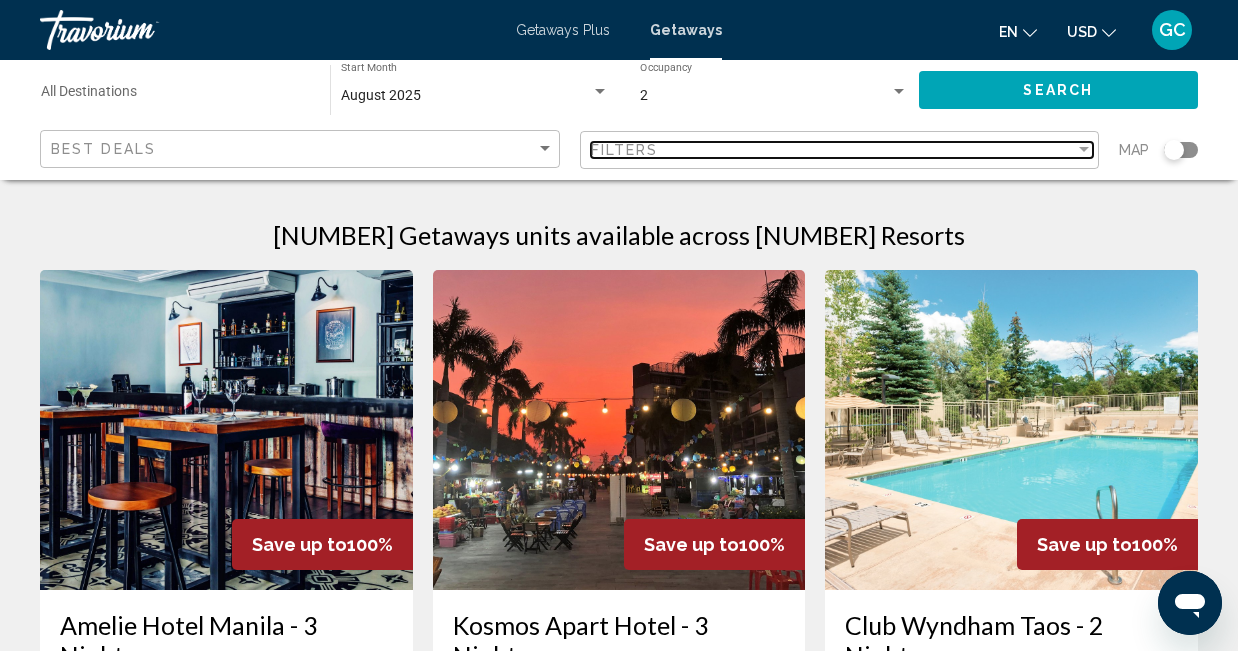 click at bounding box center [1084, 149] 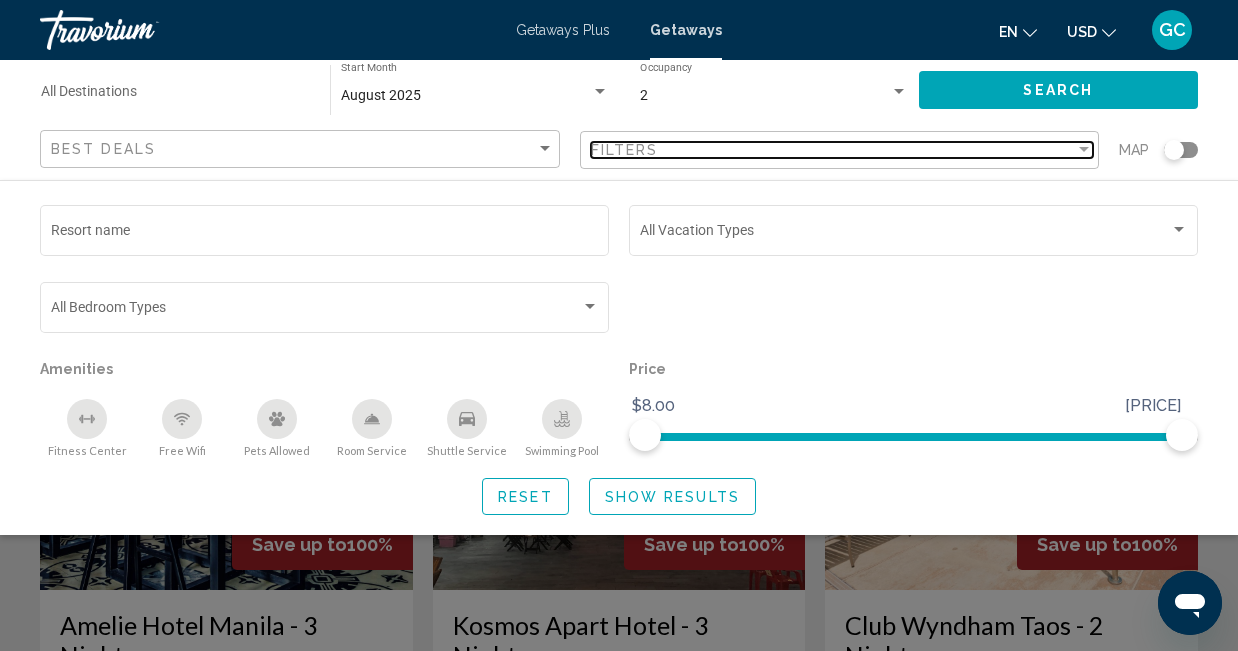 click at bounding box center (1084, 149) 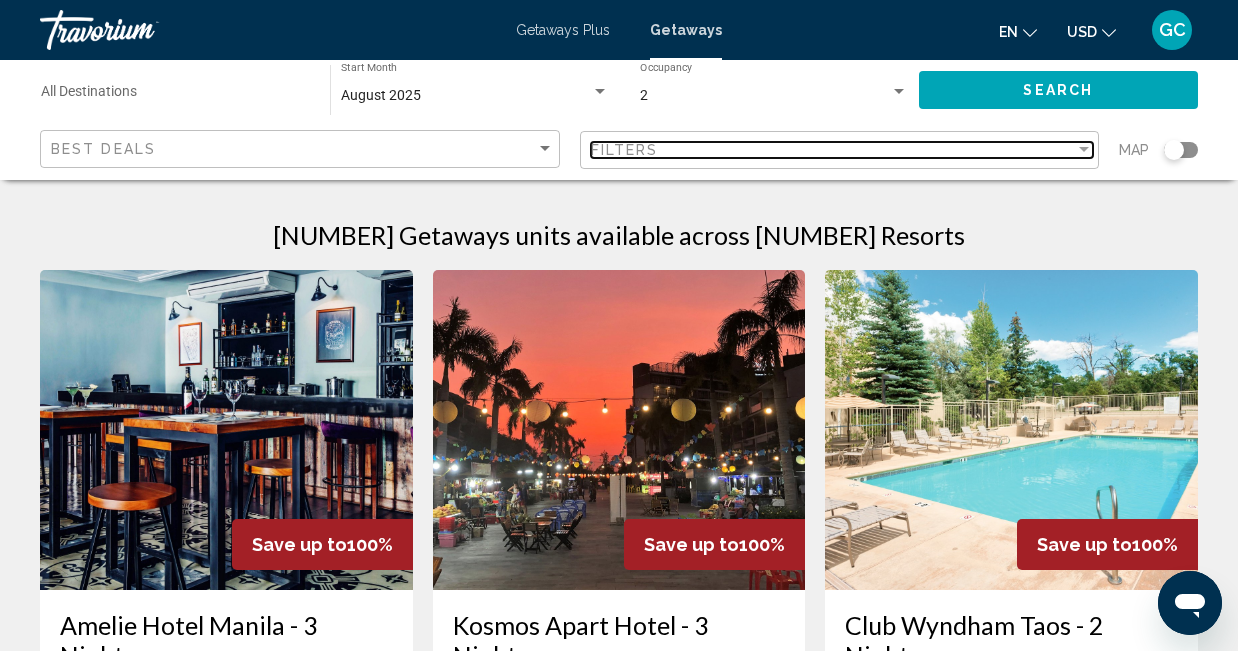 click at bounding box center (1084, 149) 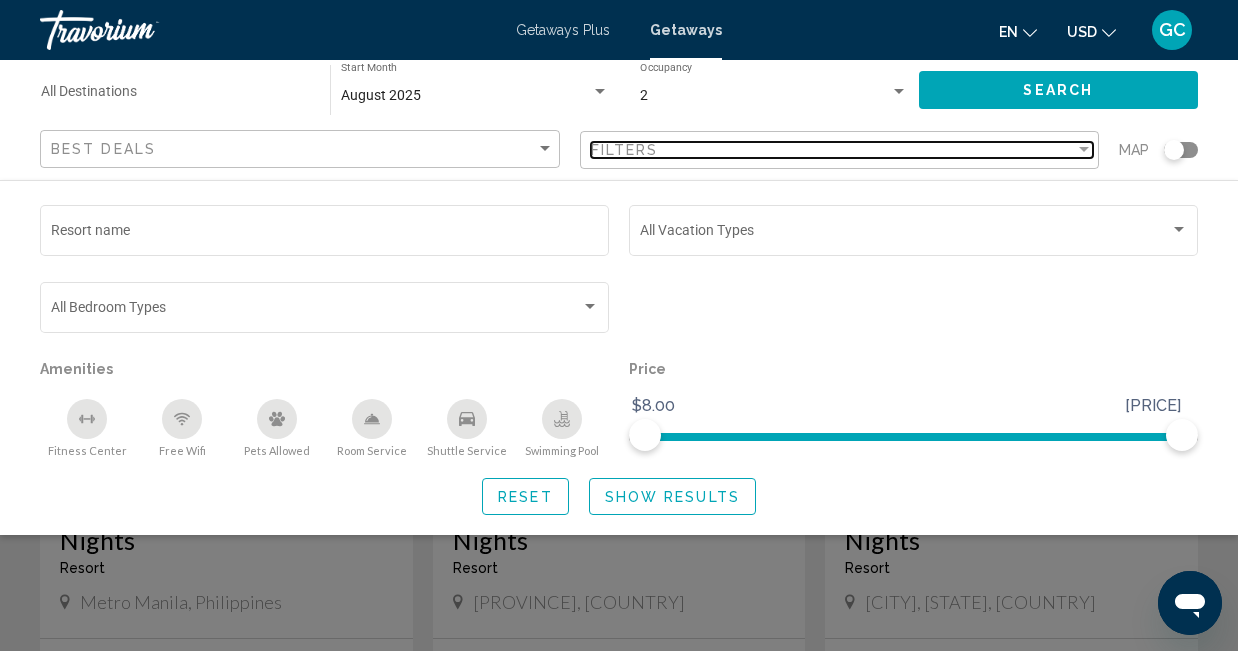 scroll, scrollTop: 120, scrollLeft: 0, axis: vertical 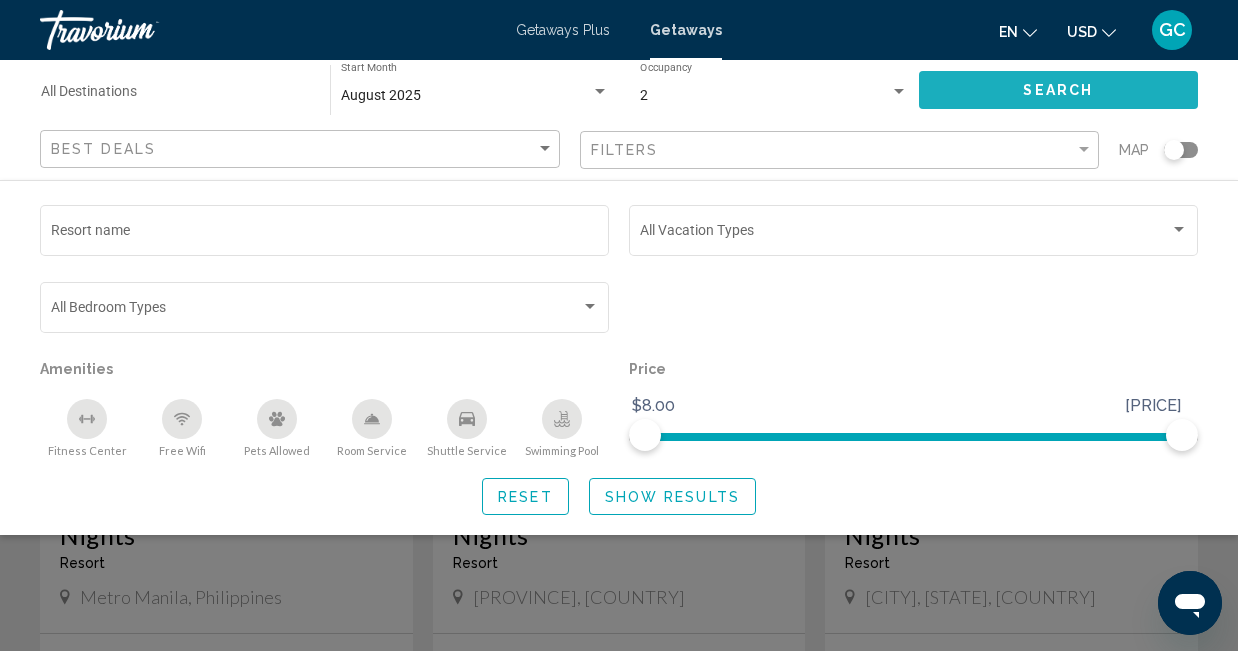 click on "Search" 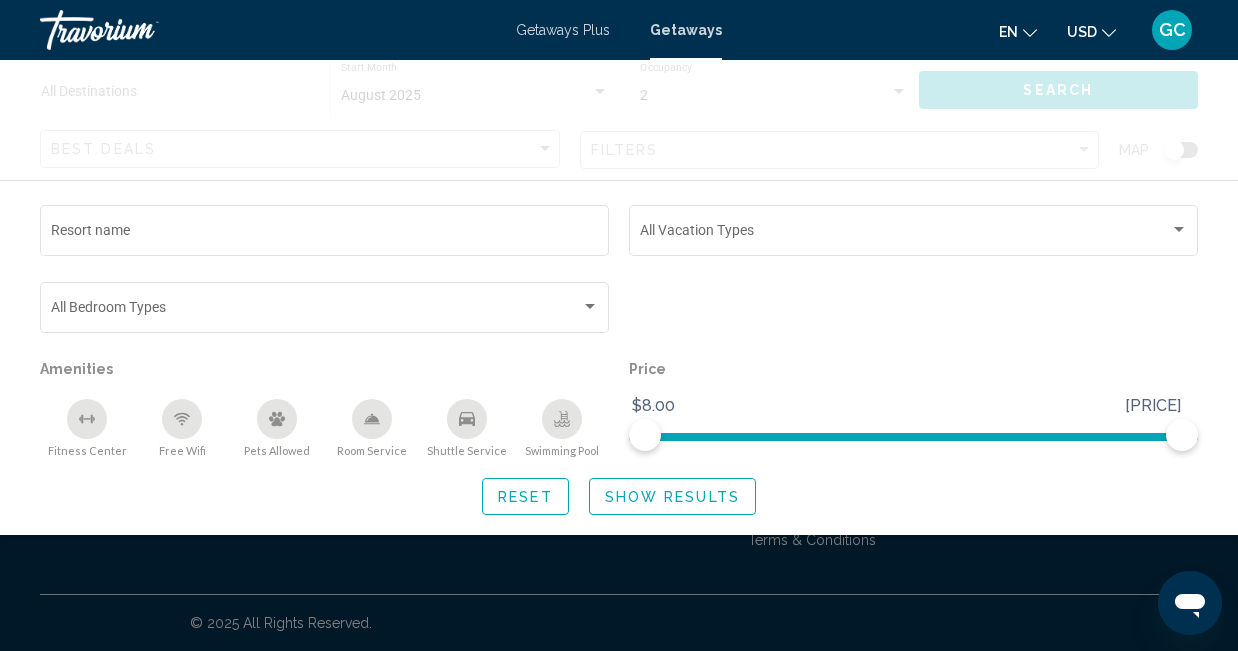 scroll, scrollTop: 0, scrollLeft: 0, axis: both 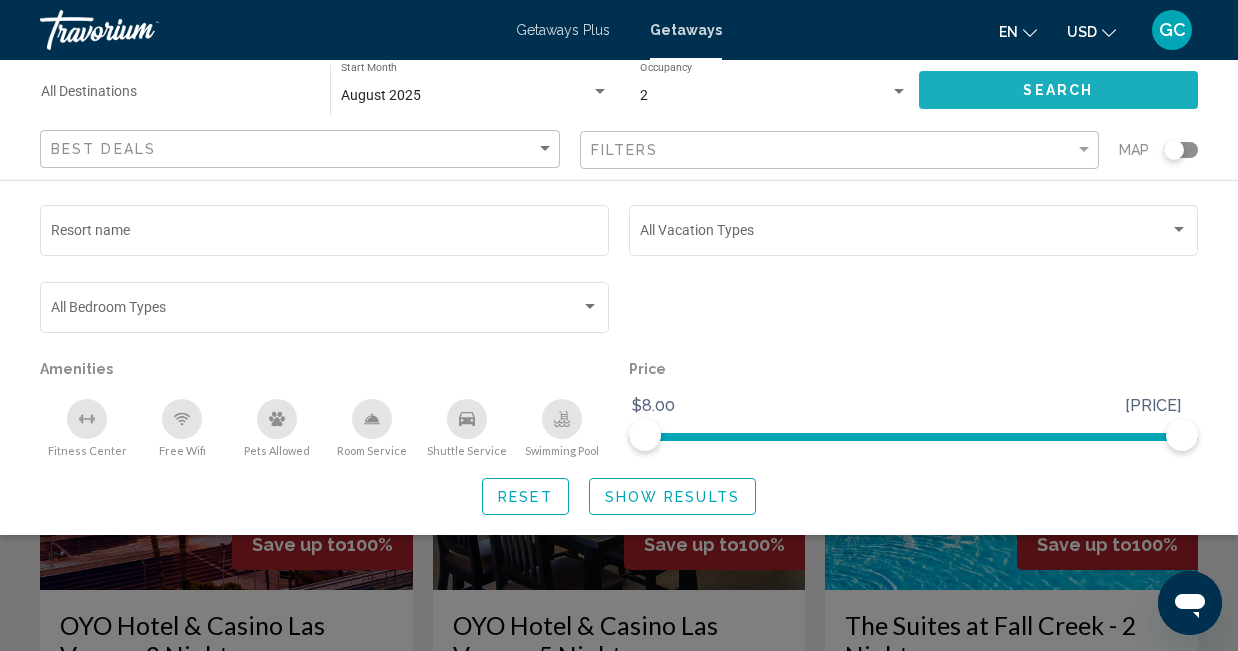 click on "Search" 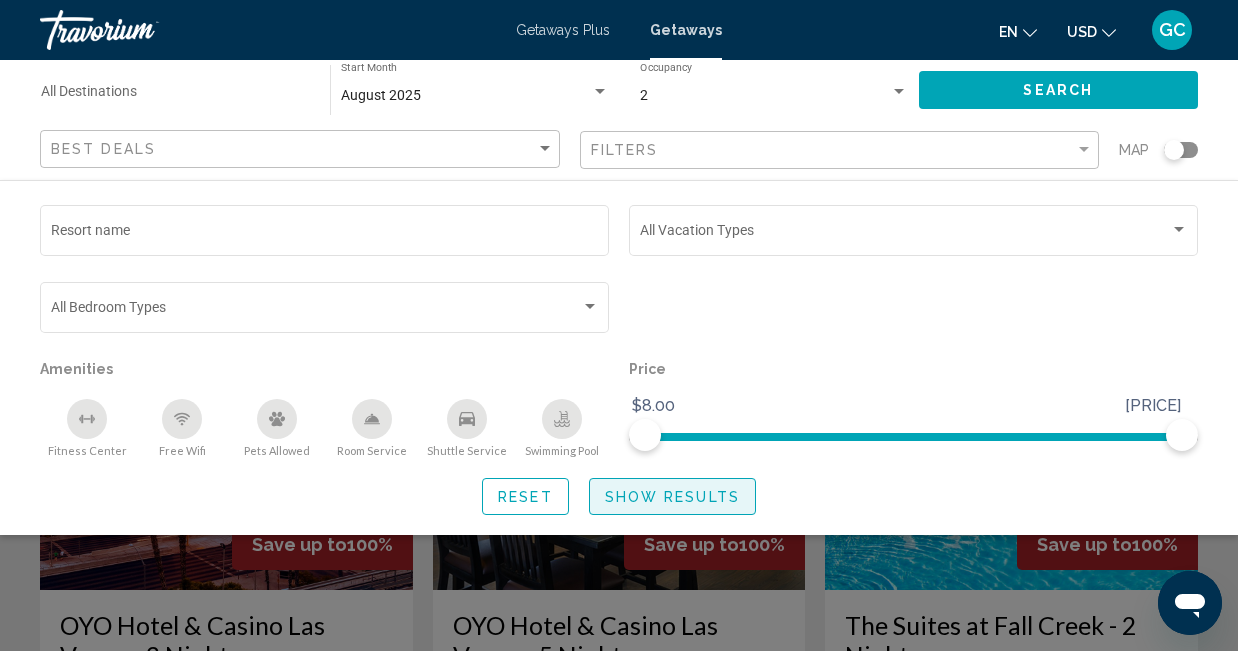 click on "Show Results" 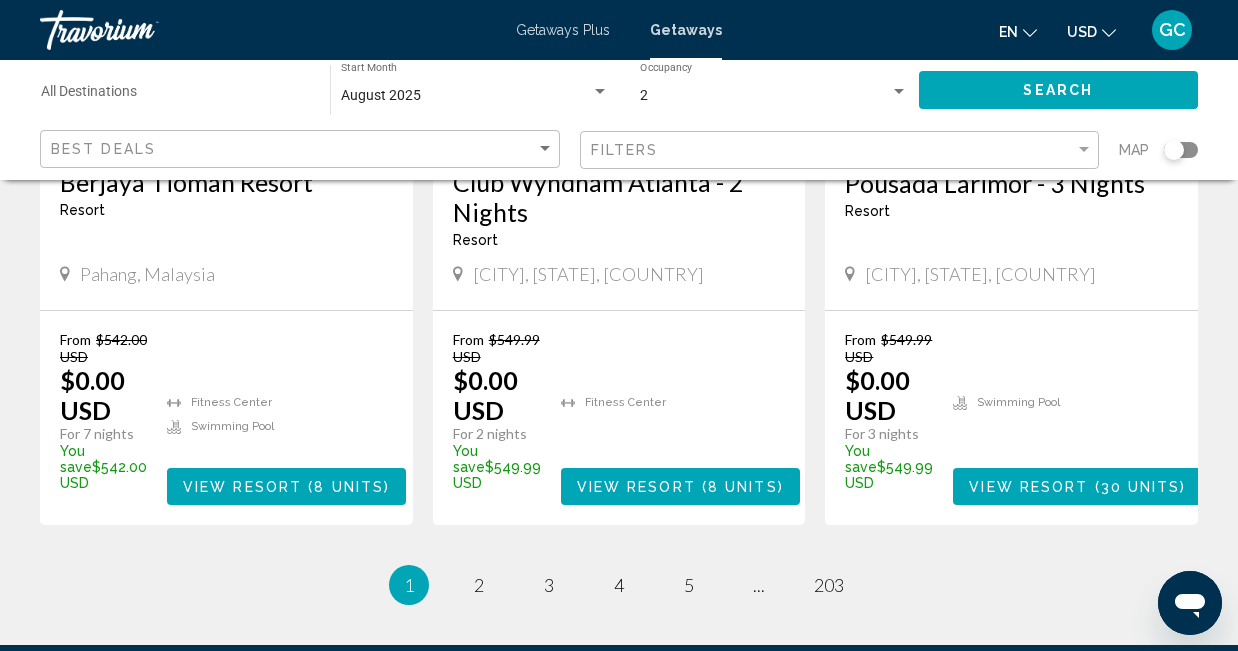scroll, scrollTop: 2720, scrollLeft: 0, axis: vertical 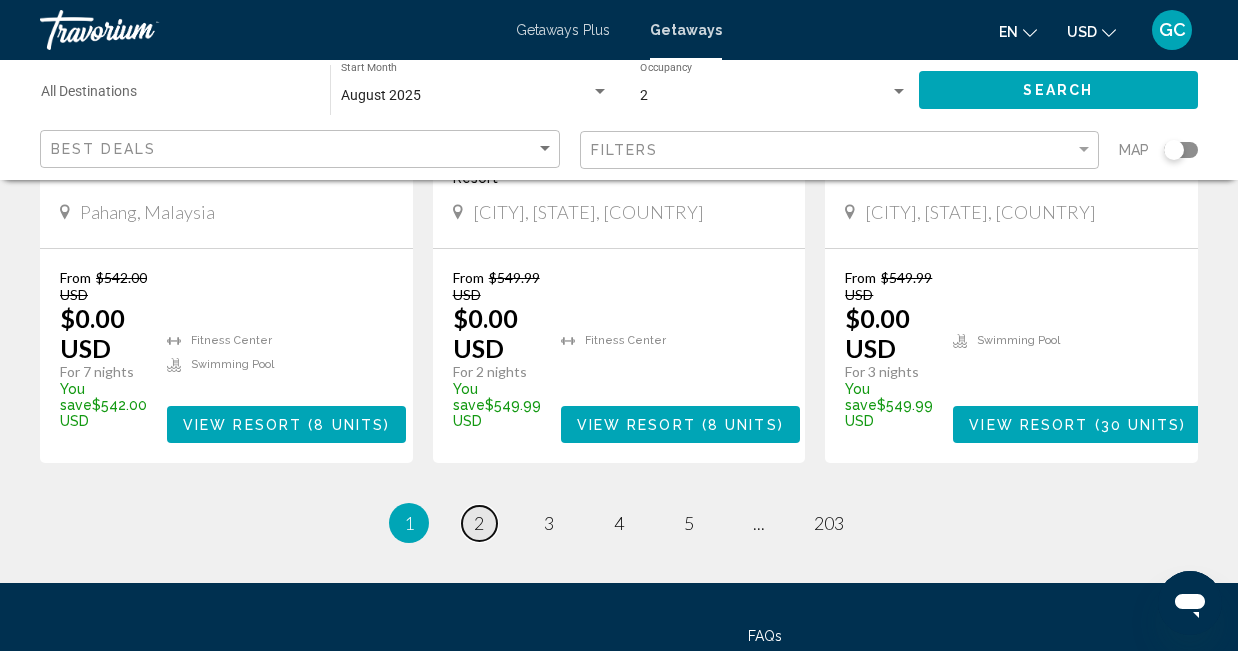click on "2" at bounding box center [479, 523] 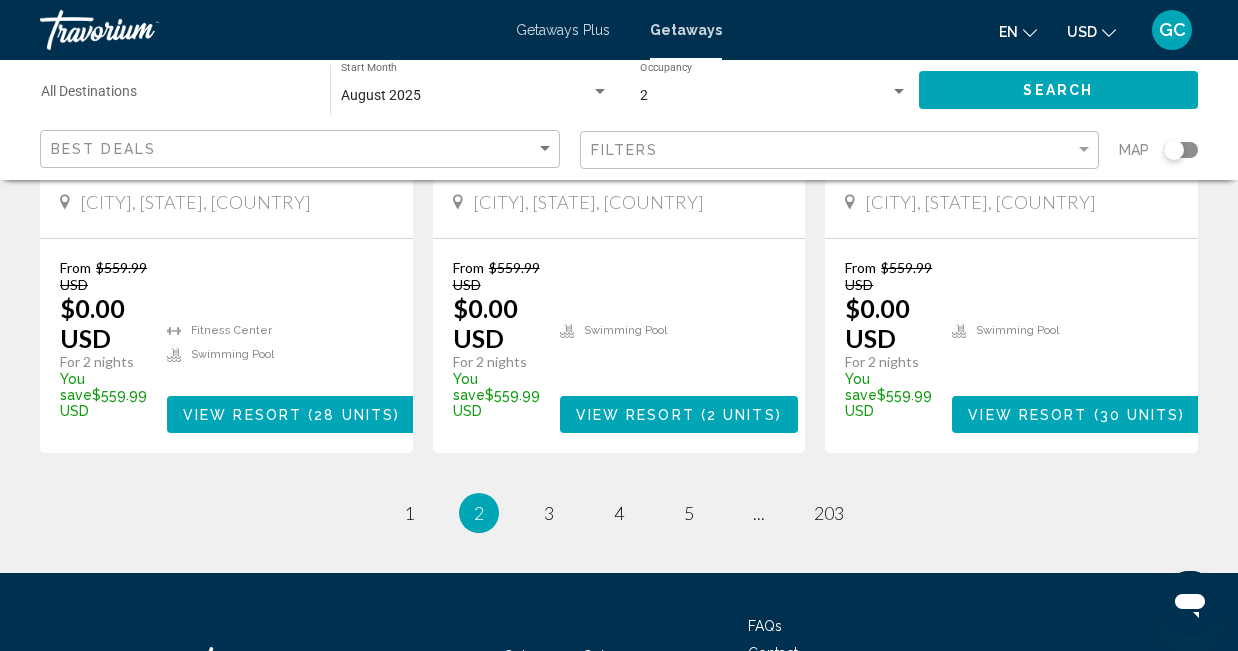scroll, scrollTop: 2760, scrollLeft: 0, axis: vertical 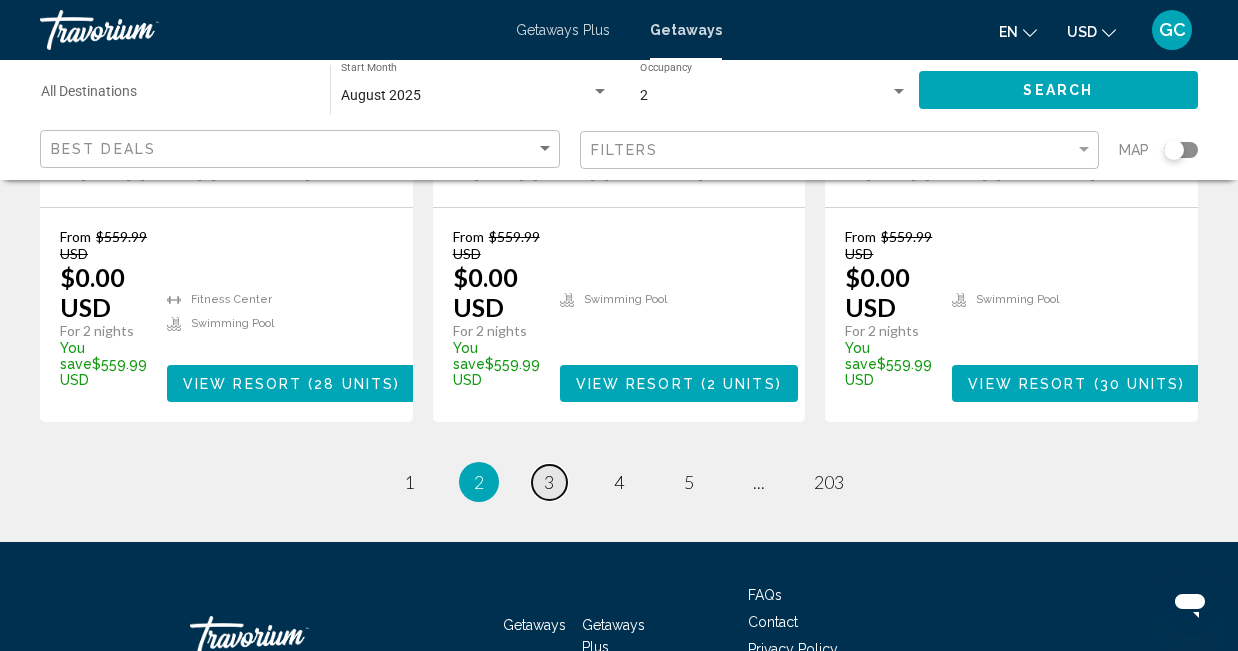 click on "3" at bounding box center (549, 482) 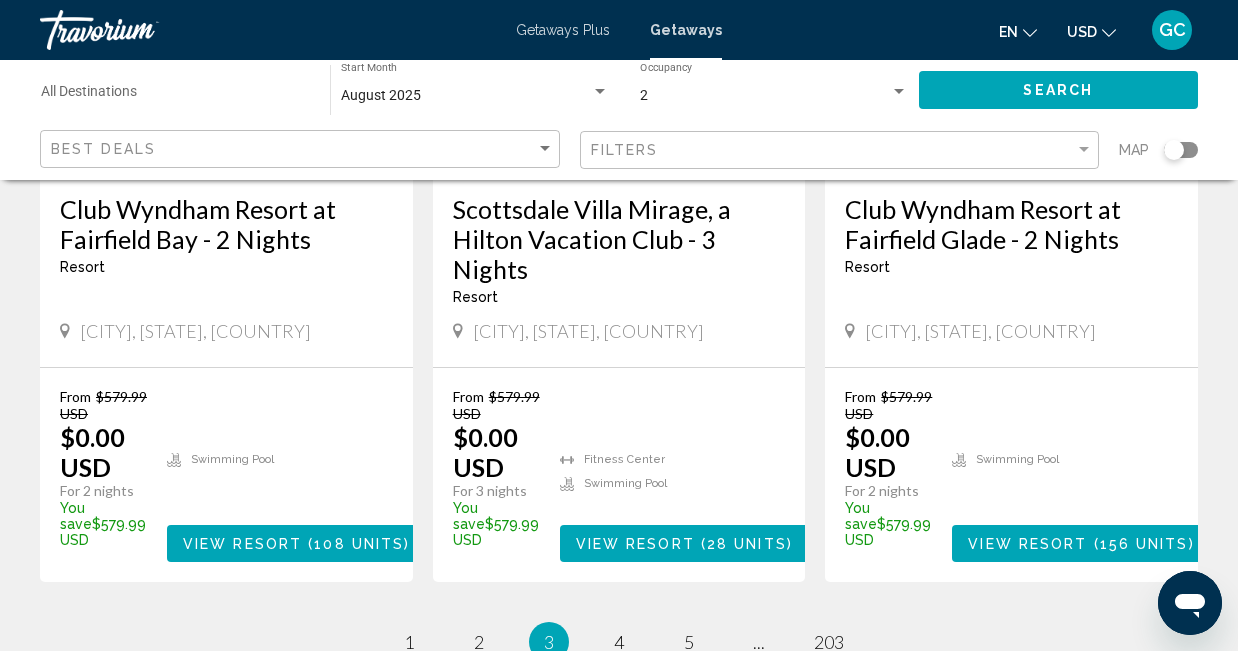 scroll, scrollTop: 2640, scrollLeft: 0, axis: vertical 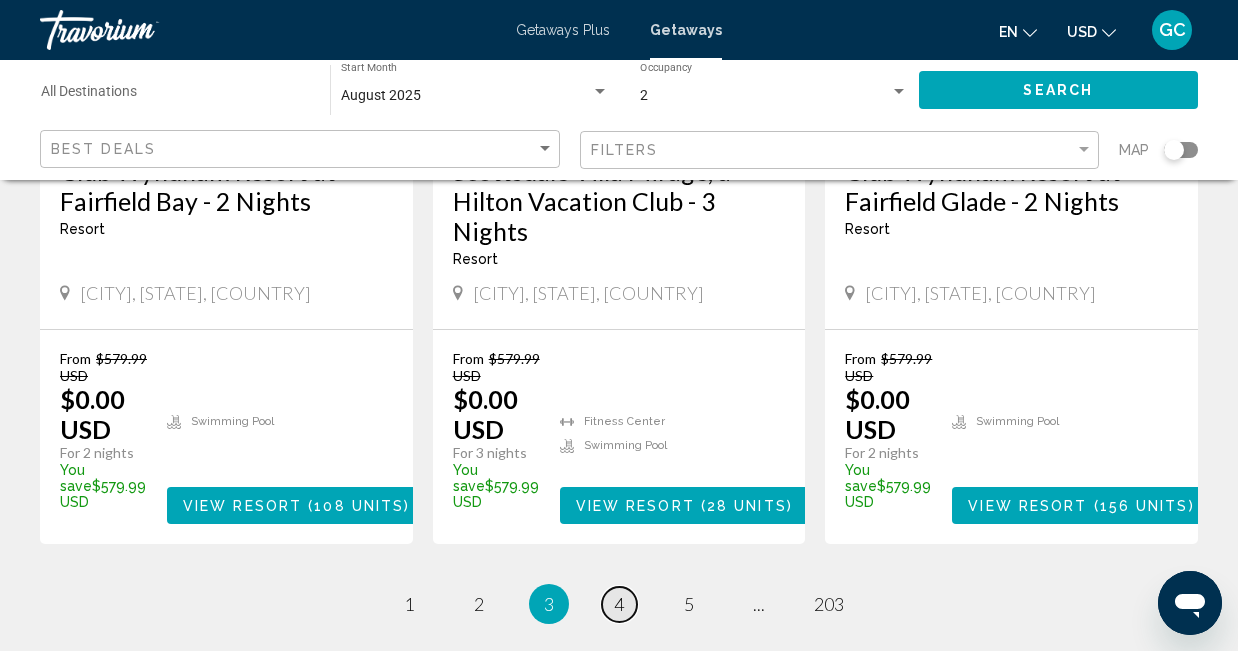 click on "4" at bounding box center (619, 604) 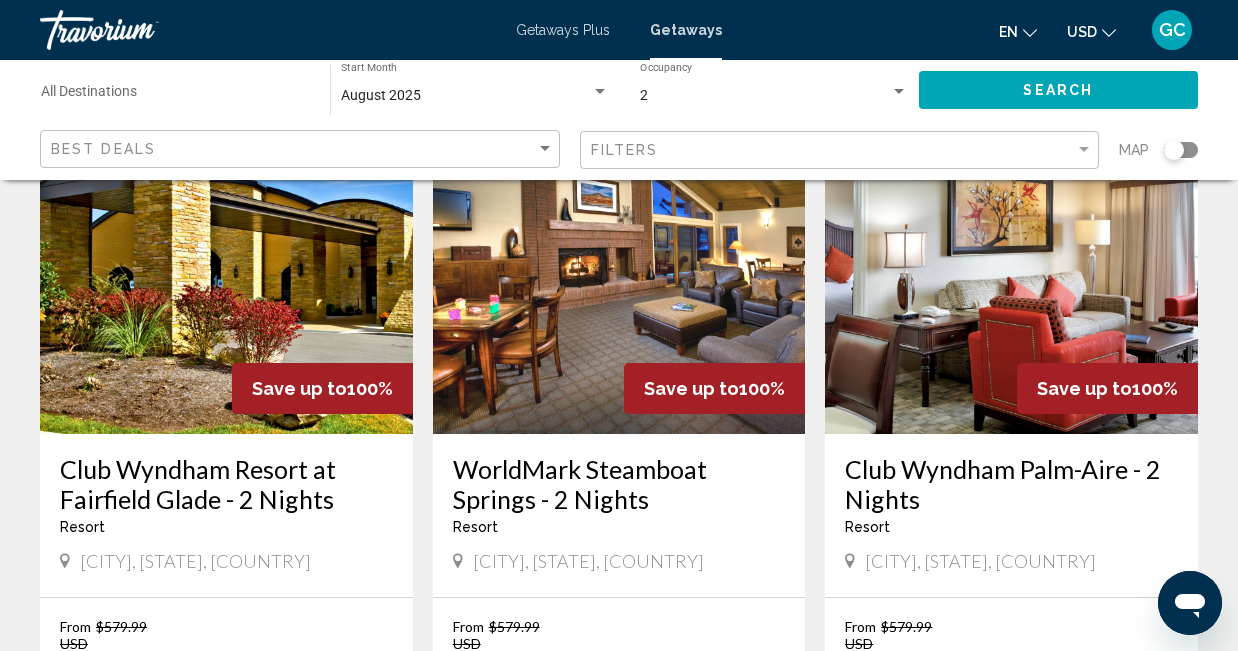 scroll, scrollTop: 160, scrollLeft: 0, axis: vertical 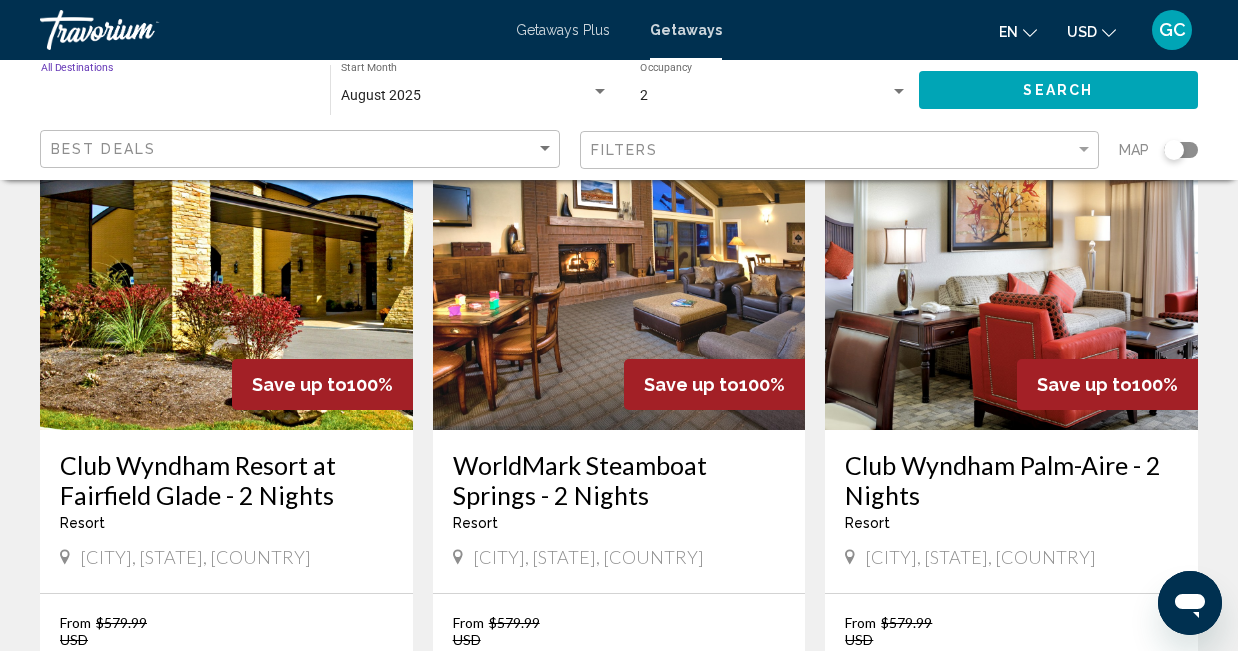 click on "Destination All Destinations" at bounding box center [175, 96] 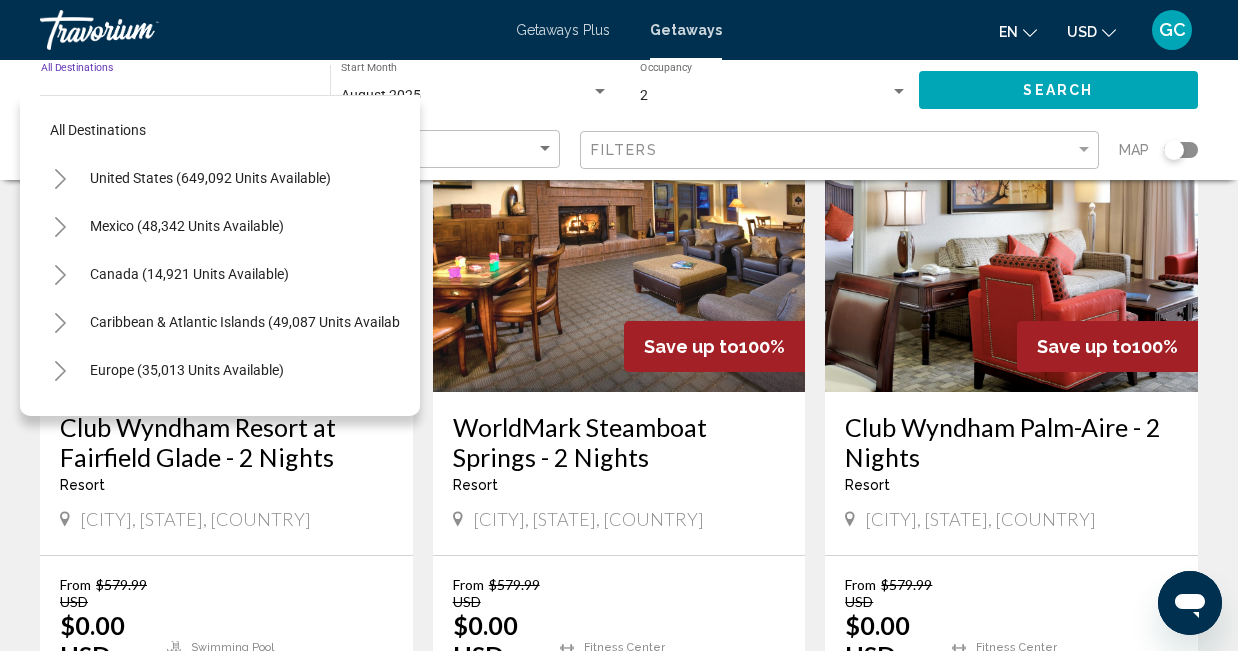 scroll, scrollTop: 200, scrollLeft: 0, axis: vertical 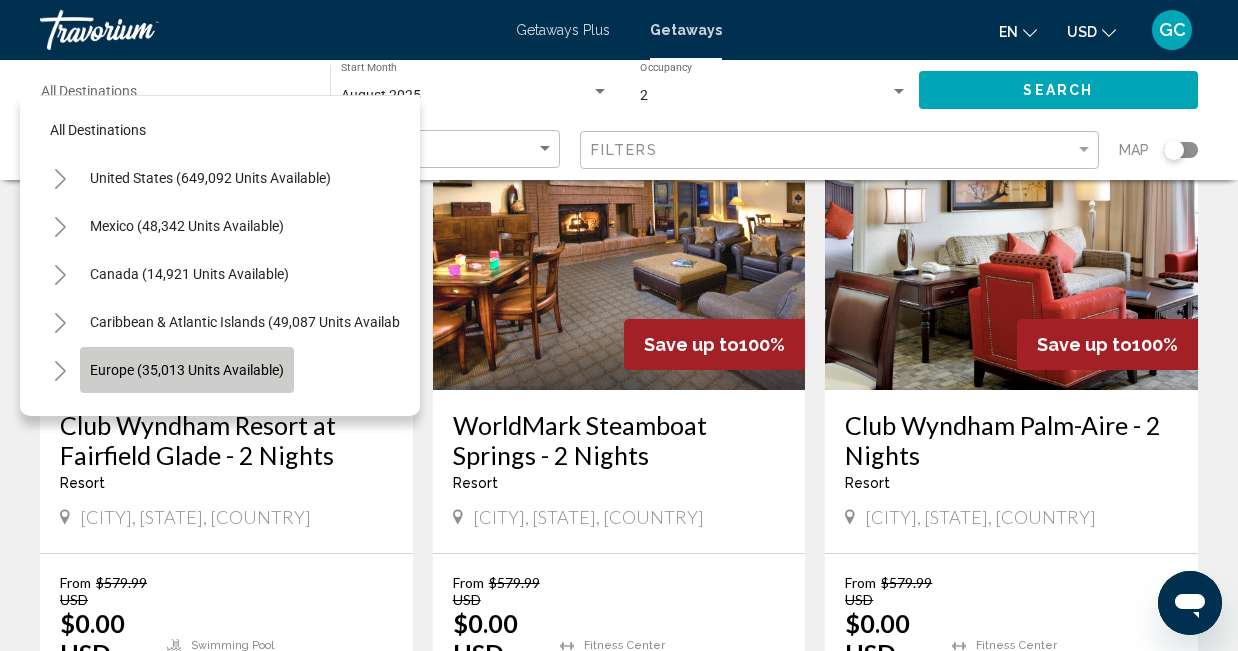 click on "Europe (35,013 units available)" 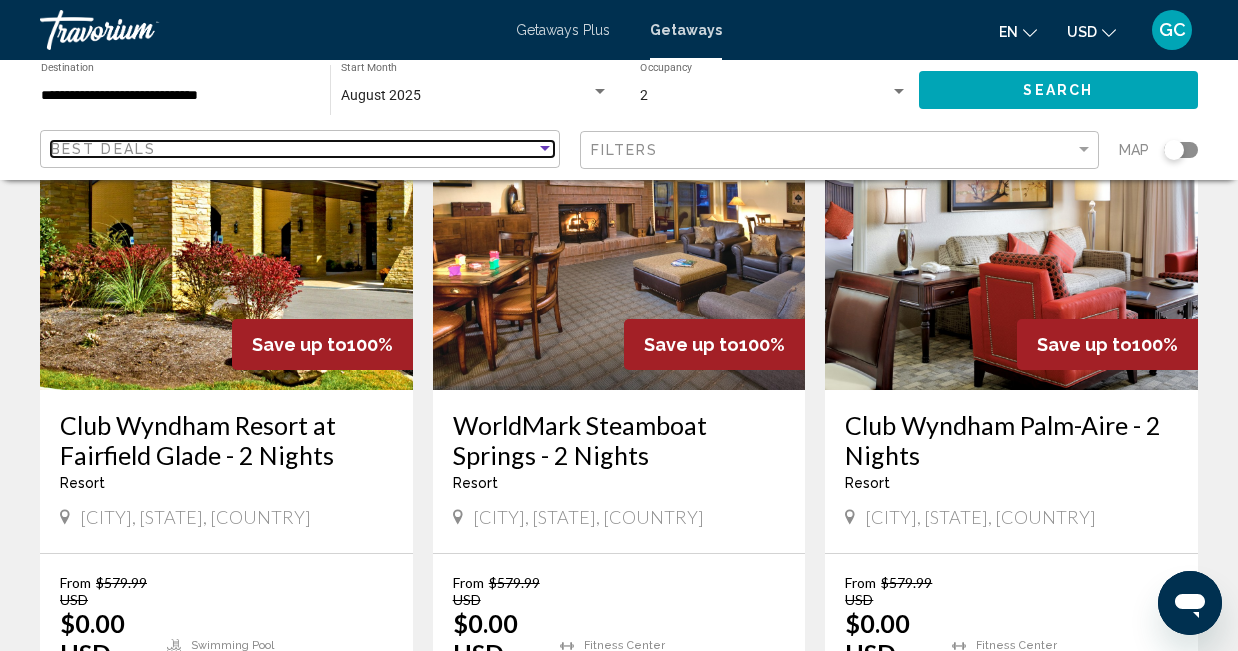 click at bounding box center (545, 149) 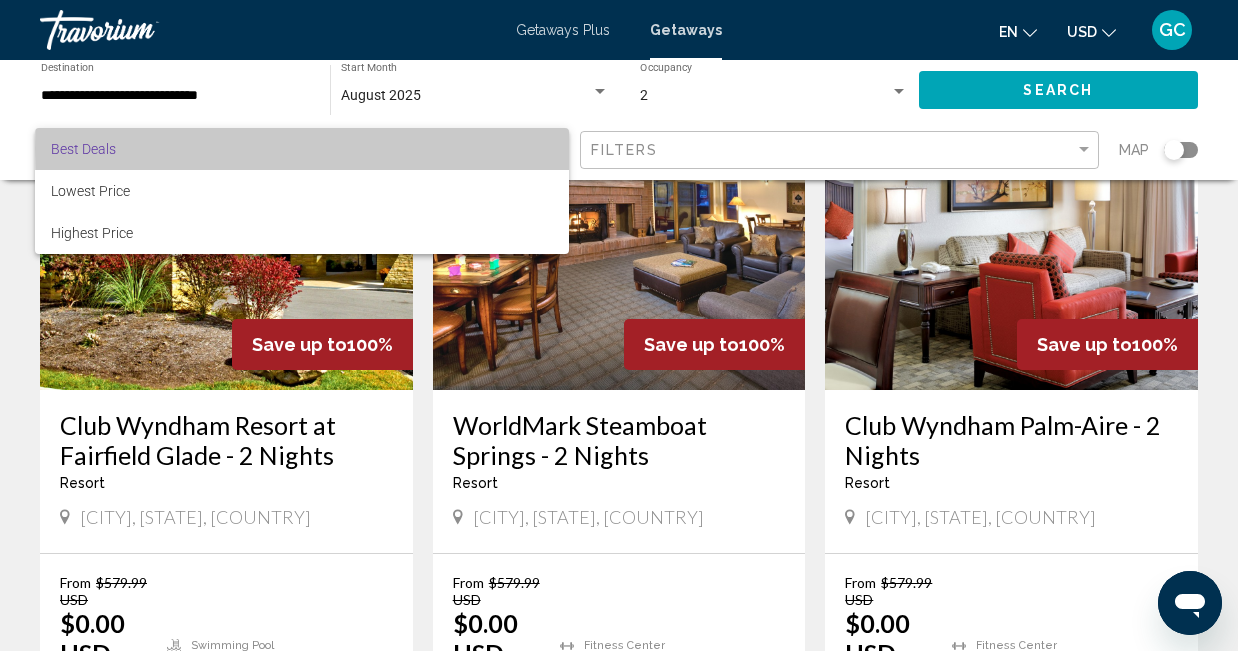 click on "Best Deals" at bounding box center (302, 149) 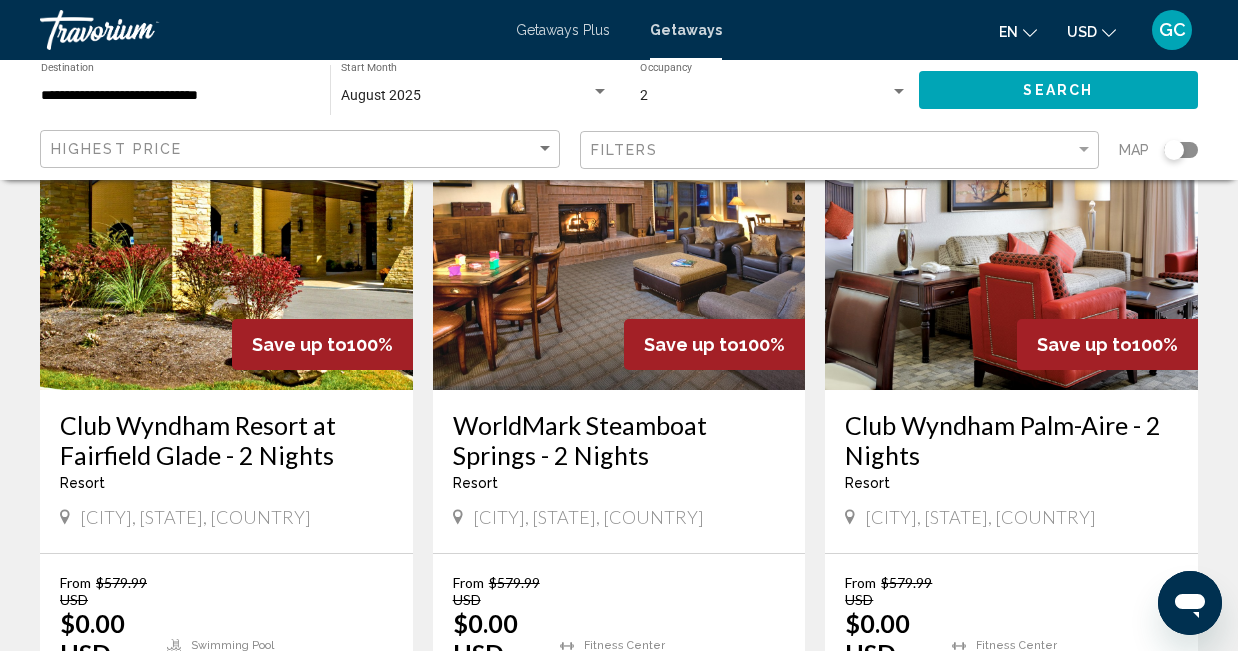 click on "**********" 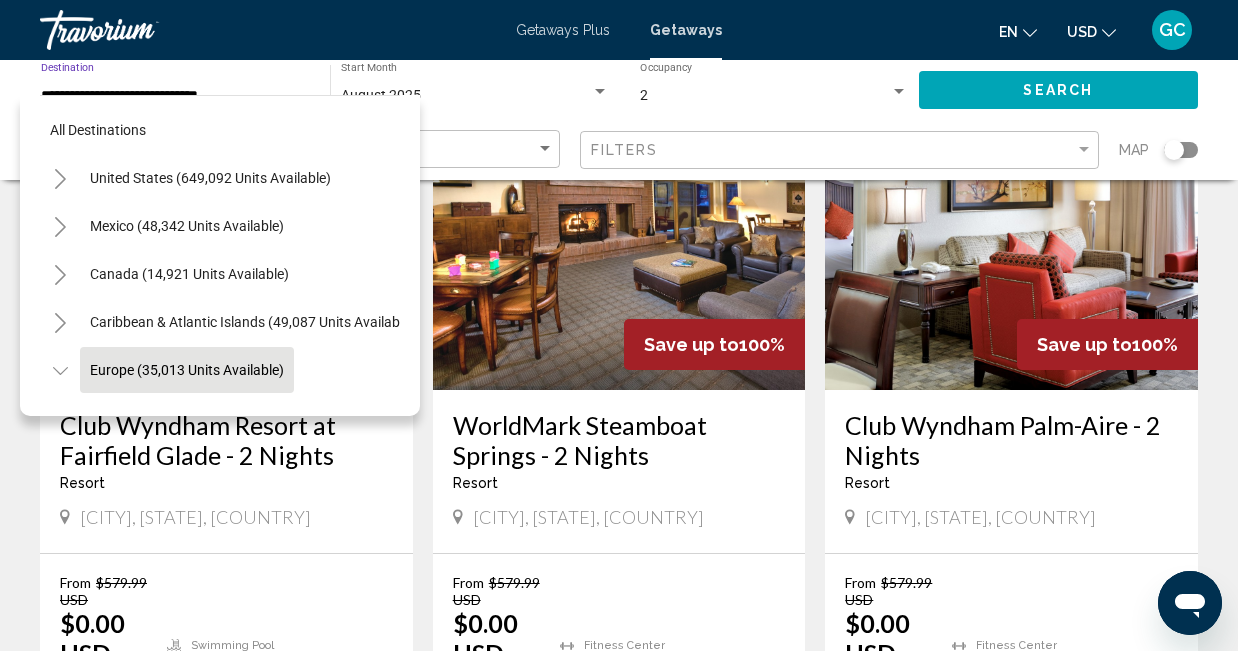 scroll, scrollTop: 119, scrollLeft: 0, axis: vertical 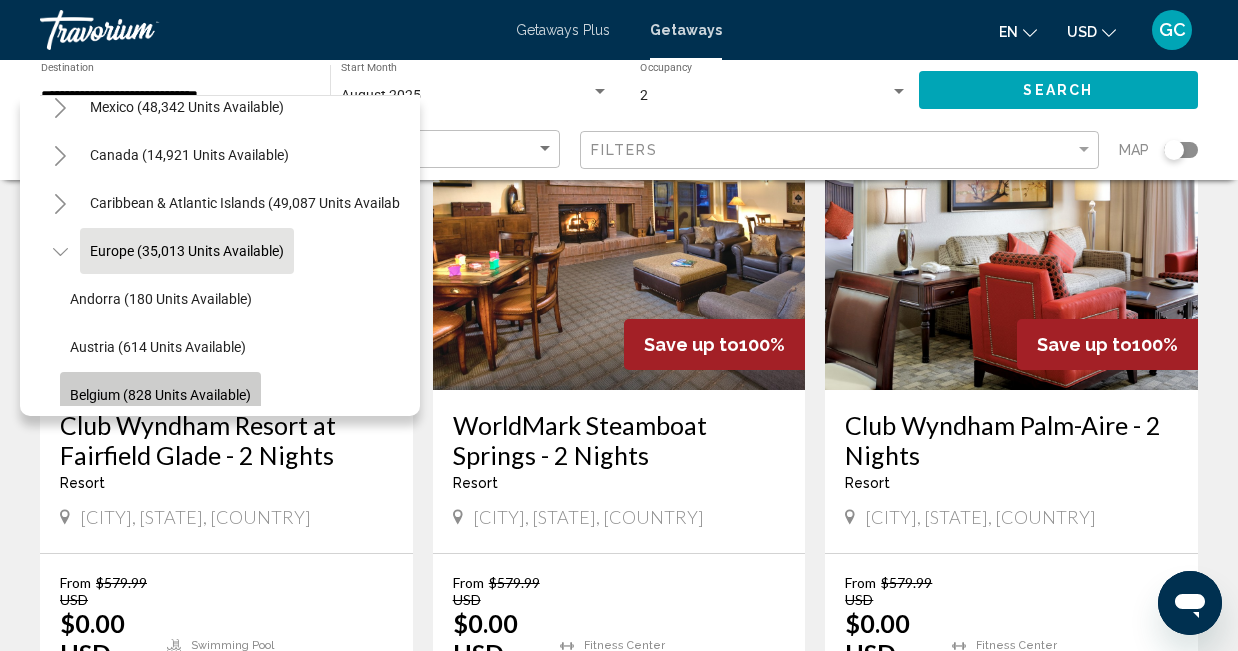 click on "Belgium (828 units available)" 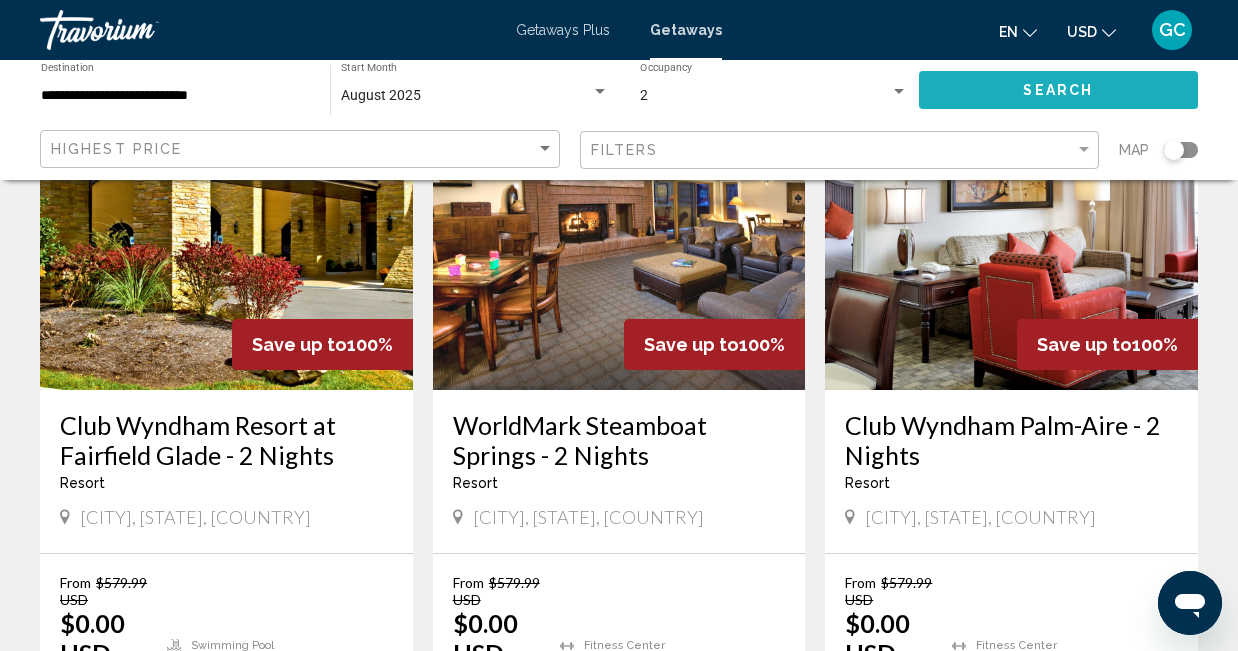click on "Search" 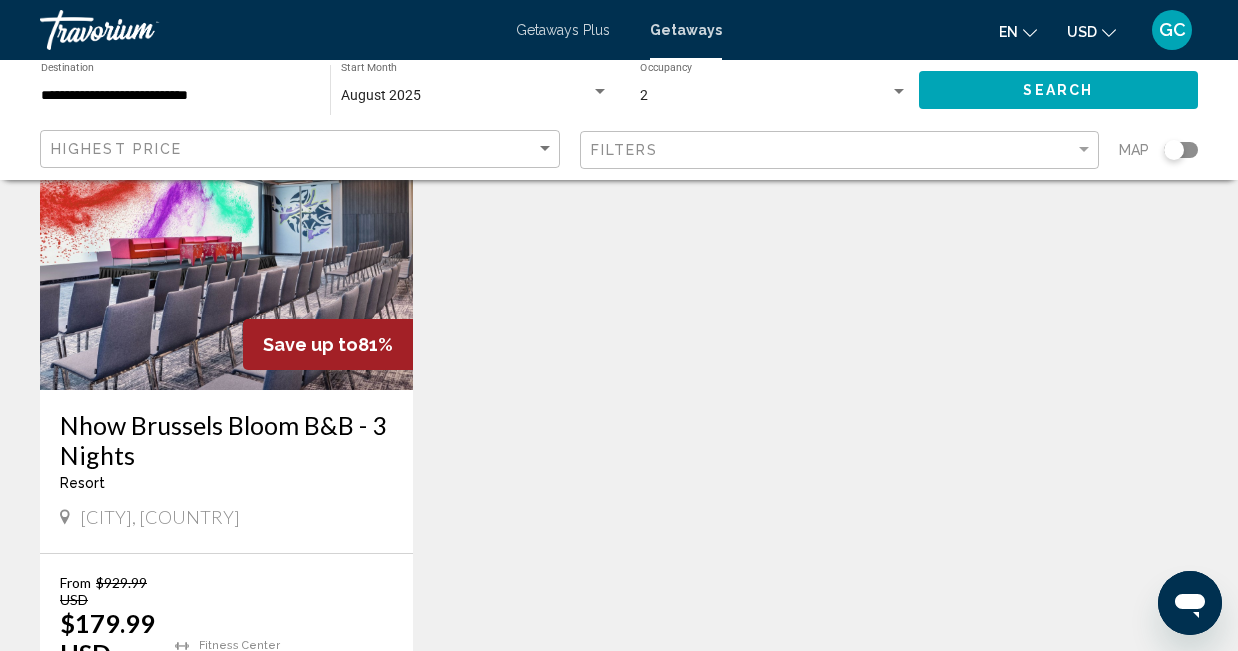scroll, scrollTop: 960, scrollLeft: 0, axis: vertical 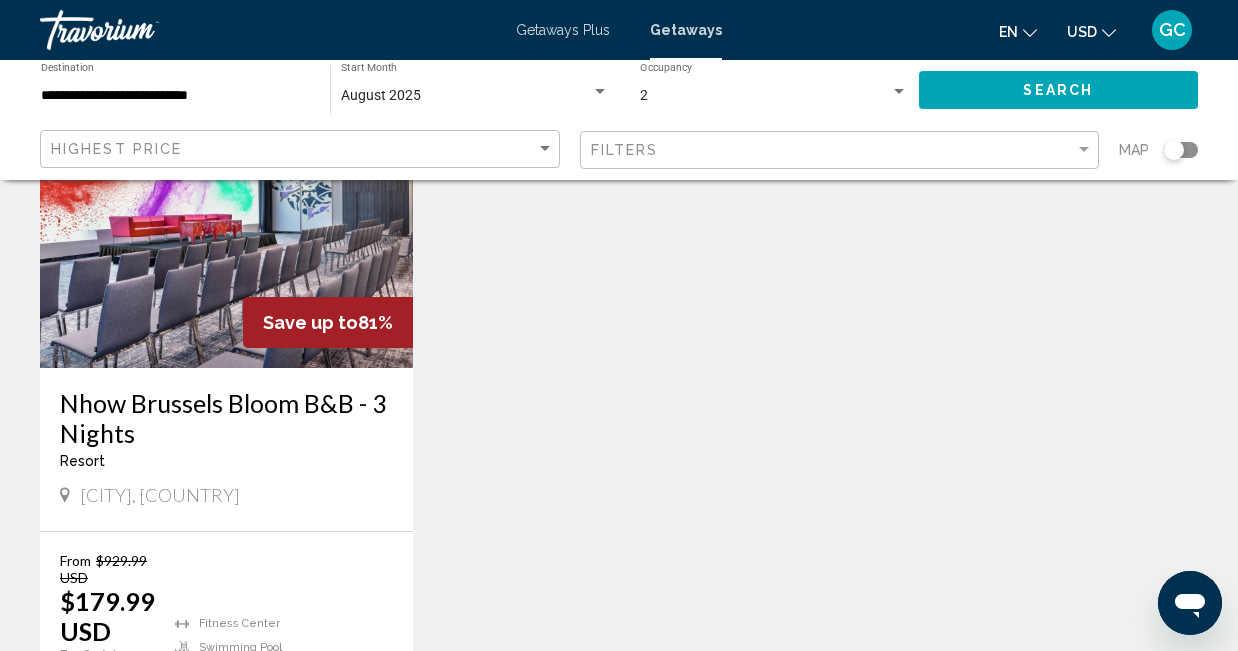 click on "Getaways Plus" at bounding box center [563, 30] 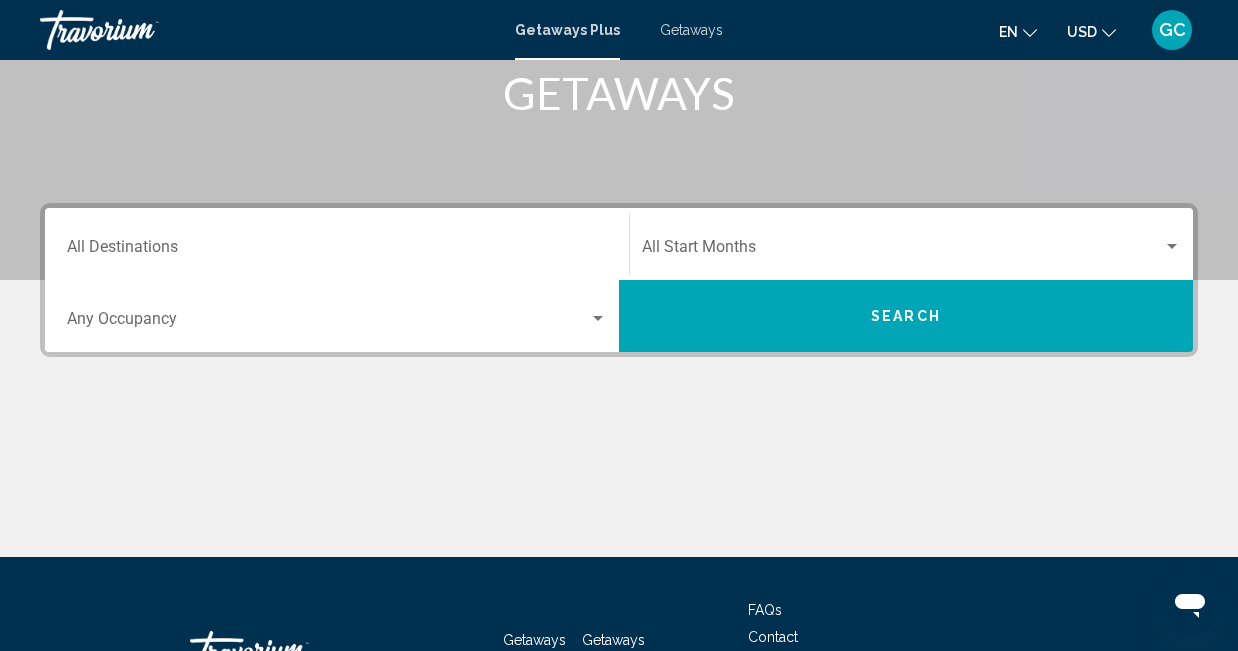scroll, scrollTop: 360, scrollLeft: 0, axis: vertical 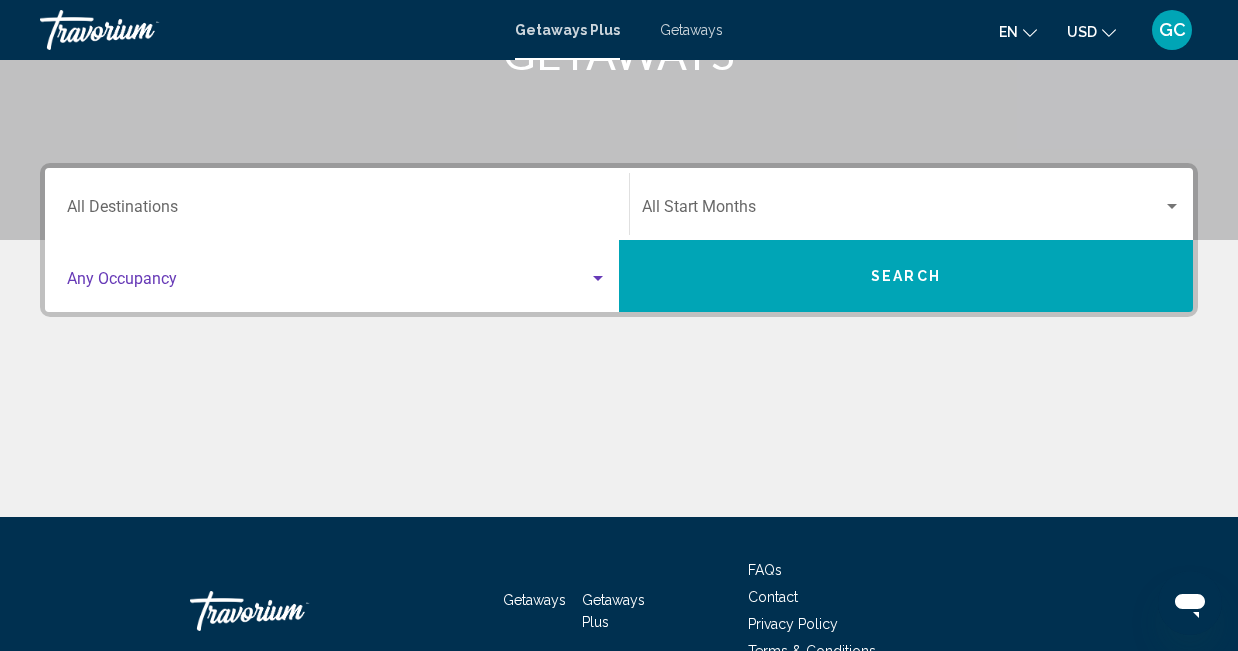 click at bounding box center [598, 278] 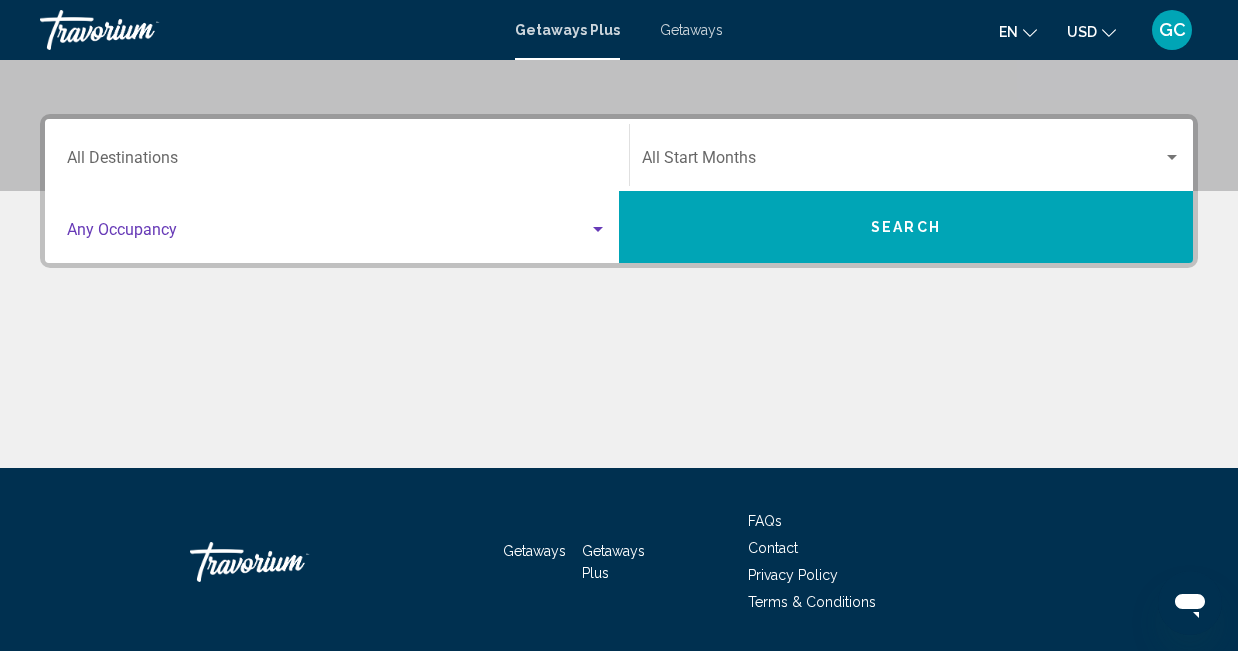 scroll, scrollTop: 458, scrollLeft: 0, axis: vertical 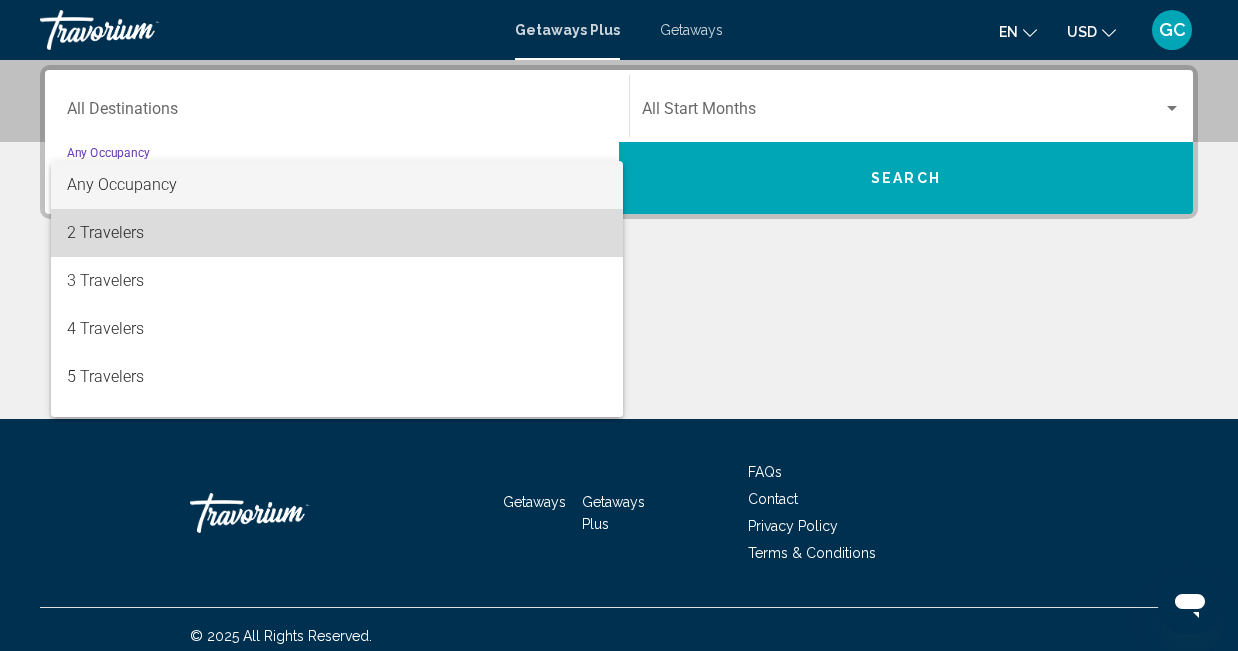 click on "2 Travelers" at bounding box center (337, 233) 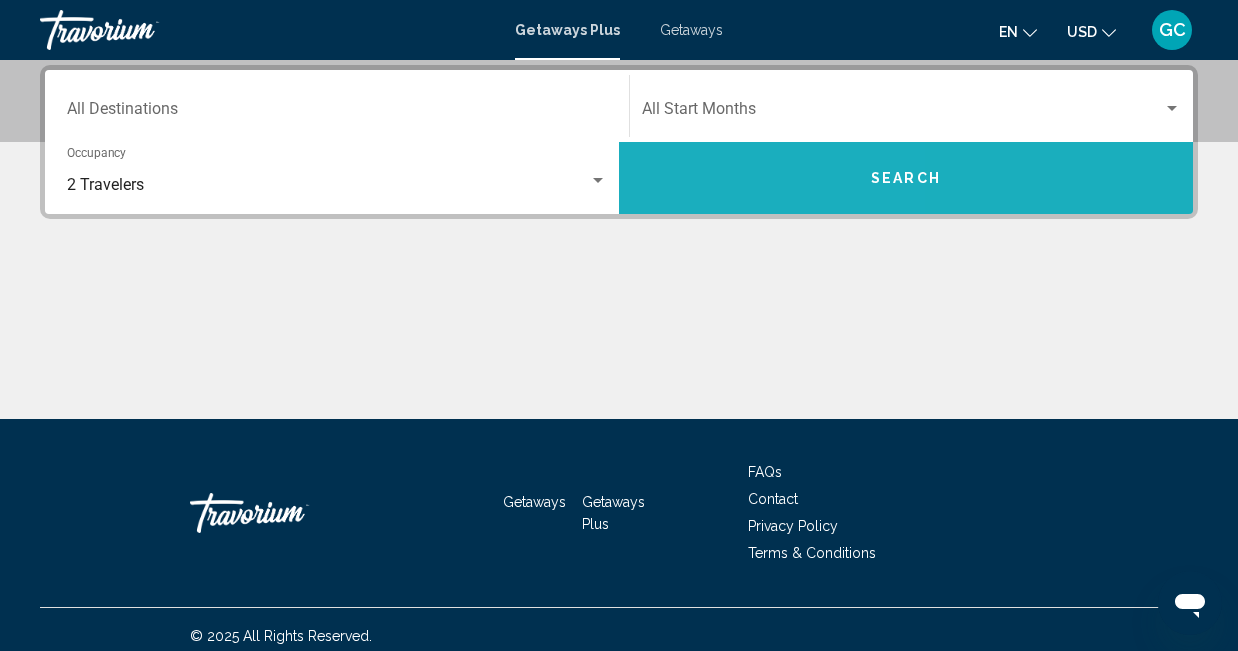 click on "Search" at bounding box center [906, 178] 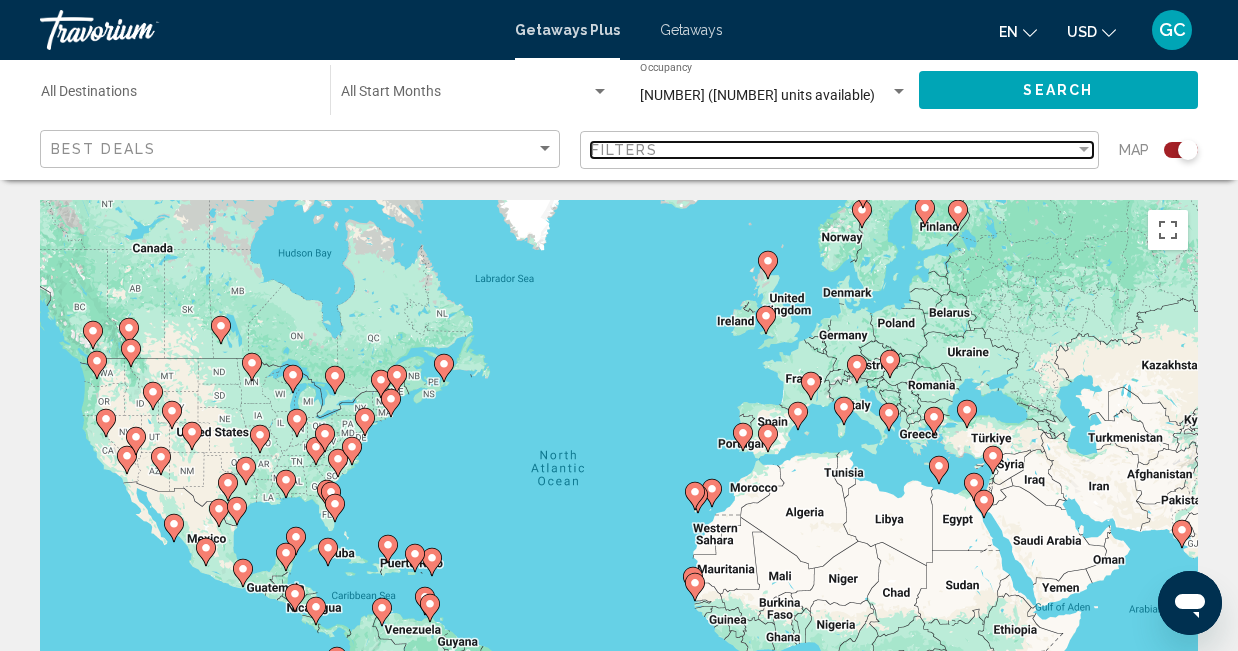 click at bounding box center (1084, 150) 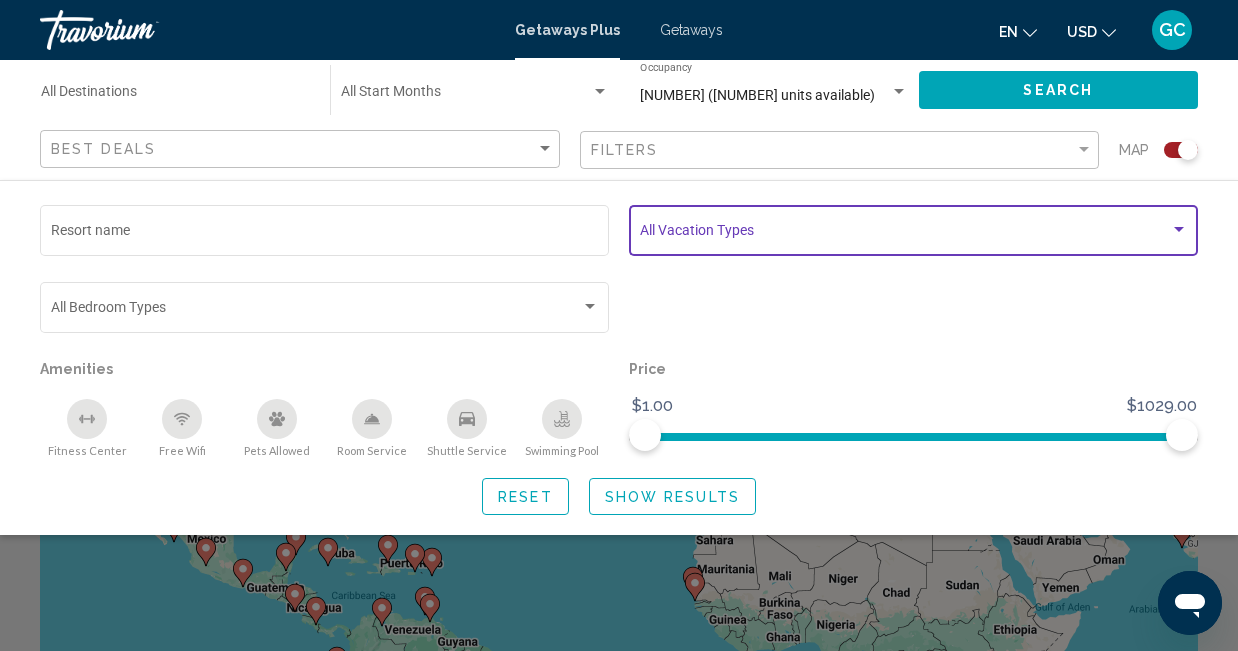 click at bounding box center [1179, 229] 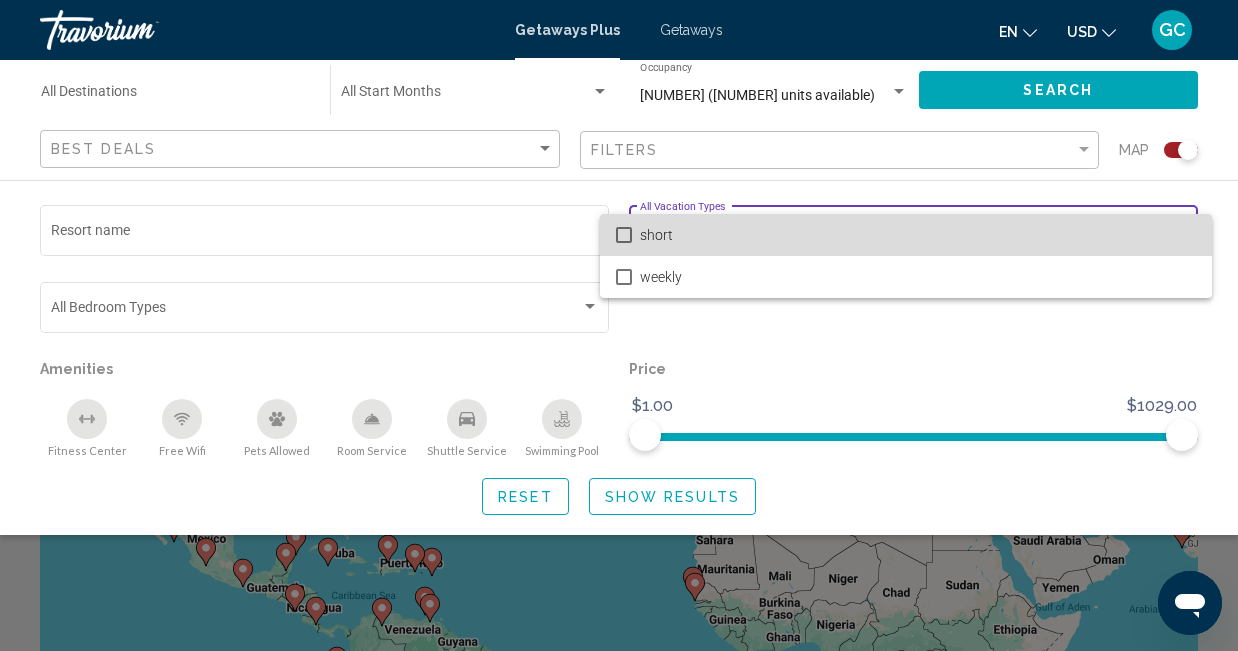 click on "short" at bounding box center (918, 235) 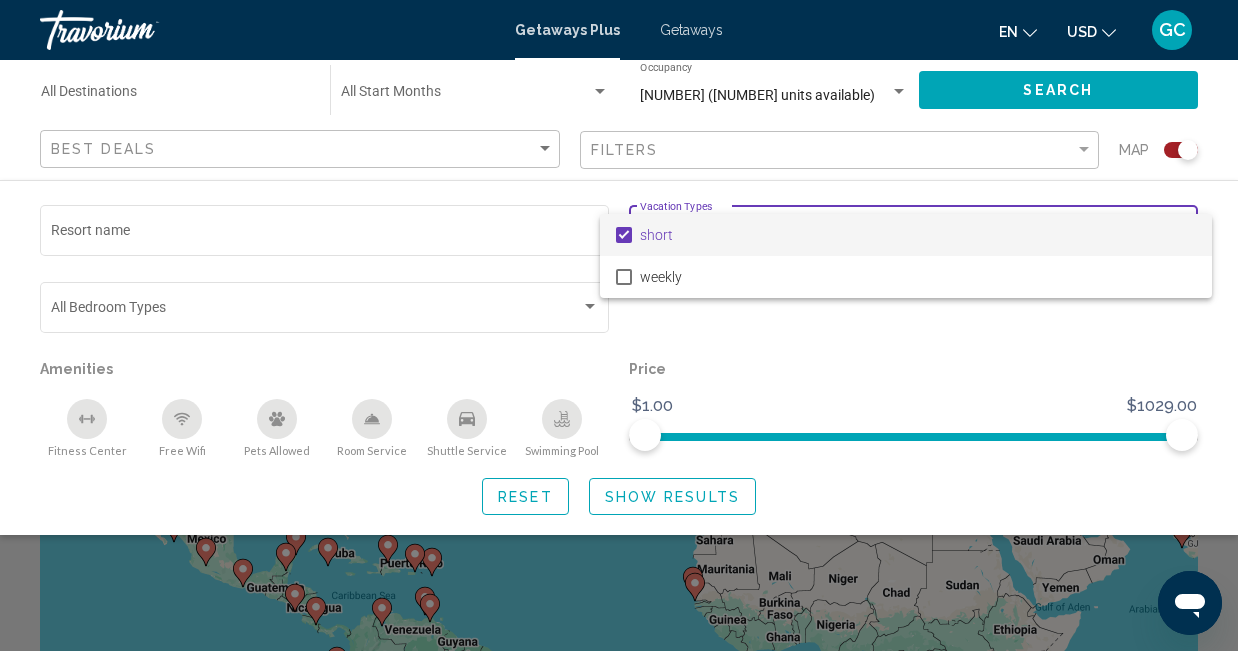 click at bounding box center [619, 325] 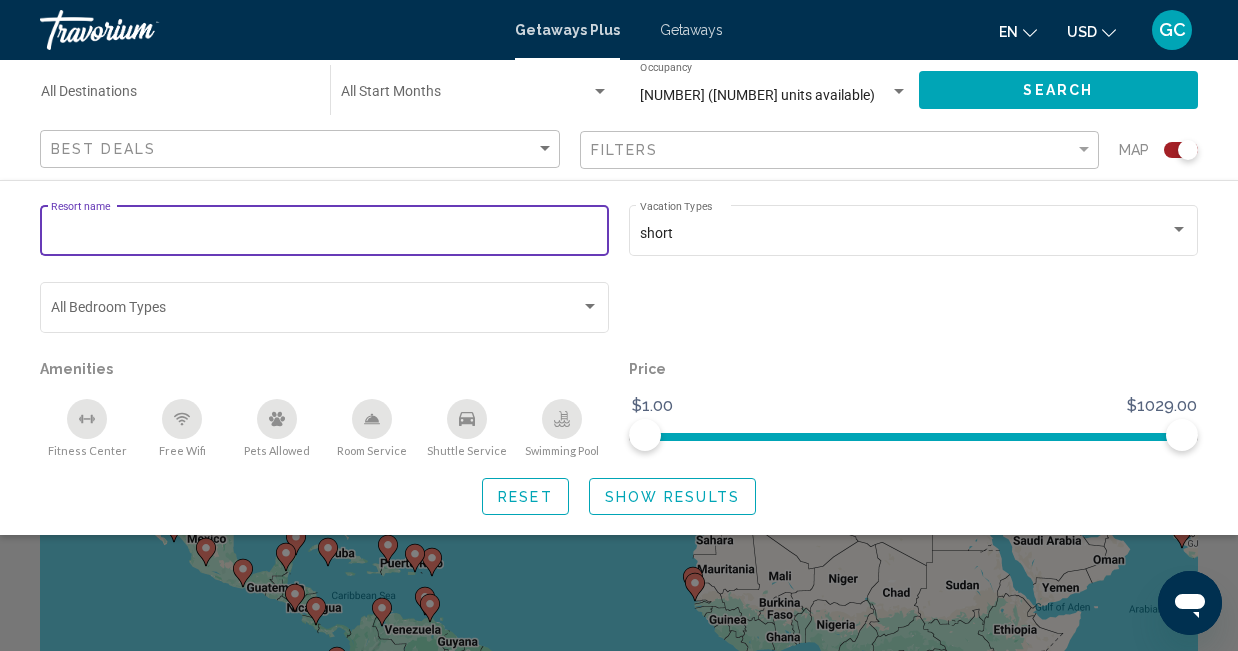 click on "Resort name" at bounding box center (325, 234) 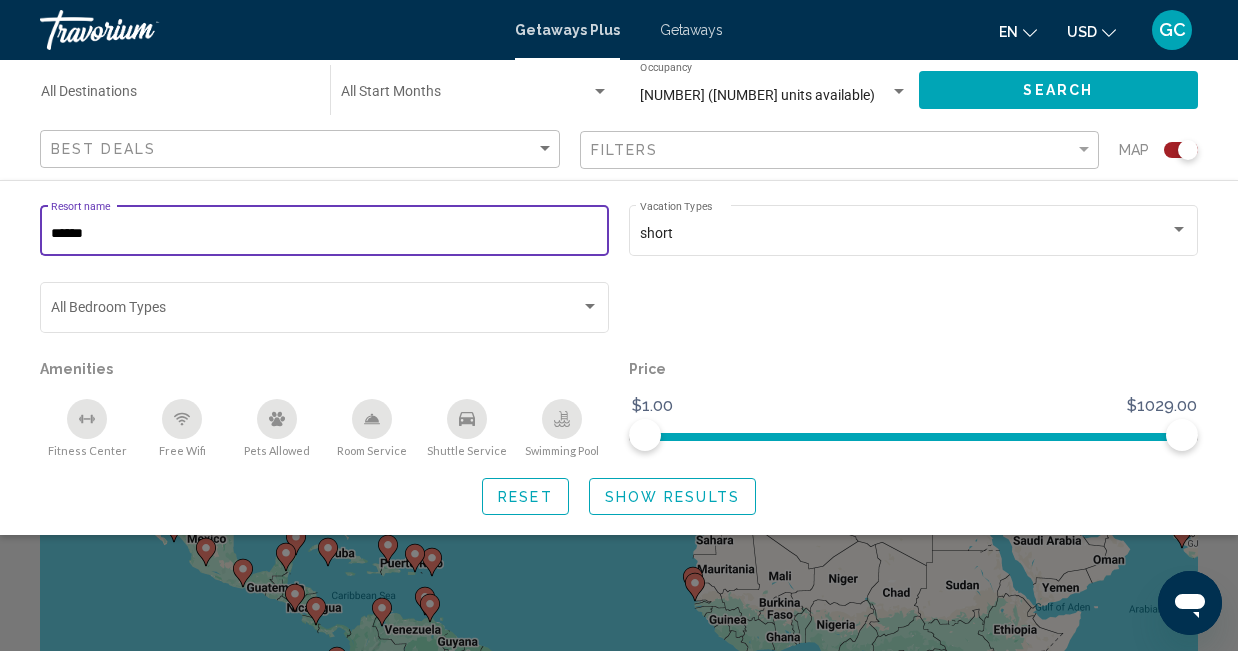 type on "******" 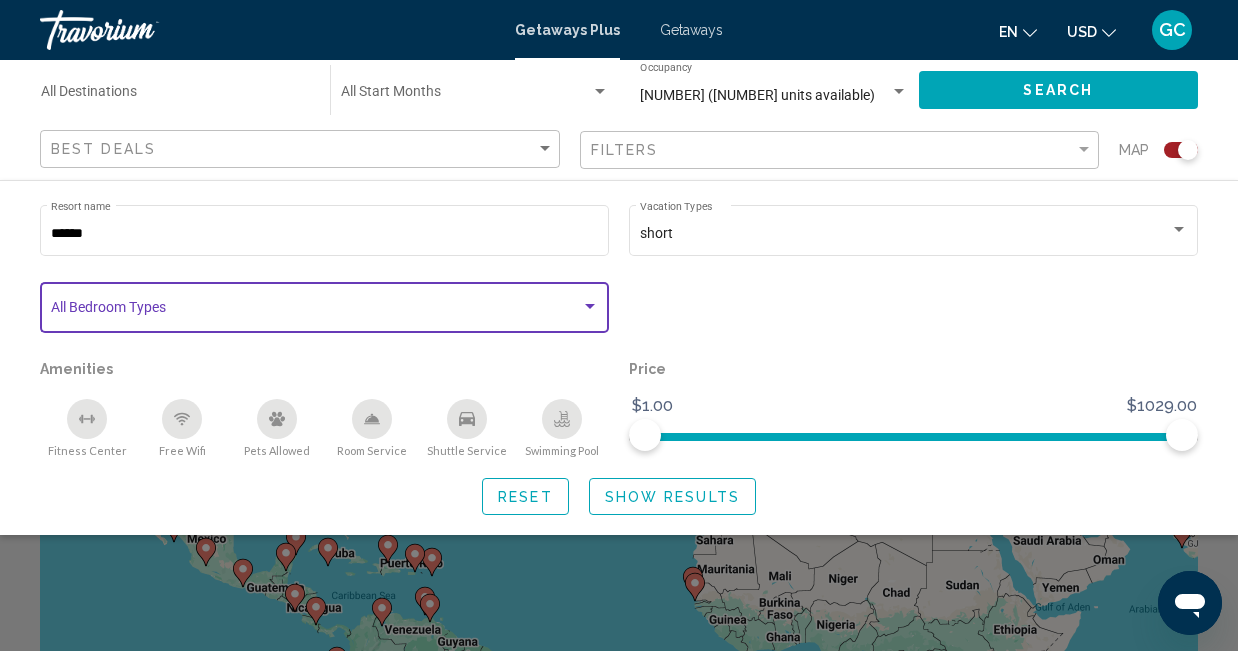 click at bounding box center (590, 307) 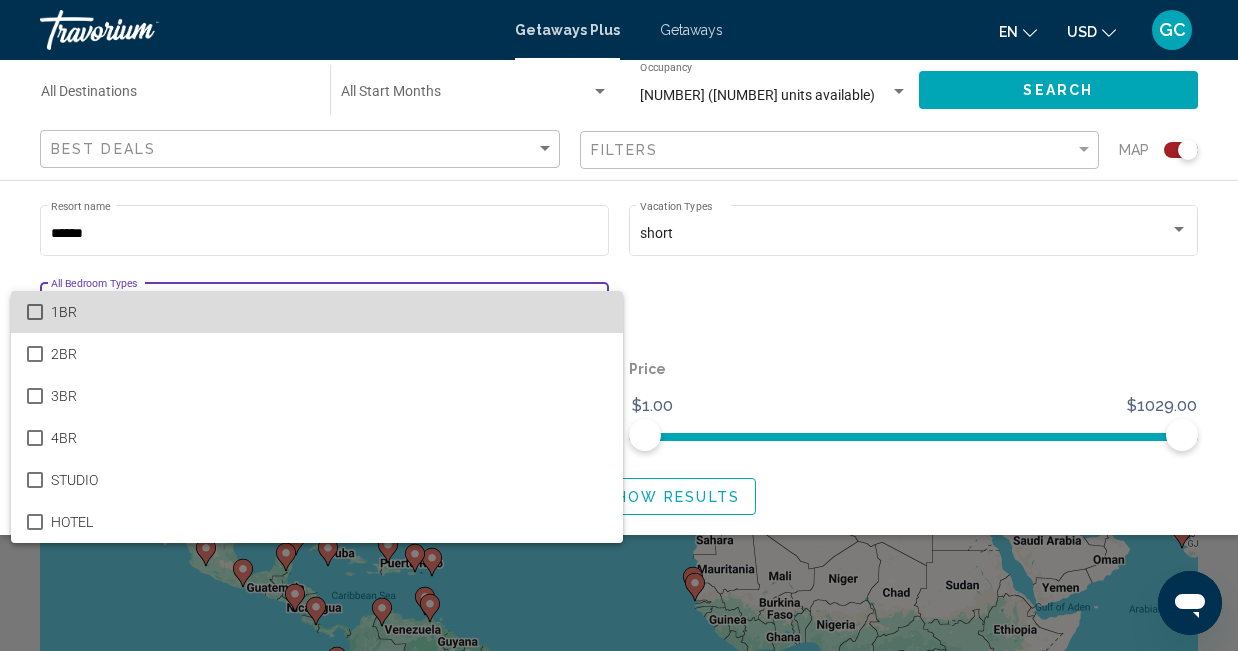 click on "1BR" at bounding box center [329, 312] 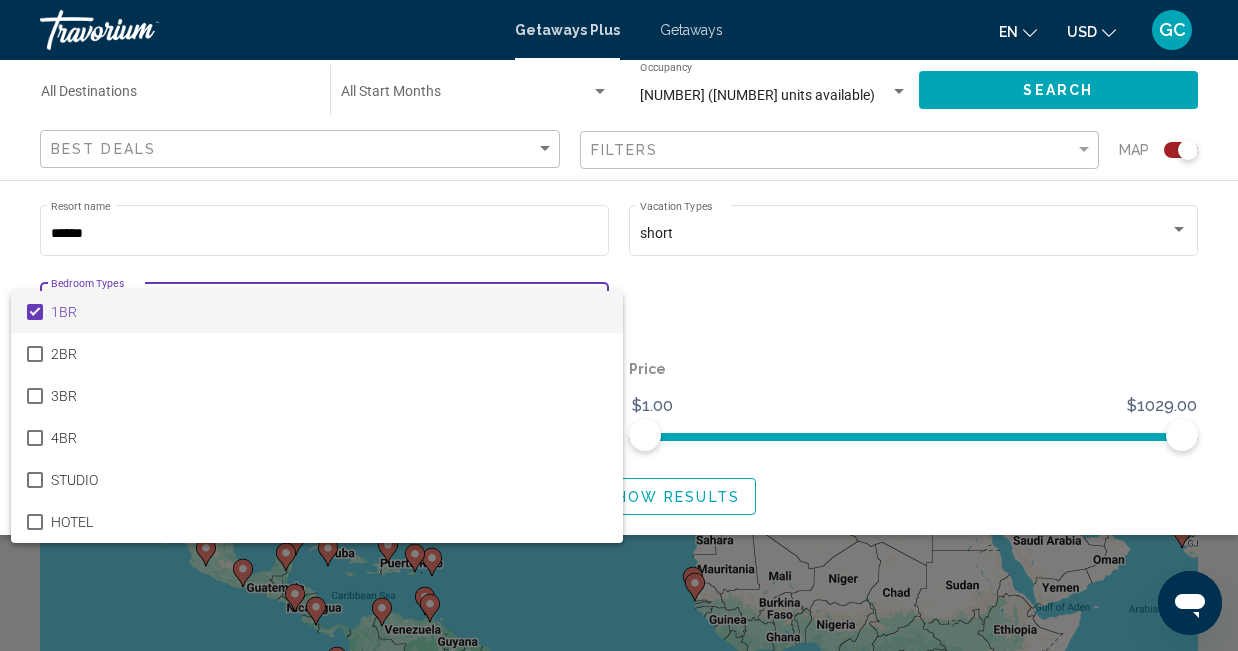 click at bounding box center (619, 325) 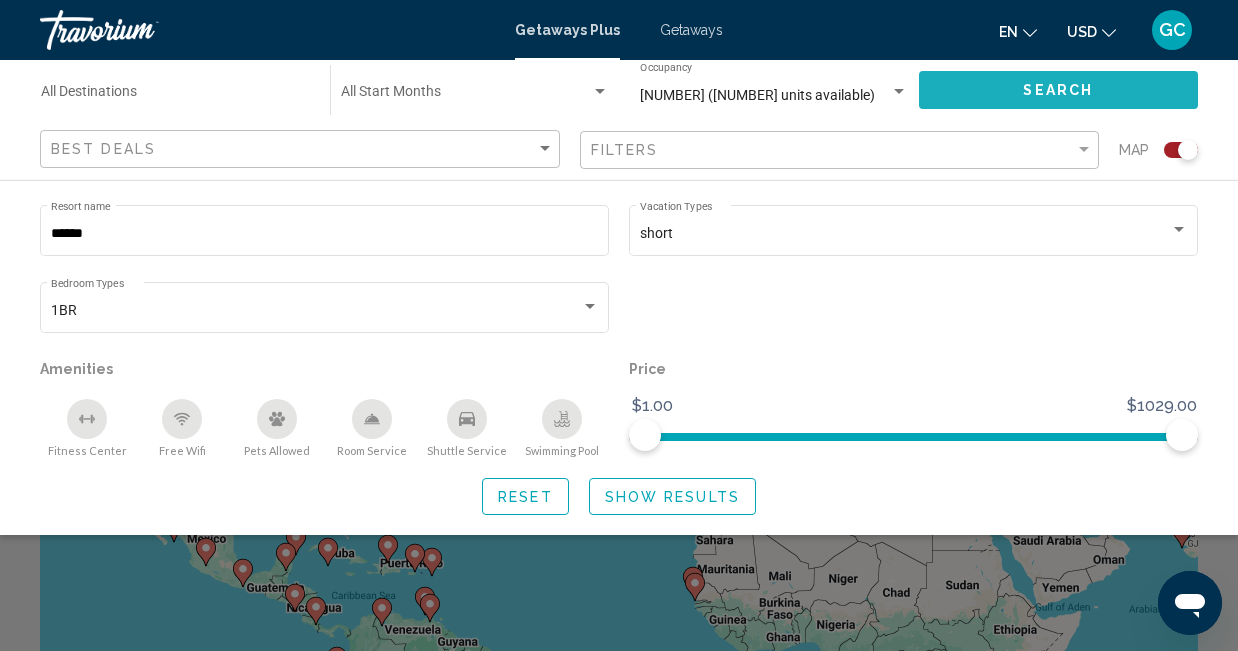 click on "Search" 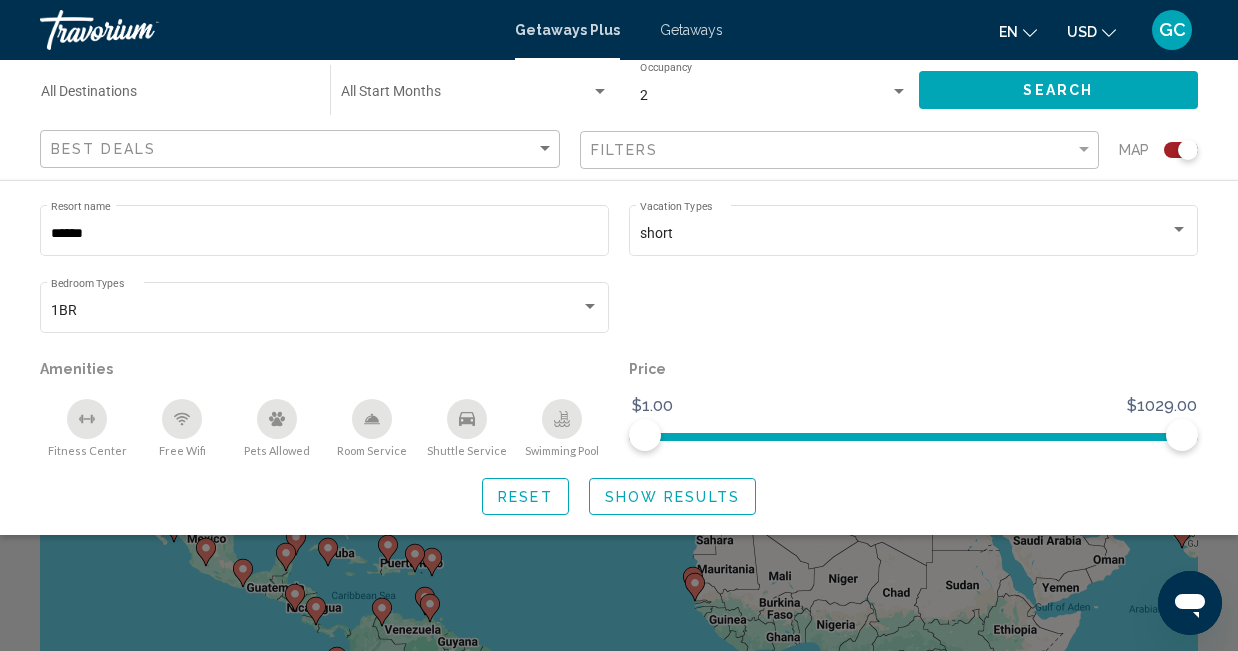 click on "Show Results" 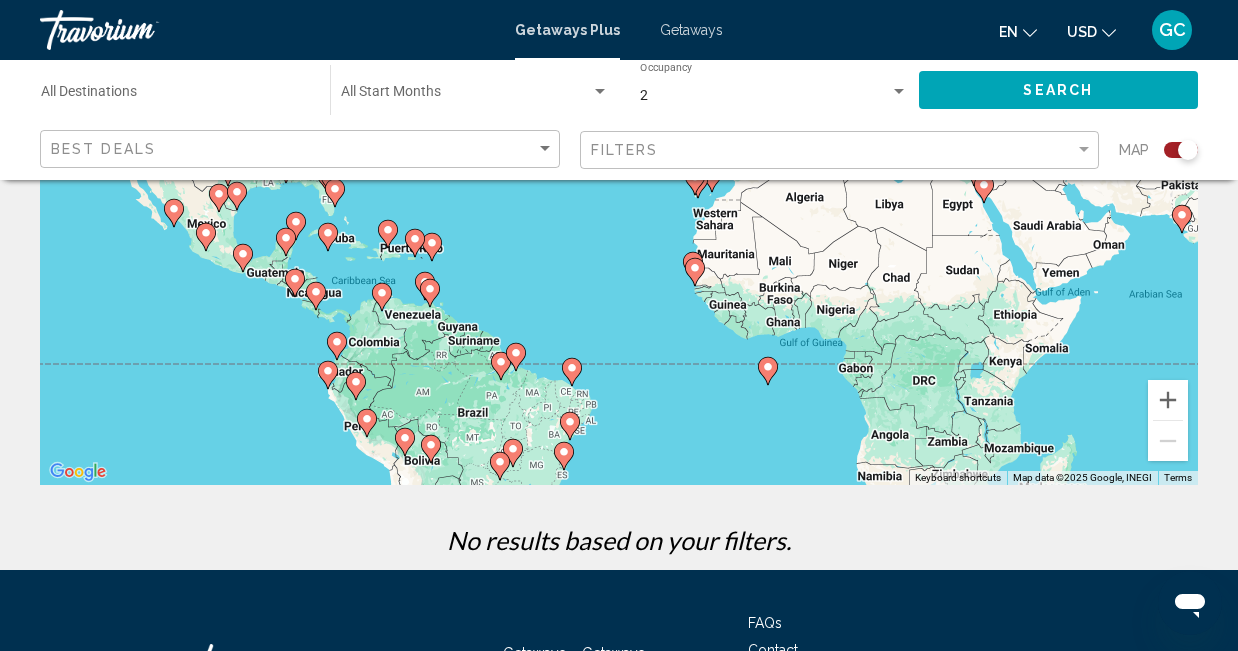 scroll, scrollTop: 319, scrollLeft: 0, axis: vertical 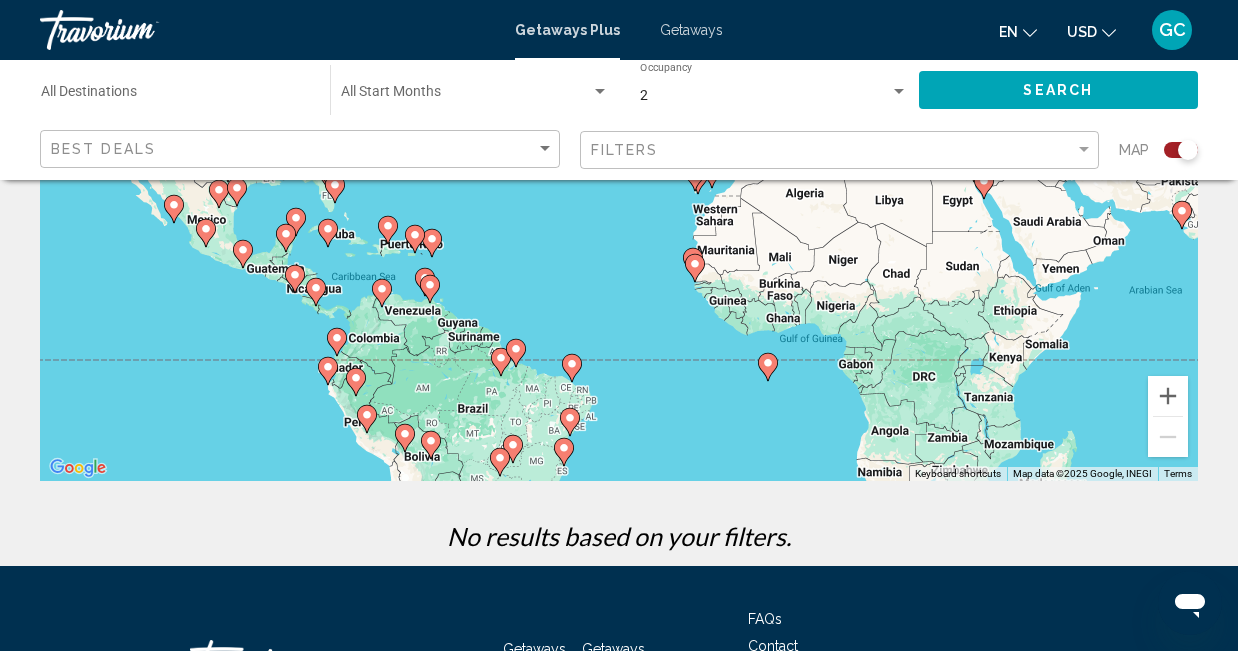 click on "To activate drag with keyboard, press Alt + Enter. Once in keyboard drag state, use the arrow keys to move the marker. To complete the drag, press the Enter key. To cancel, press Escape." at bounding box center [619, 181] 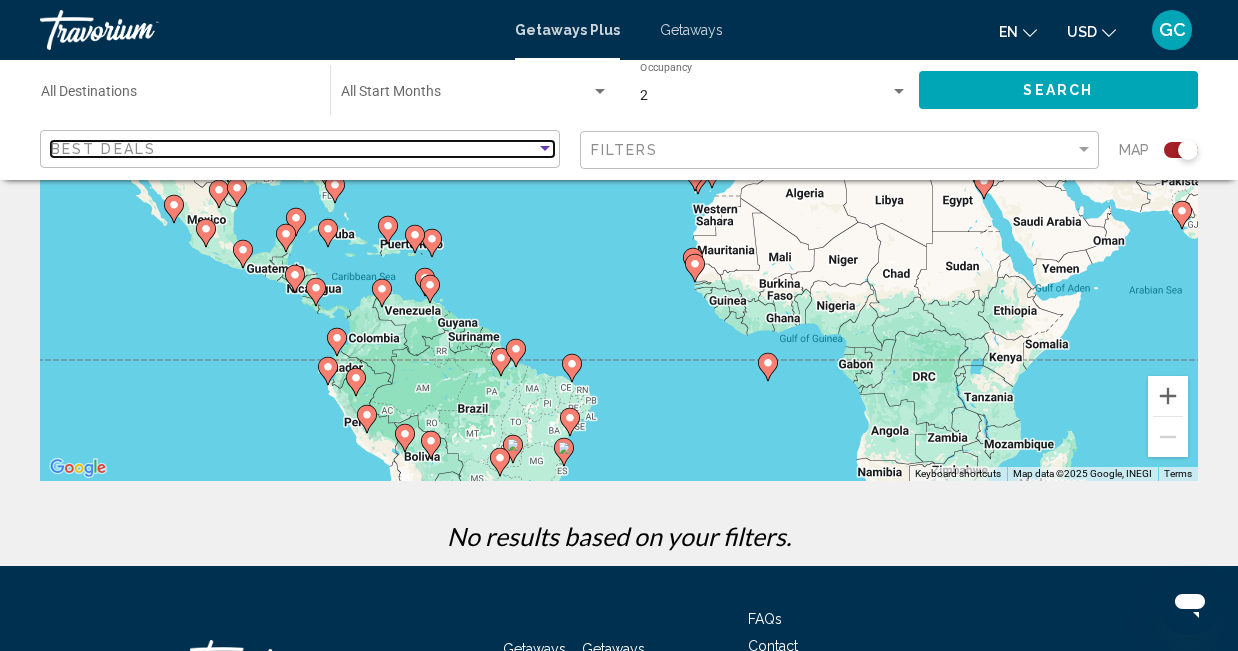 click at bounding box center [545, 149] 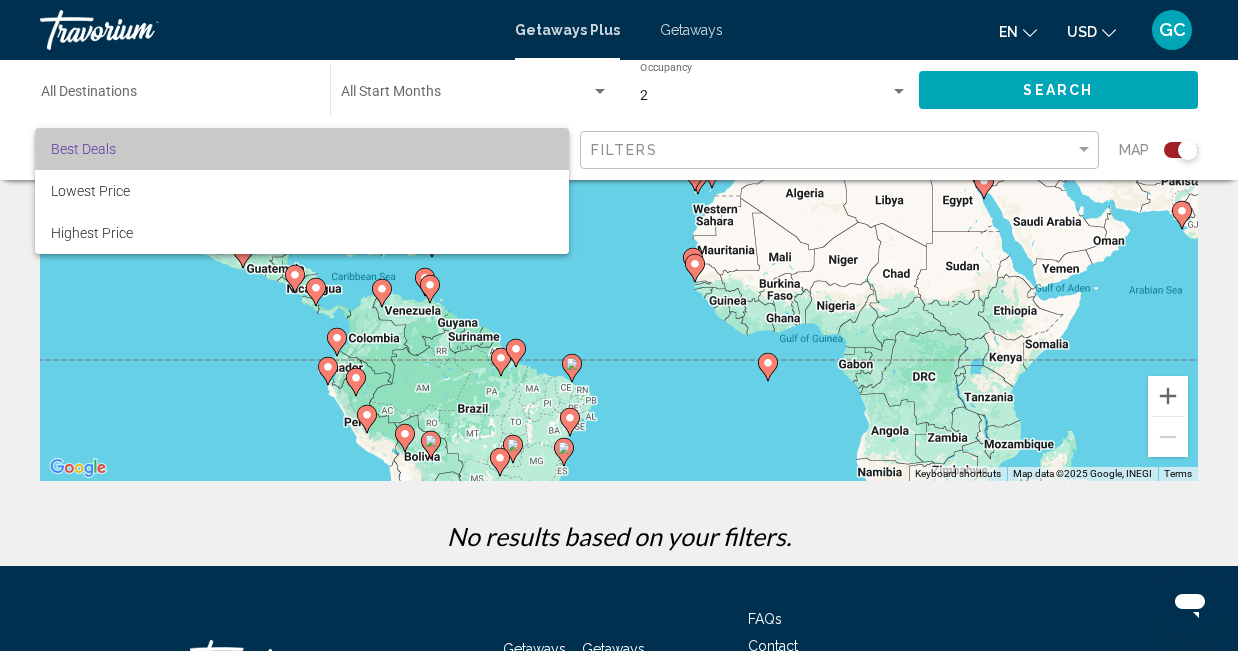 click on "Best Deals" at bounding box center [302, 149] 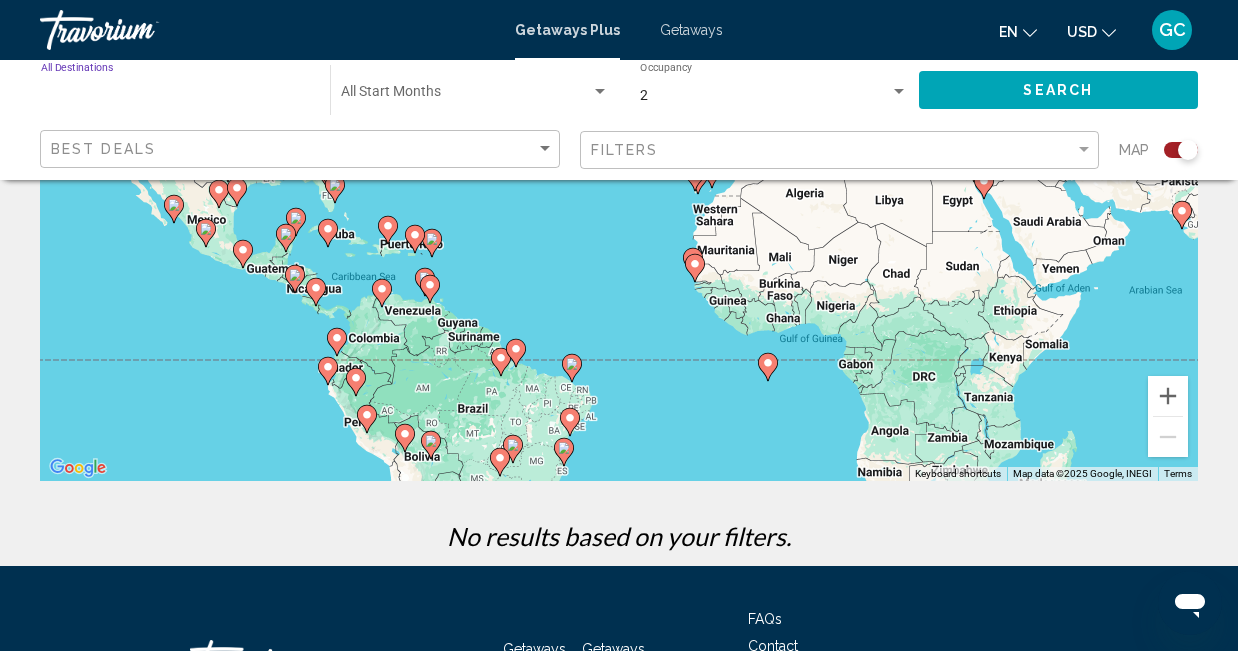 click on "Destination All Destinations" at bounding box center (175, 96) 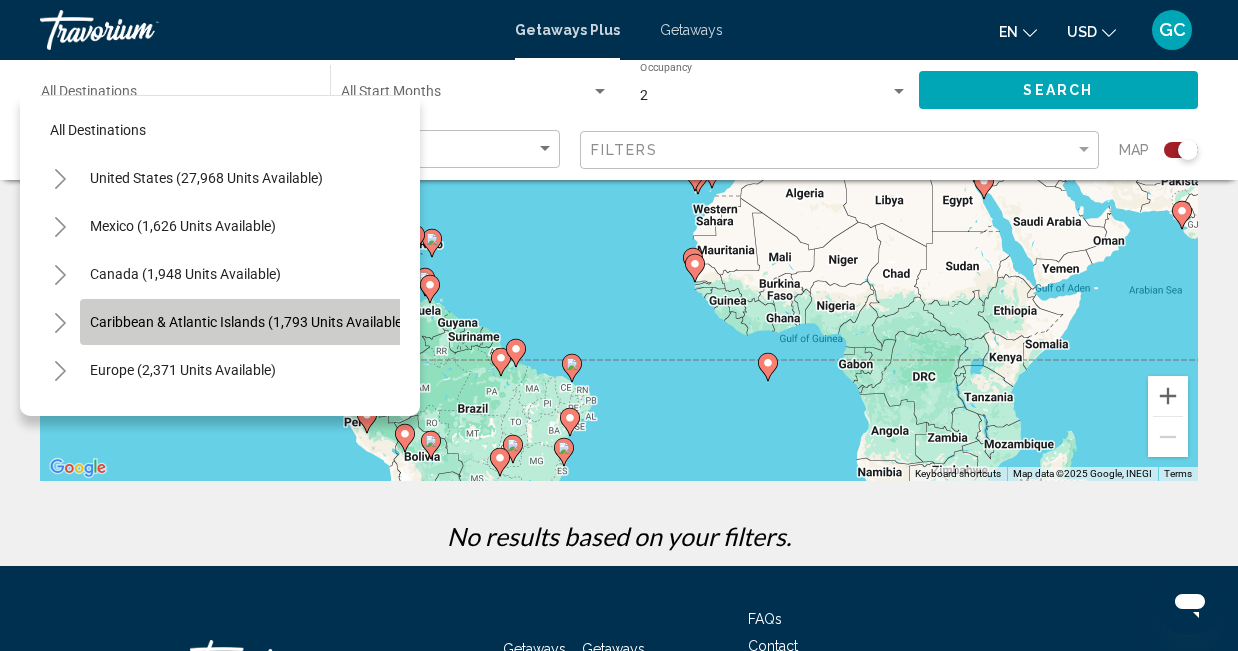 click on "Caribbean & Atlantic Islands (1,793 units available)" 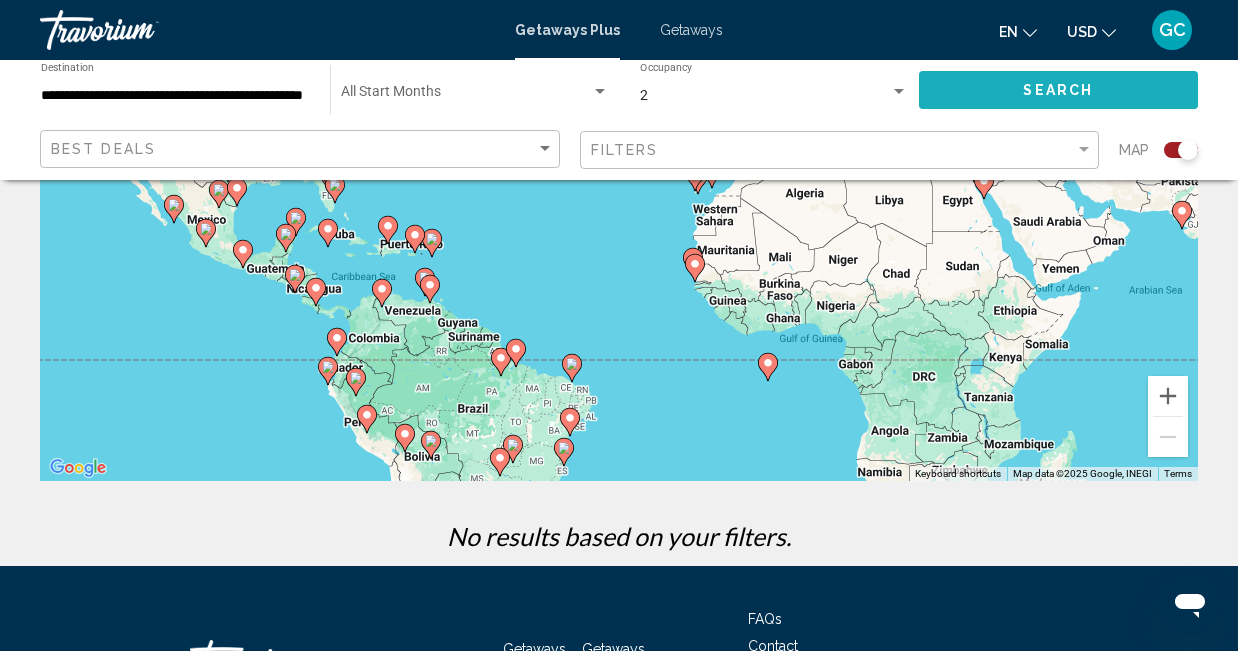 click on "Search" 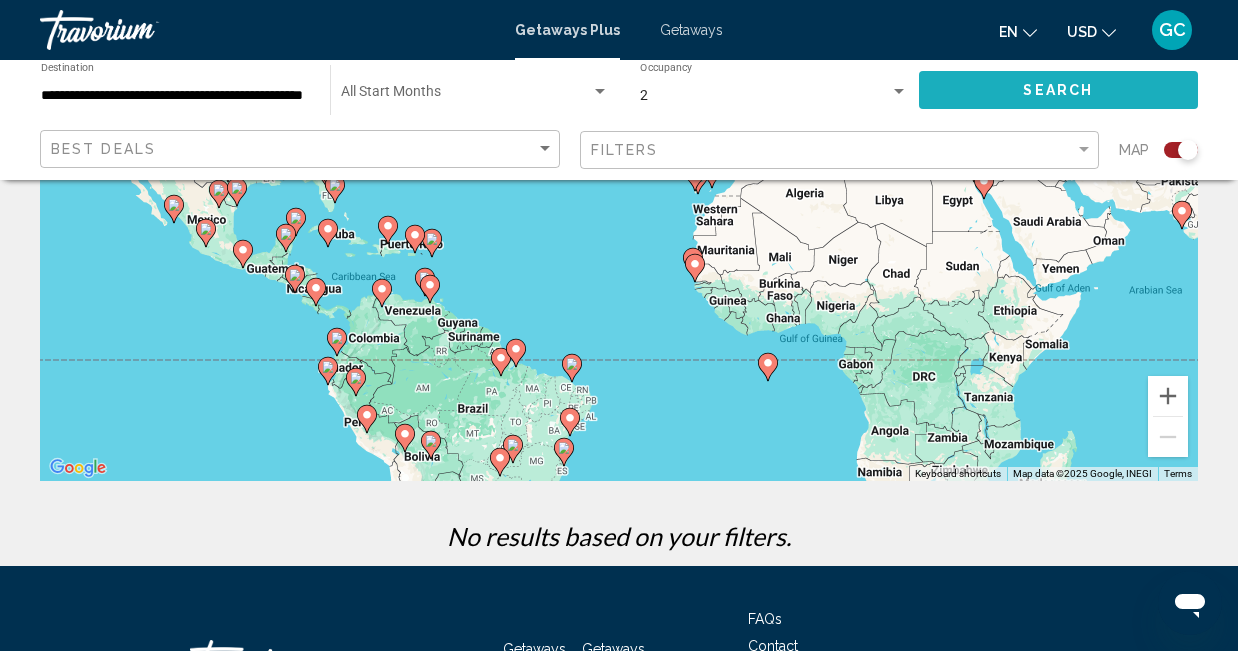 scroll, scrollTop: 0, scrollLeft: 0, axis: both 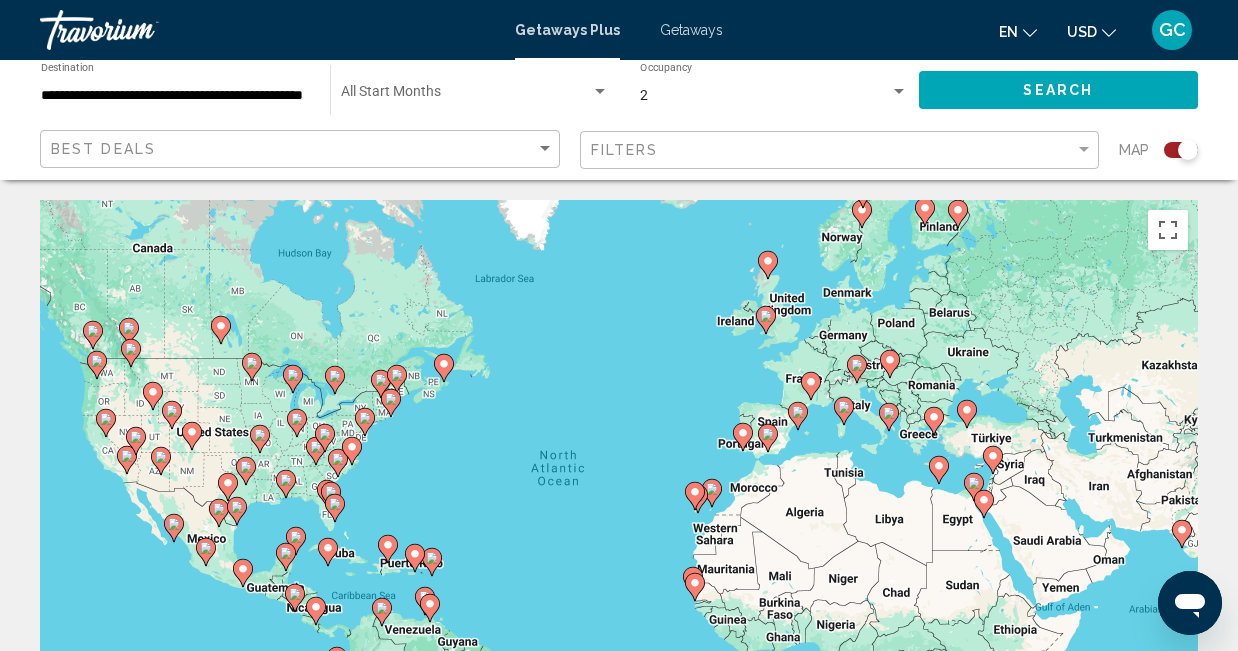 type 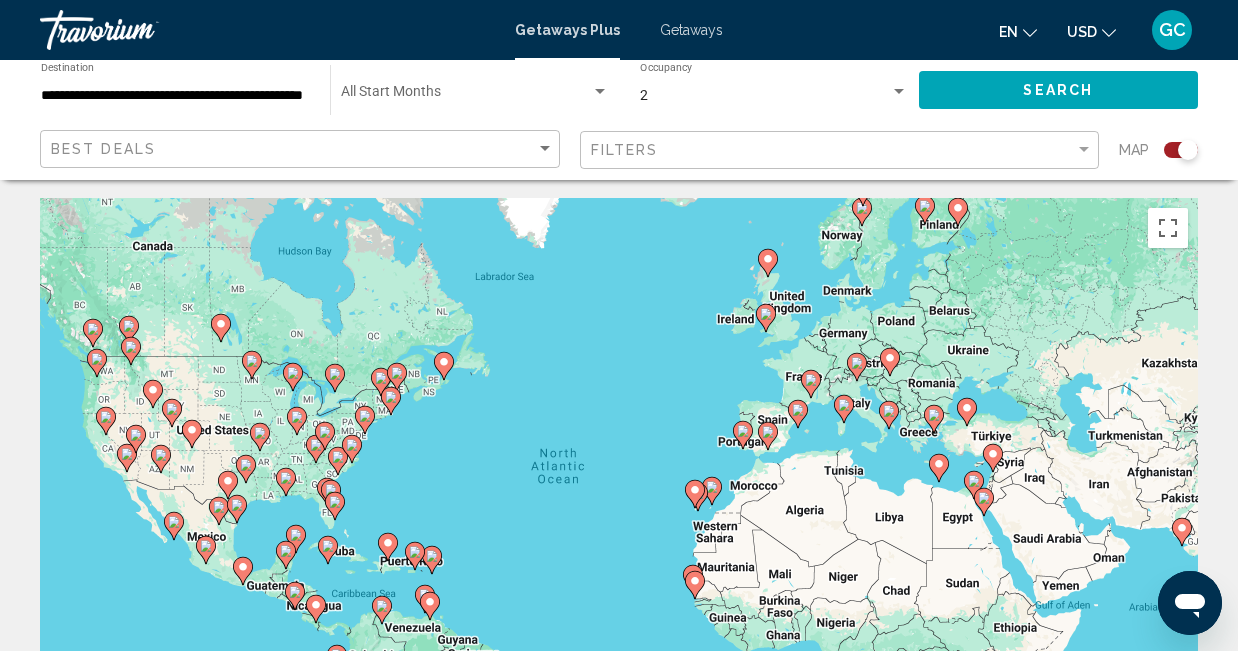 scroll, scrollTop: 0, scrollLeft: 0, axis: both 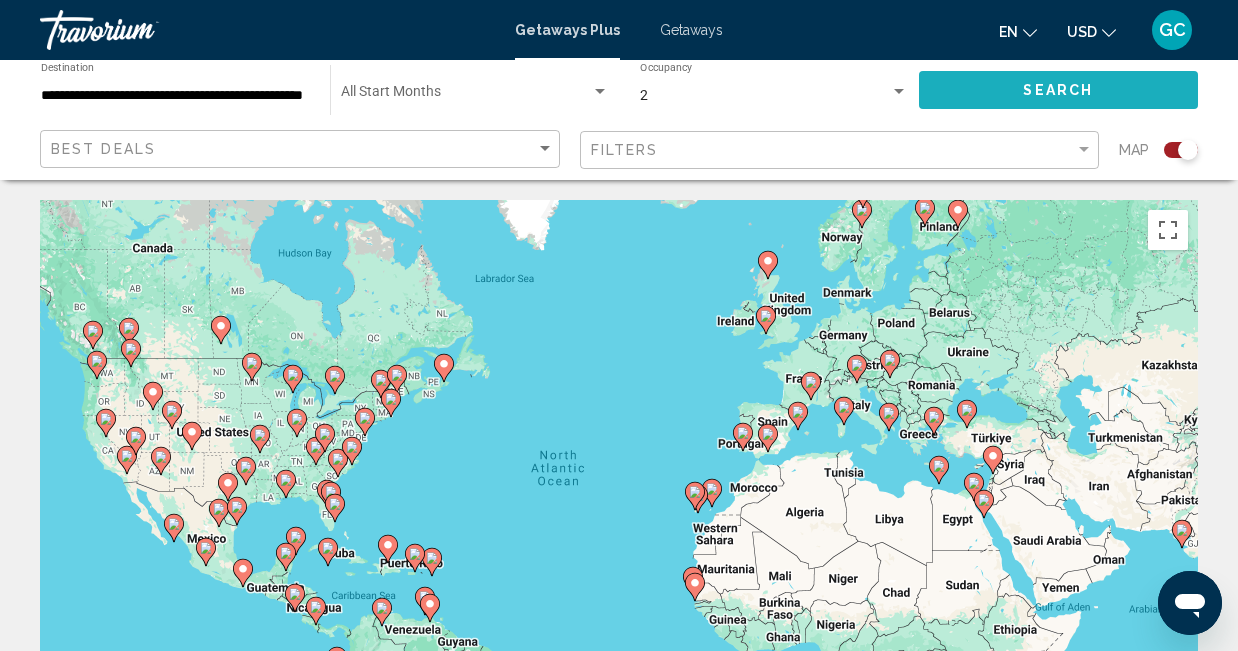 click on "Search" 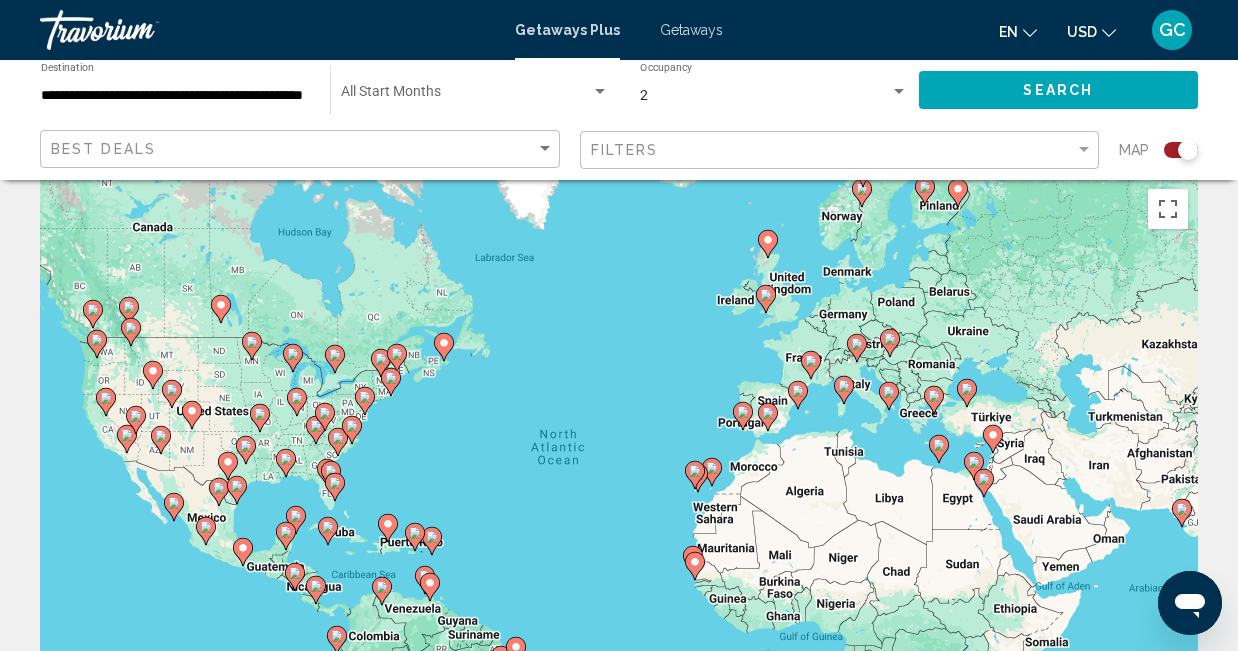 scroll, scrollTop: 0, scrollLeft: 0, axis: both 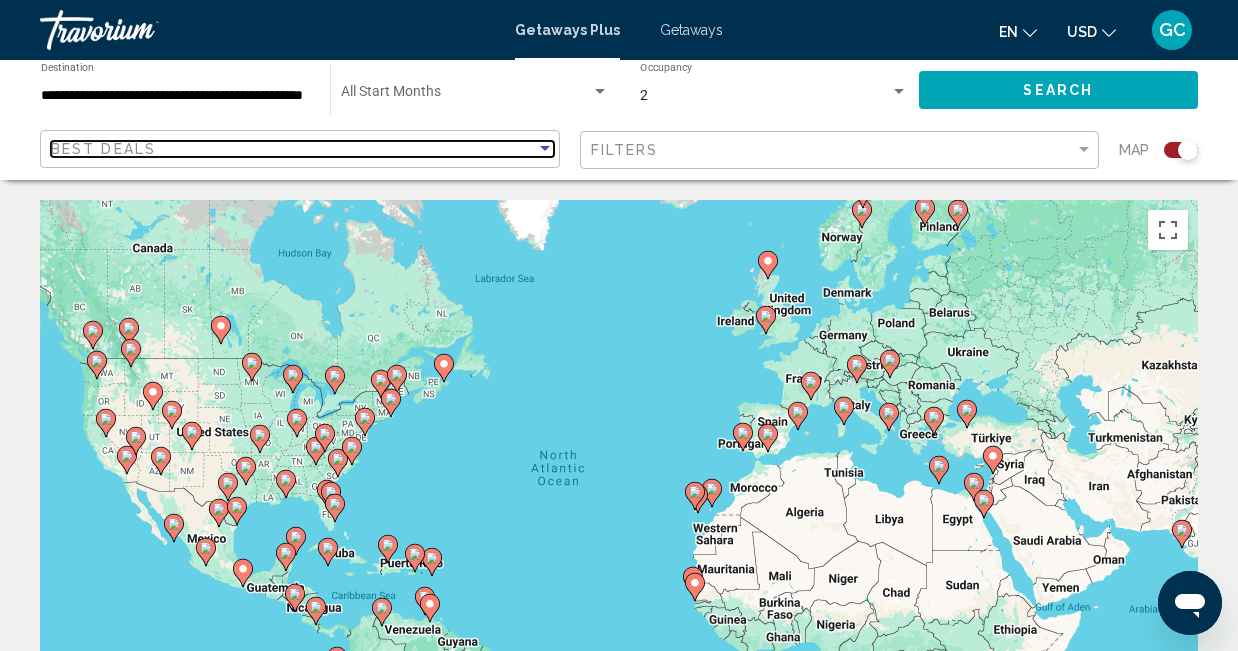 click at bounding box center (545, 149) 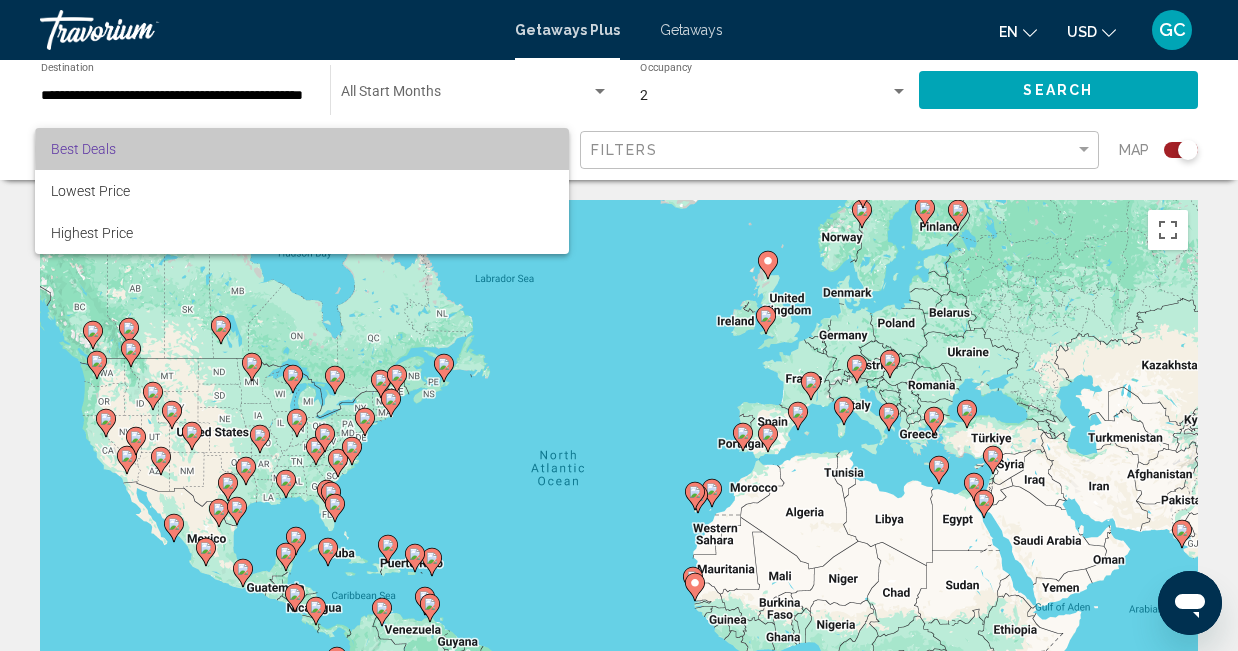 click on "Best Deals" at bounding box center [302, 149] 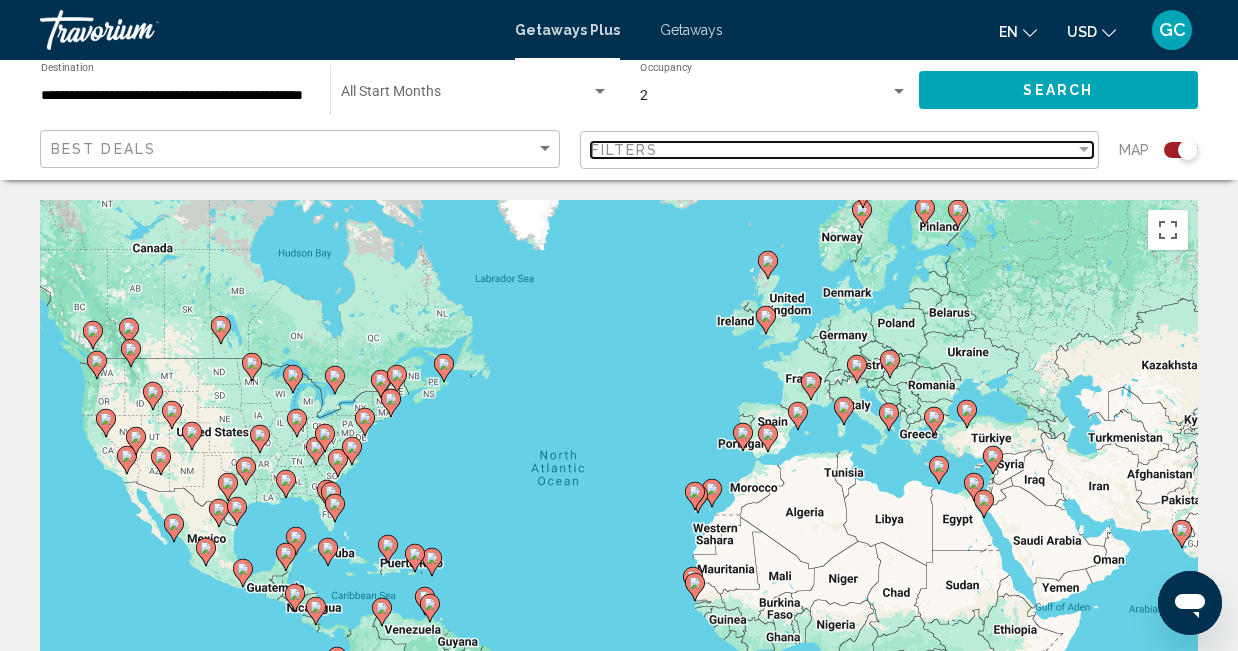click at bounding box center [1084, 149] 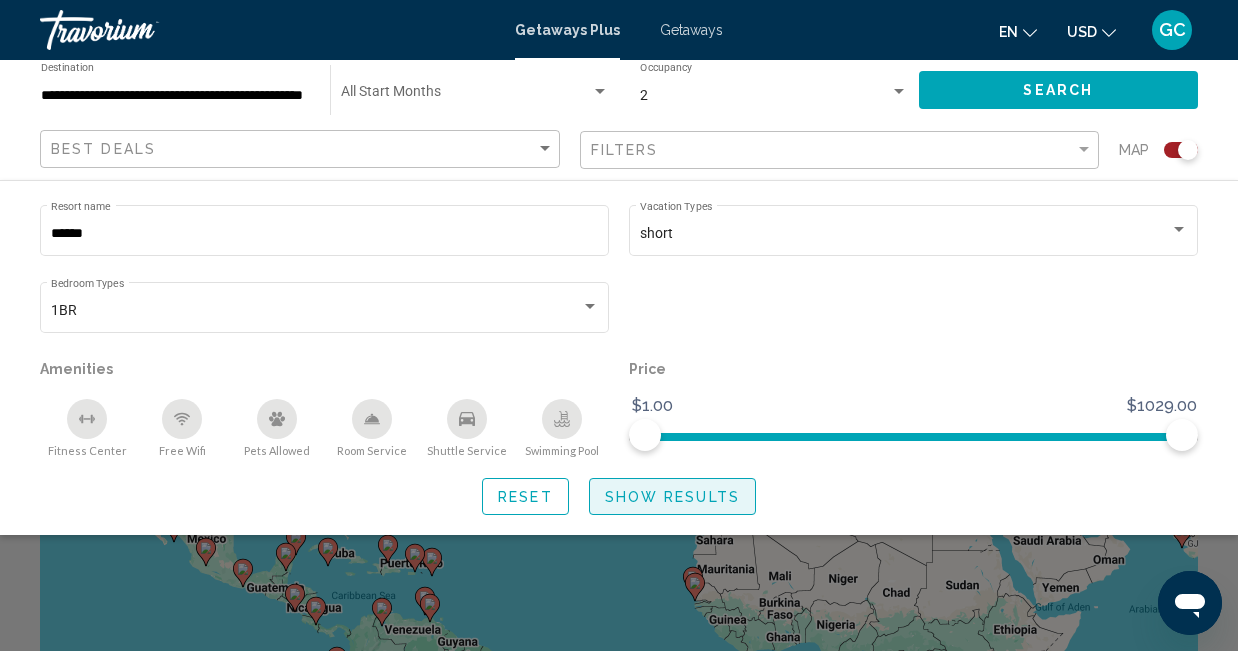 click on "Show Results" 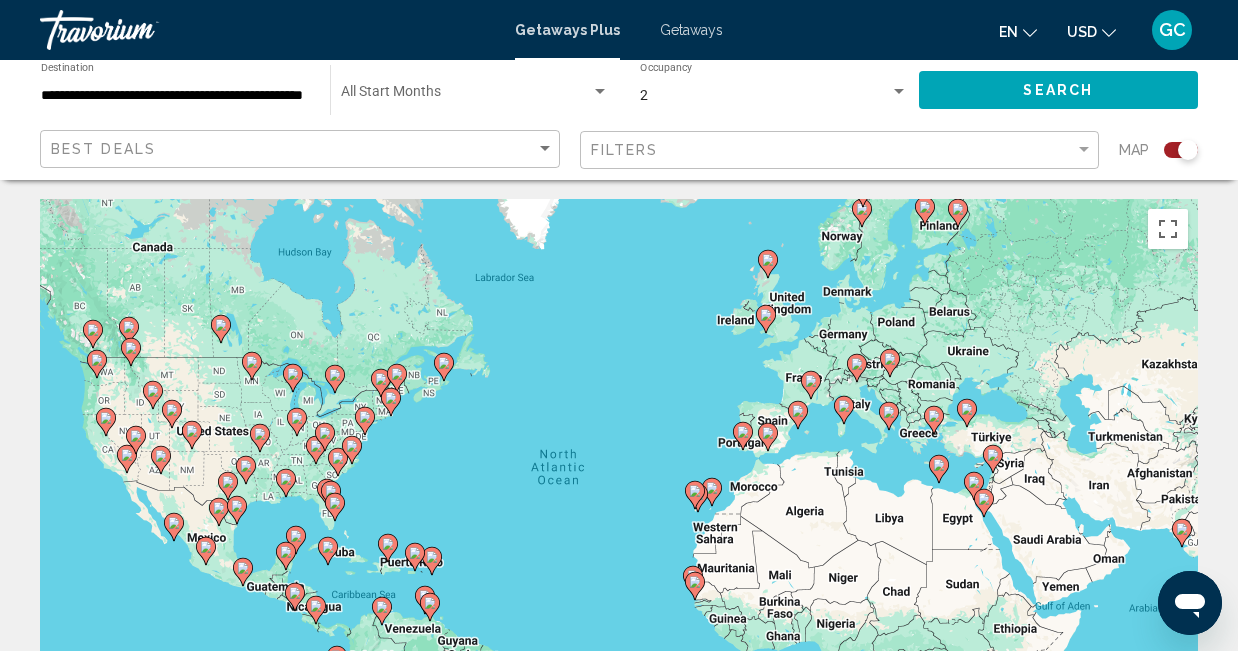 scroll, scrollTop: 0, scrollLeft: 0, axis: both 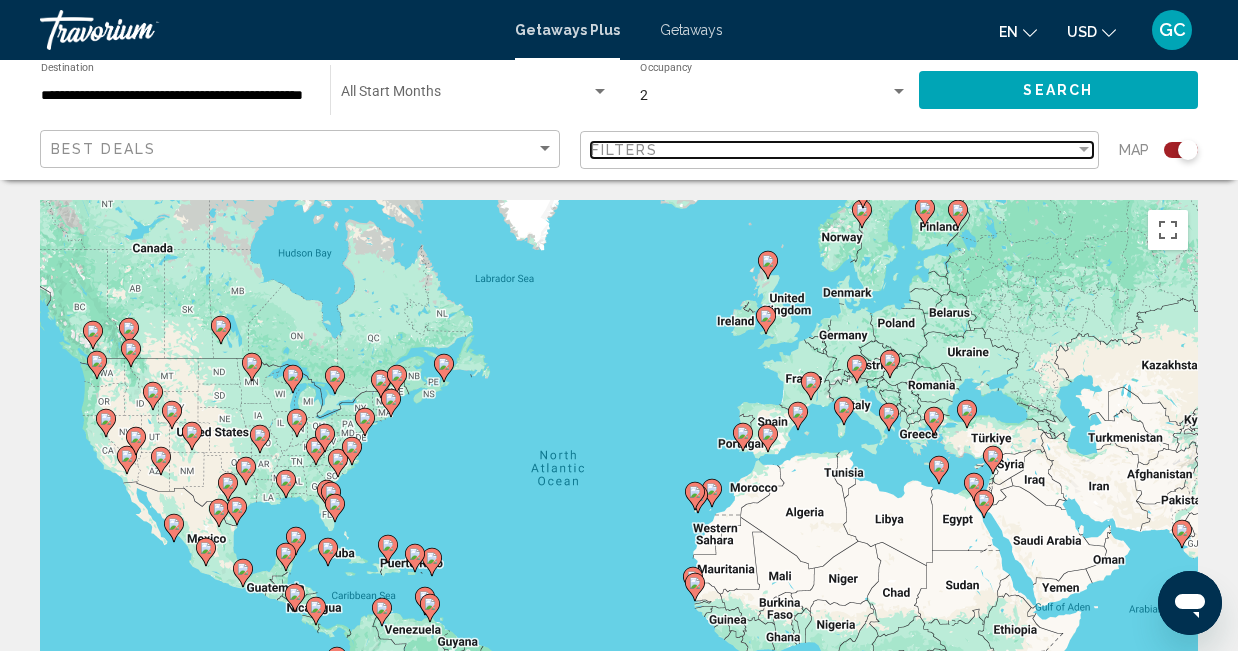click at bounding box center [1084, 149] 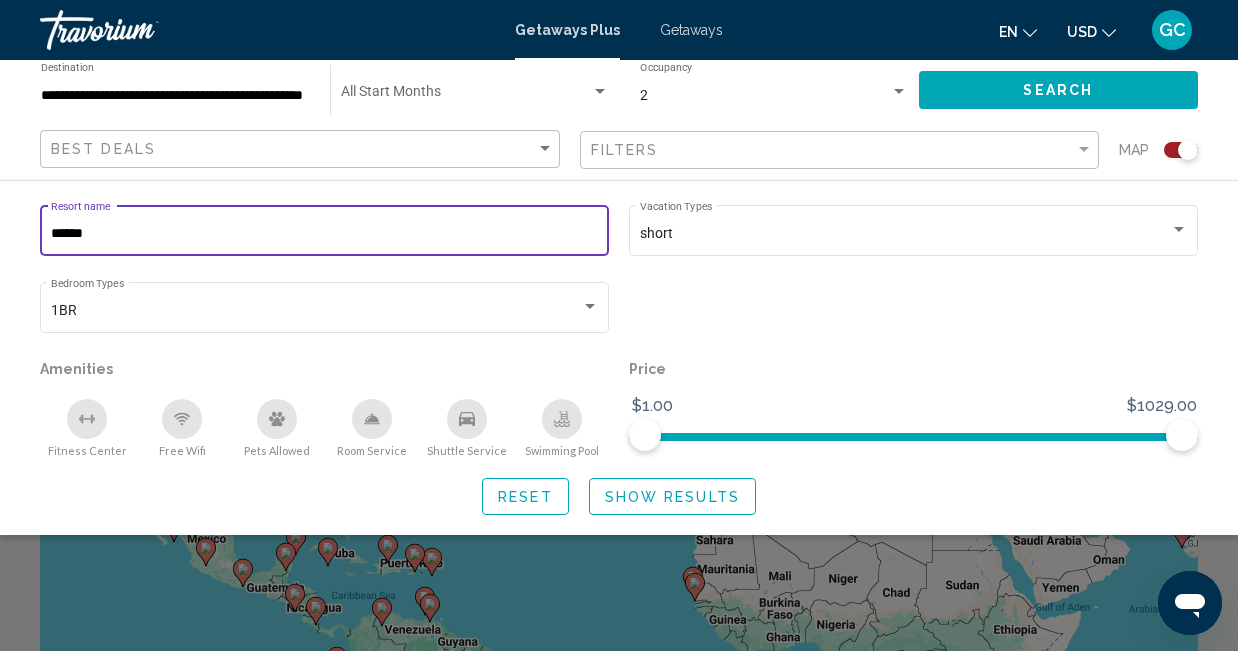 click on "******" at bounding box center [325, 234] 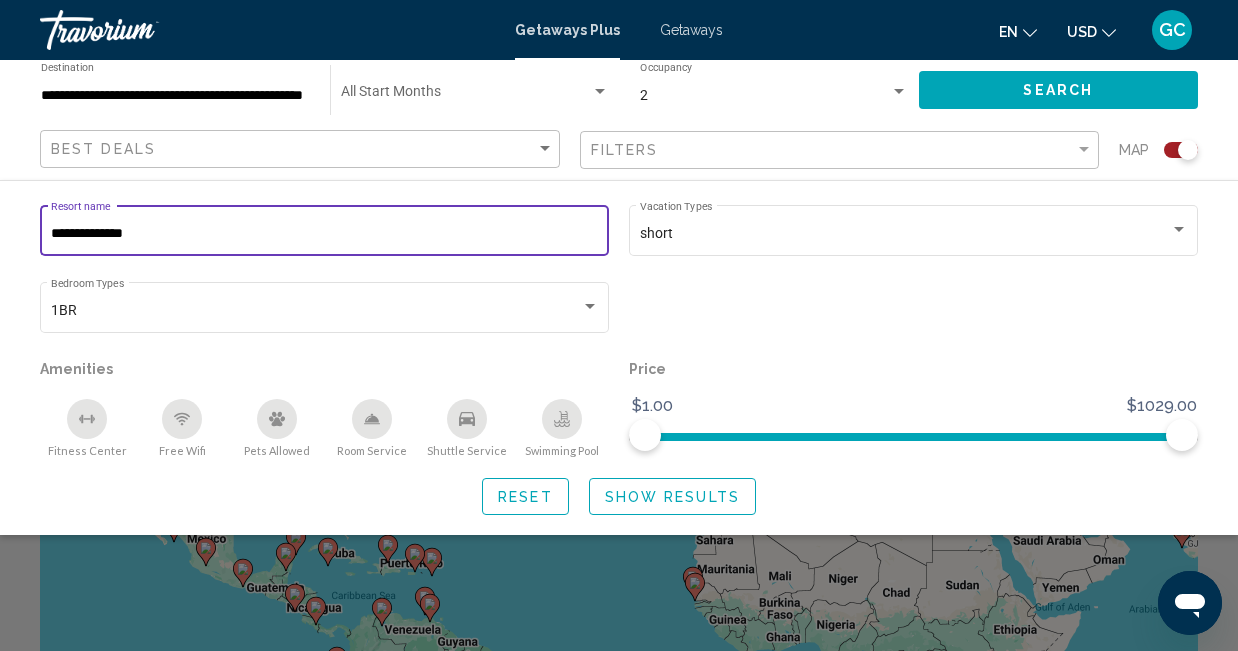 type on "**********" 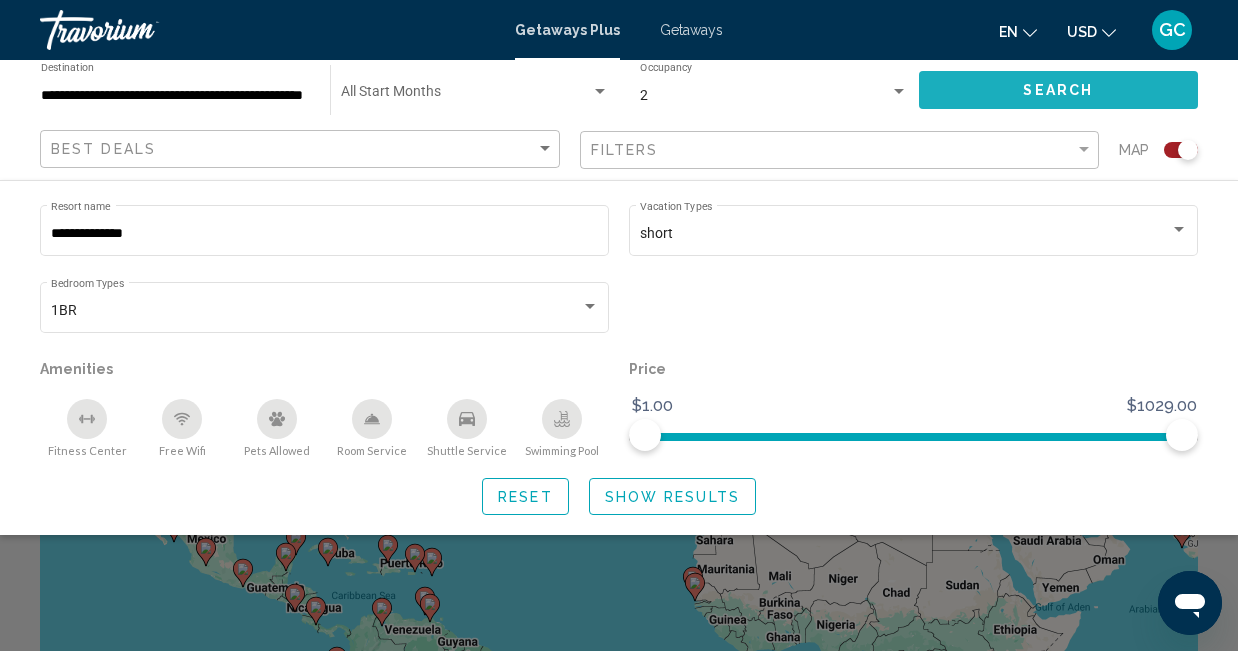 click on "Search" 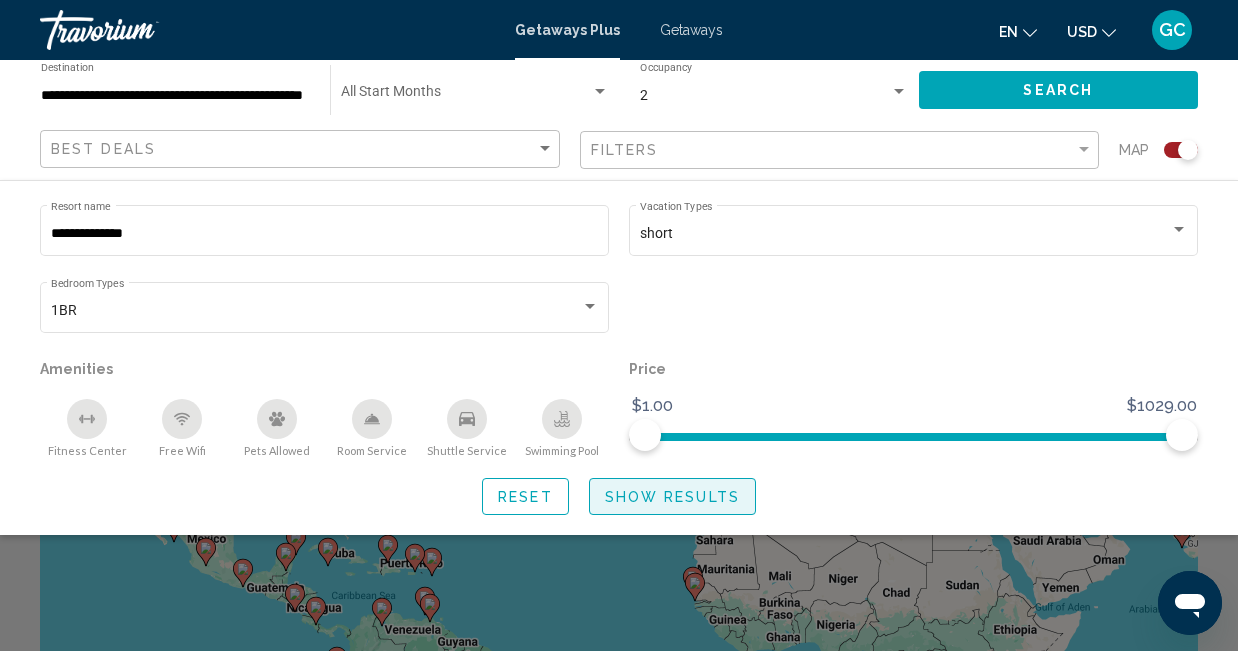 click on "Show Results" 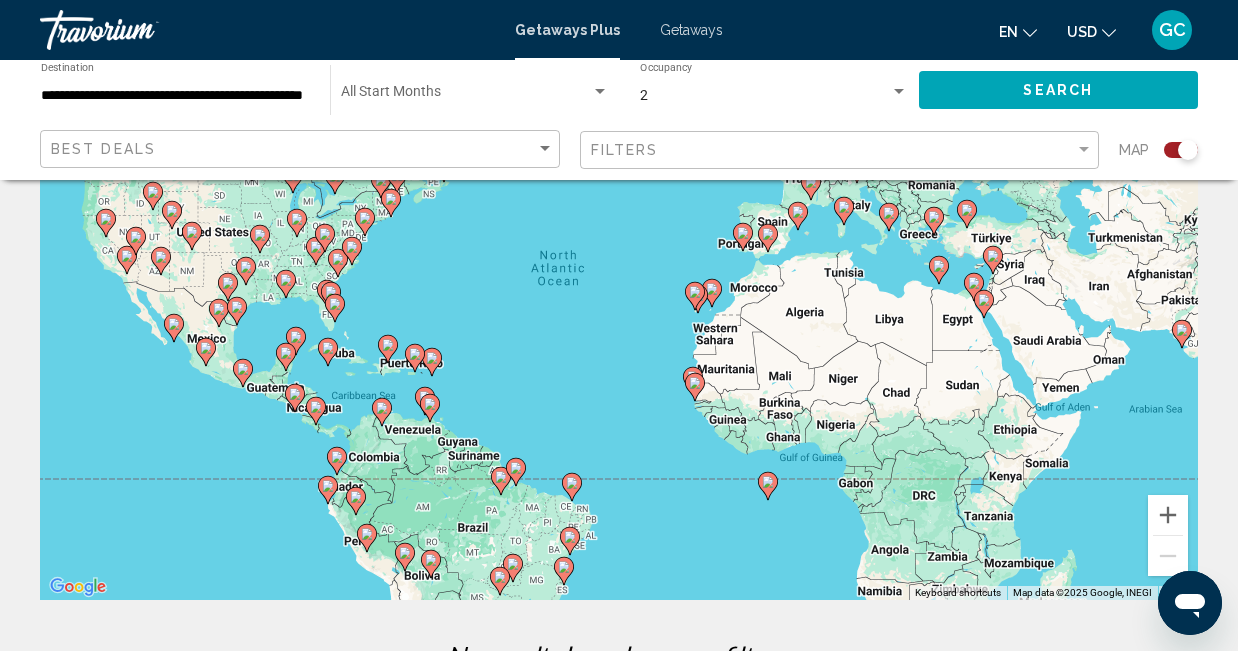 scroll, scrollTop: 240, scrollLeft: 0, axis: vertical 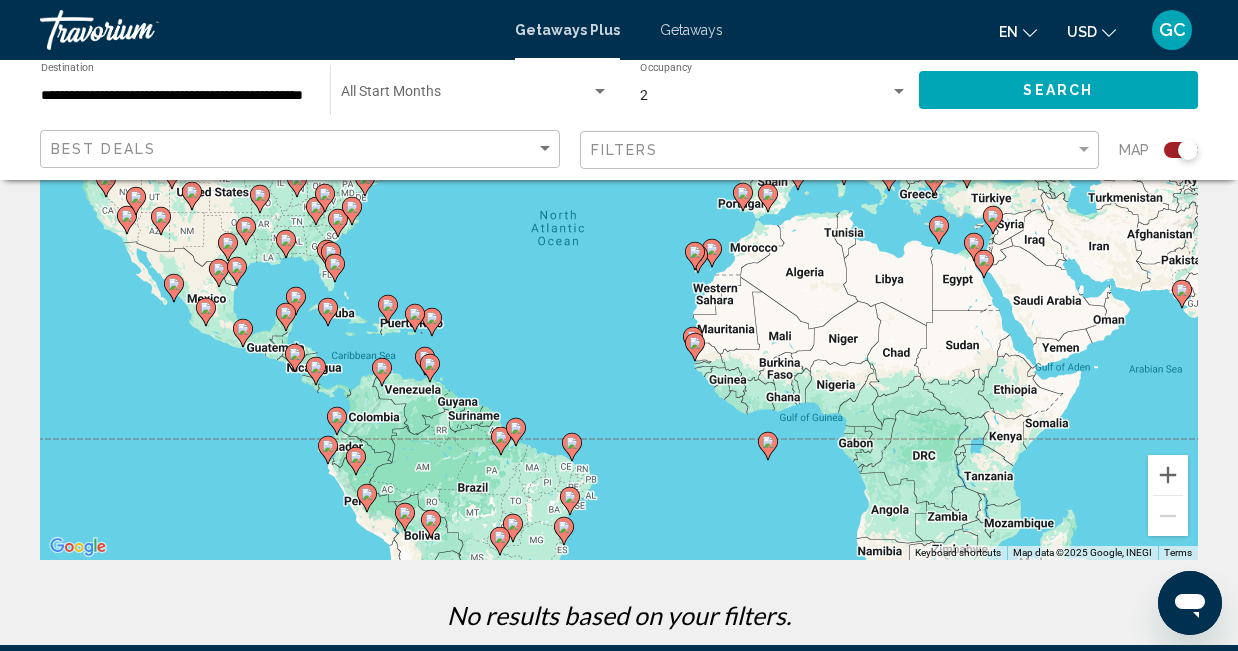 click on "To activate drag with keyboard, press Alt + Enter. Once in keyboard drag state, use the arrow keys to move the marker. To complete the drag, press the Enter key. To cancel, press Escape." at bounding box center [619, 260] 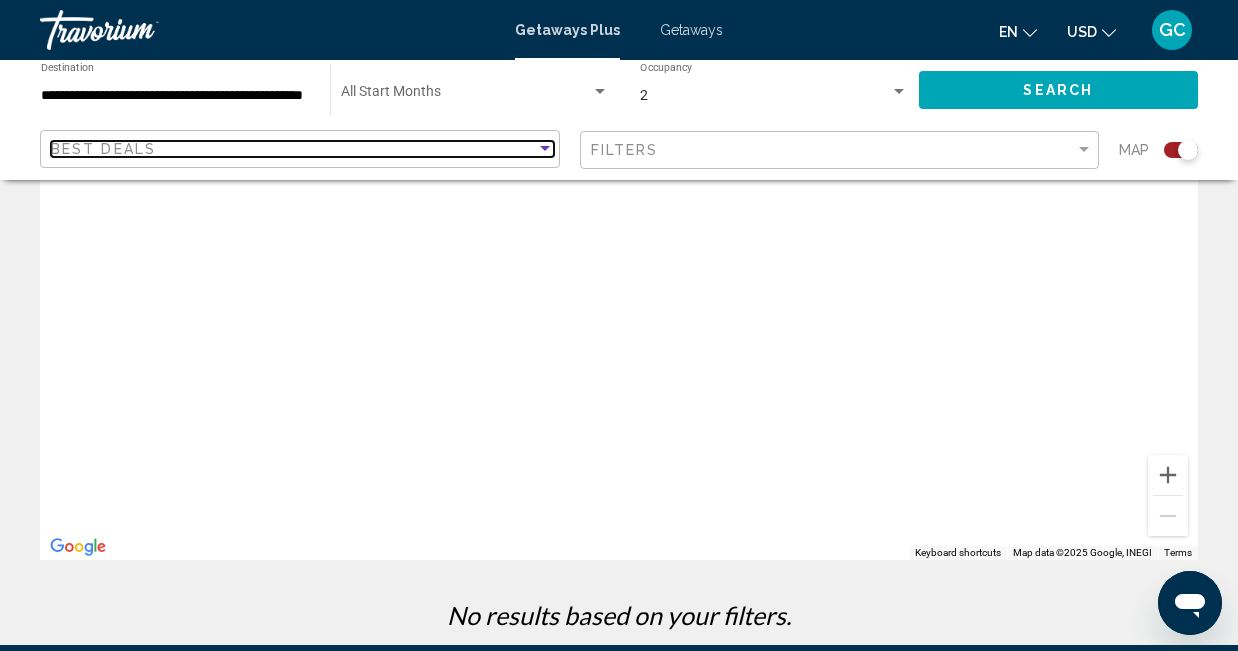 click at bounding box center [545, 148] 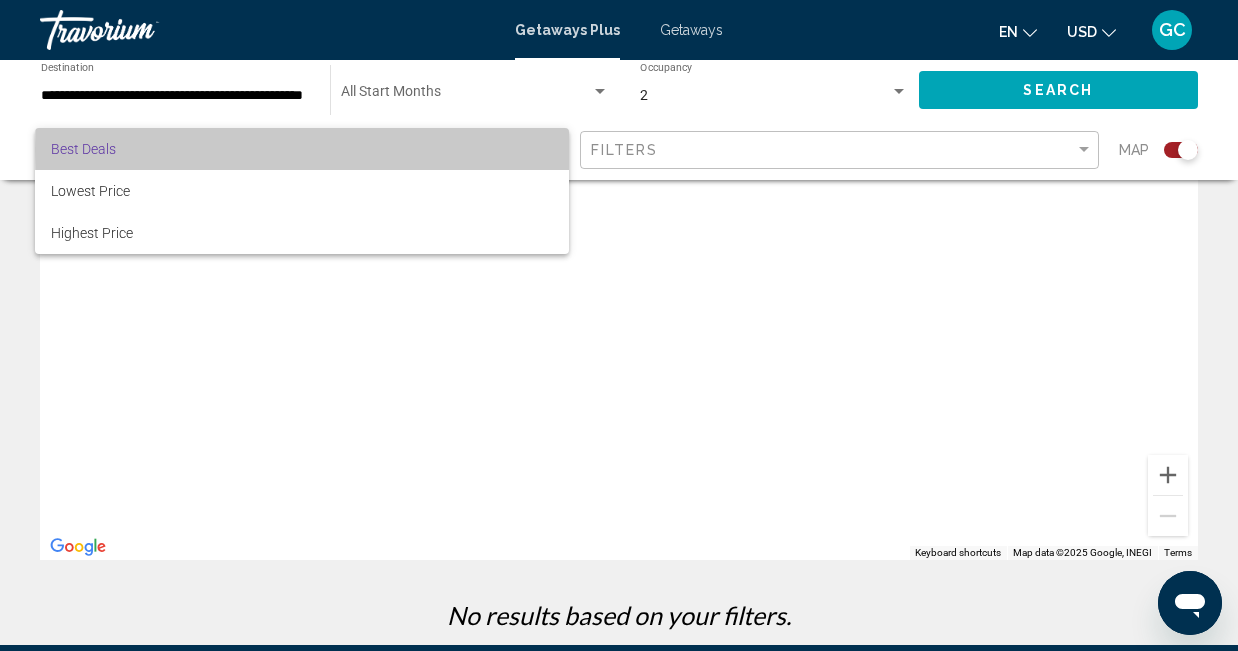 click on "Best Deals" at bounding box center [302, 149] 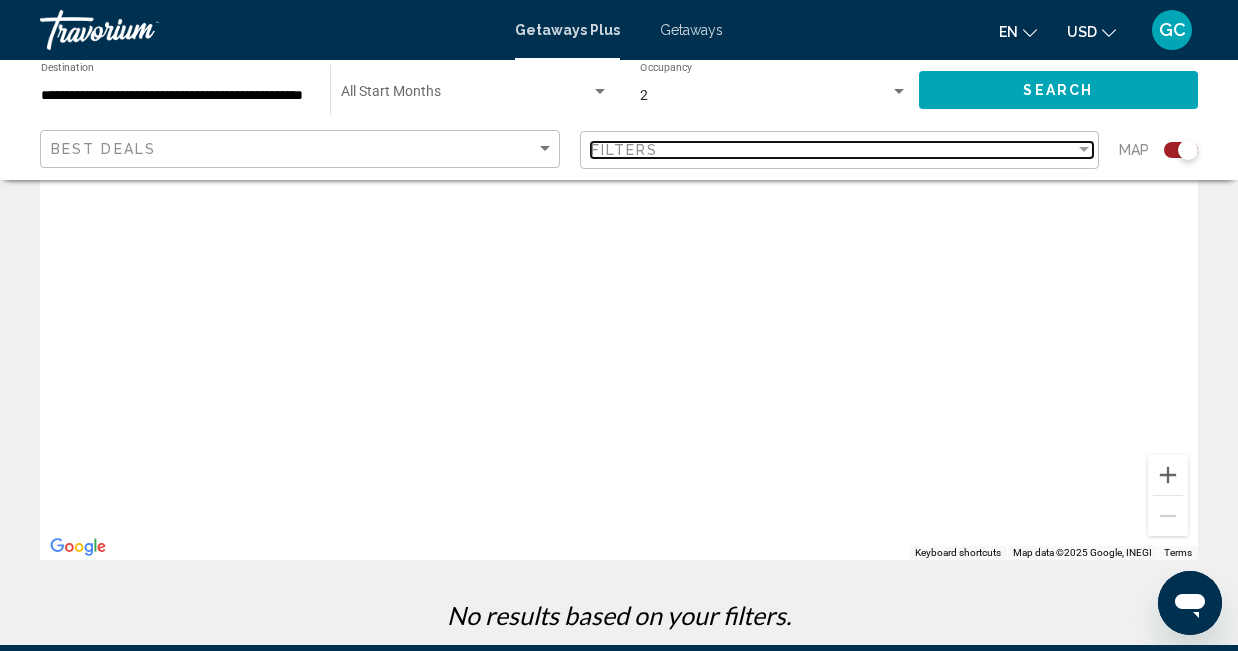 click at bounding box center [1084, 150] 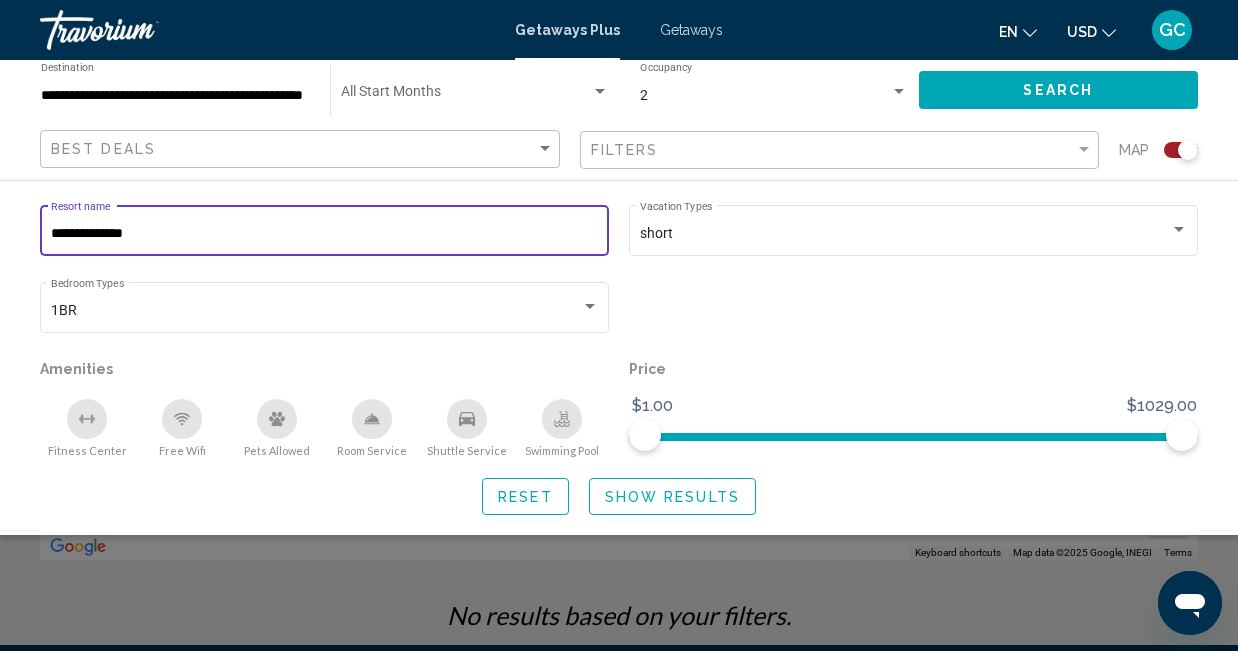 click on "**********" at bounding box center (325, 234) 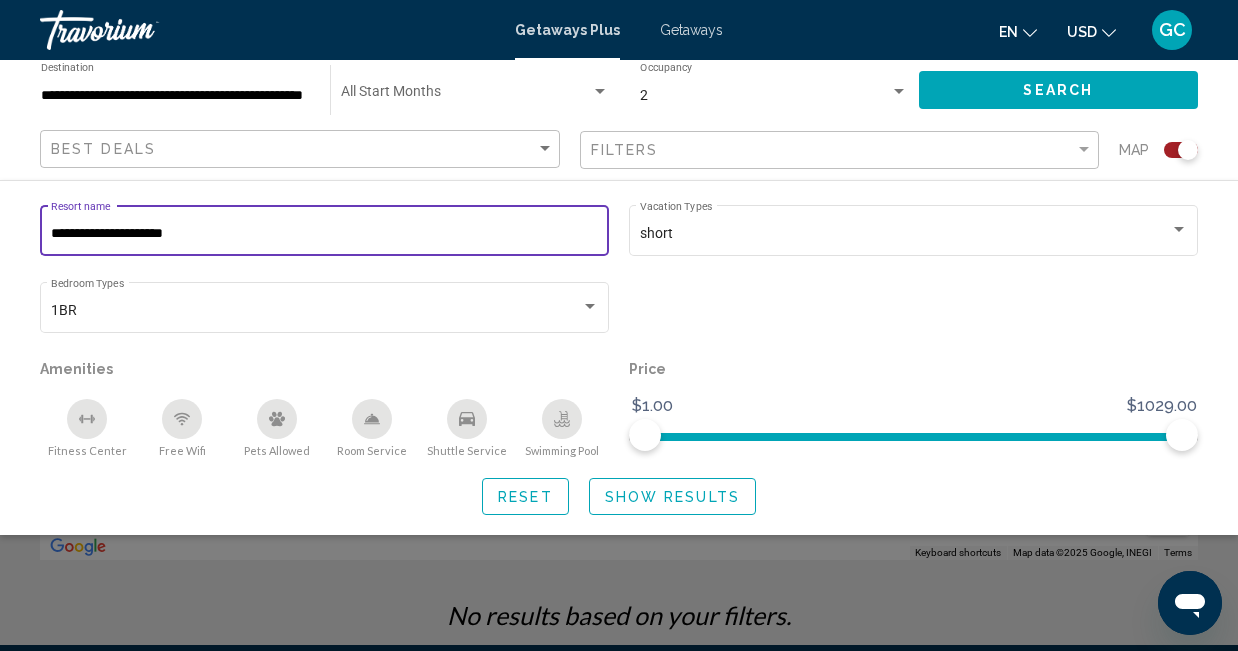 type on "**********" 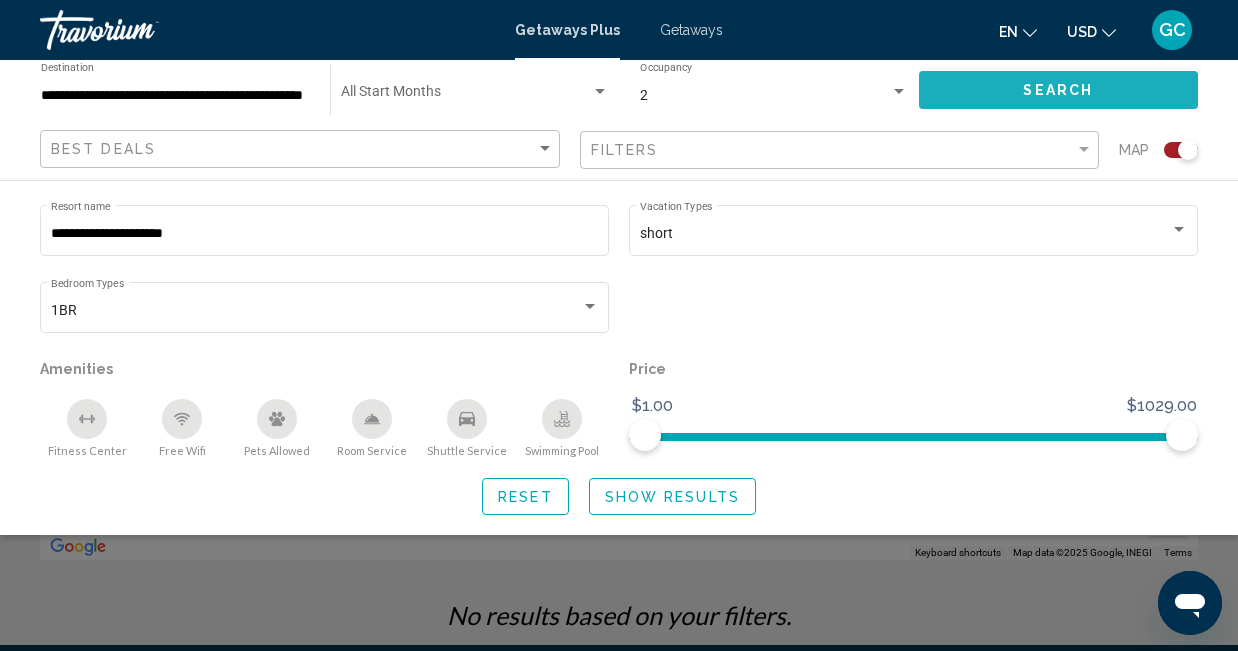 click on "Search" 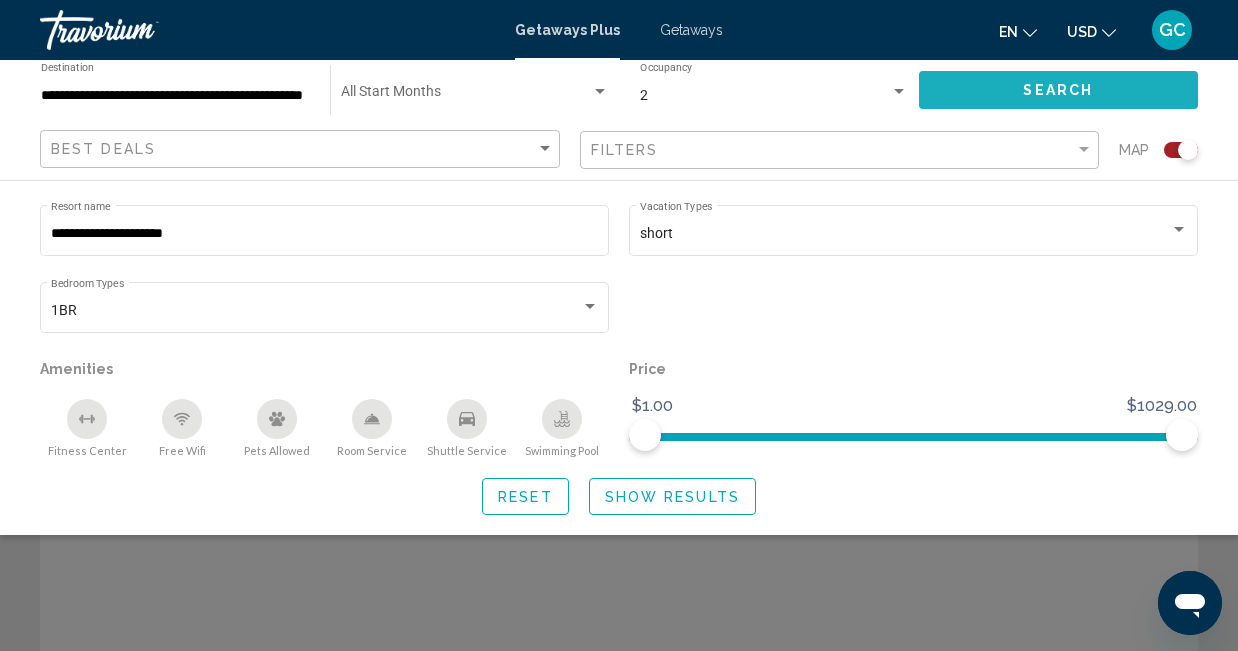 click on "Search" 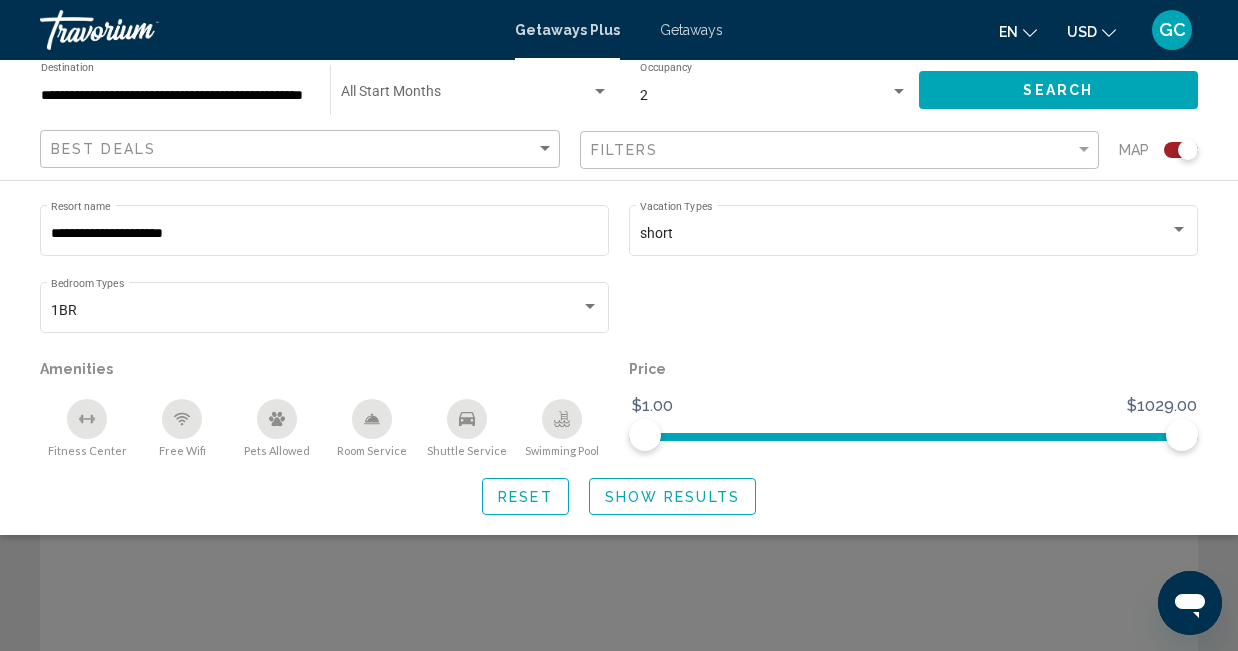drag, startPoint x: 1022, startPoint y: 90, endPoint x: 1014, endPoint y: 198, distance: 108.29589 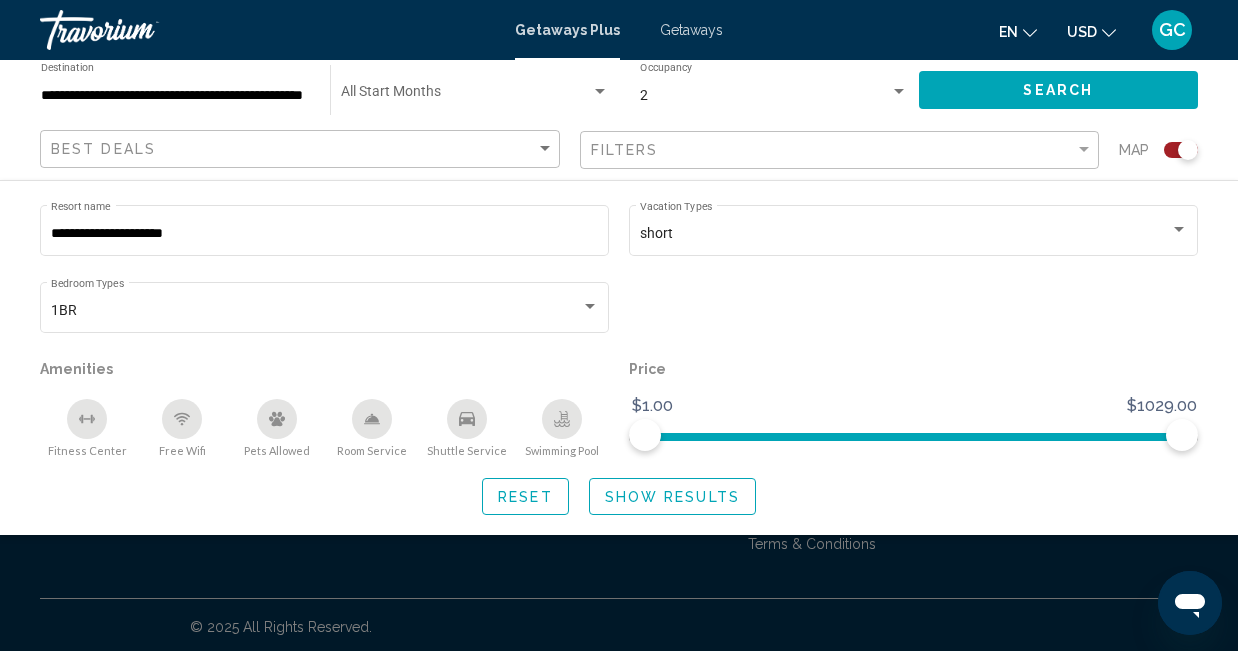 scroll, scrollTop: 479, scrollLeft: 0, axis: vertical 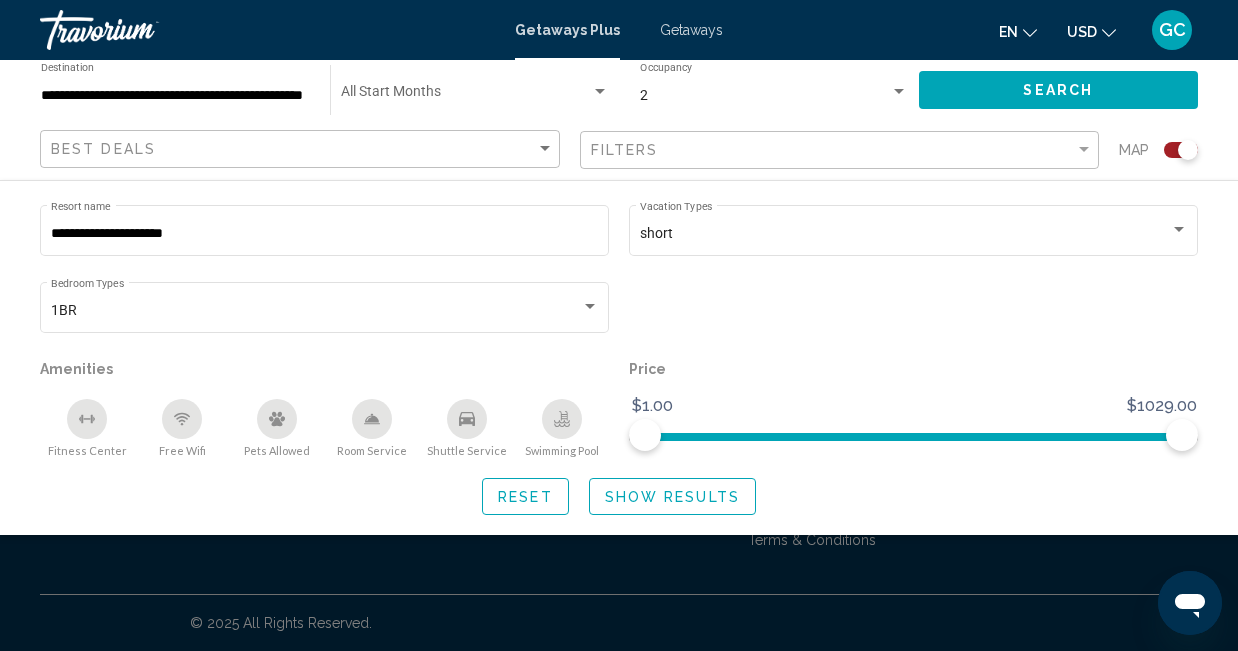 click on "GC" at bounding box center [1172, 30] 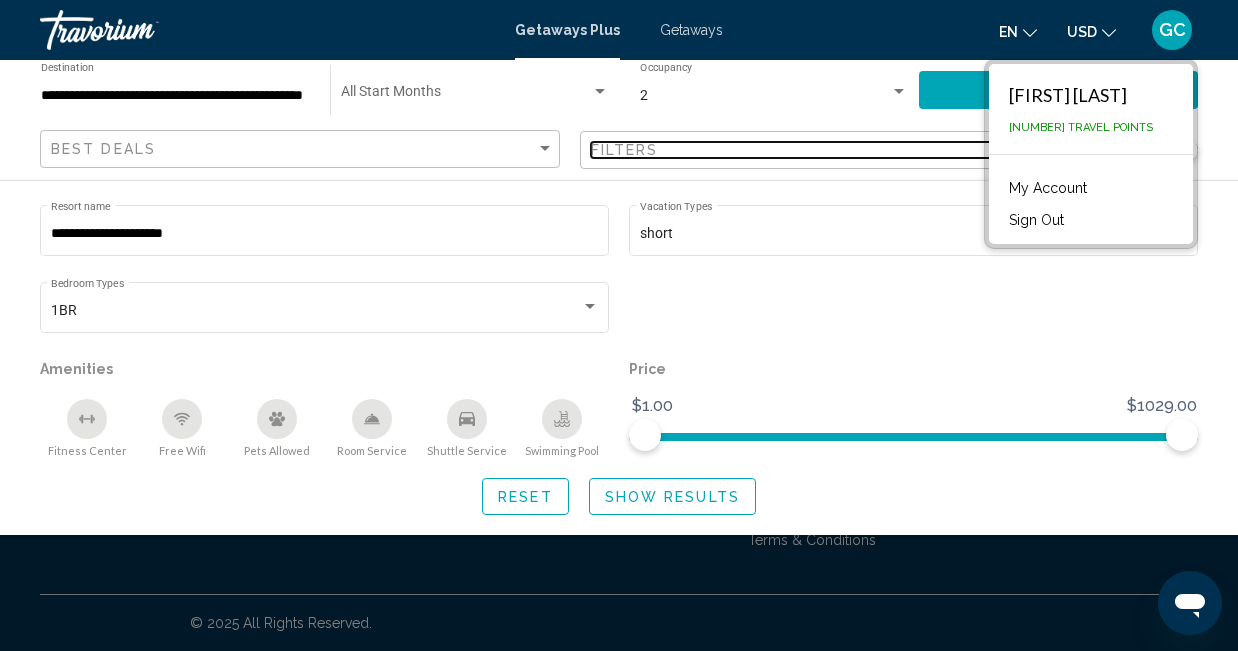 click on "Filters" at bounding box center [833, 150] 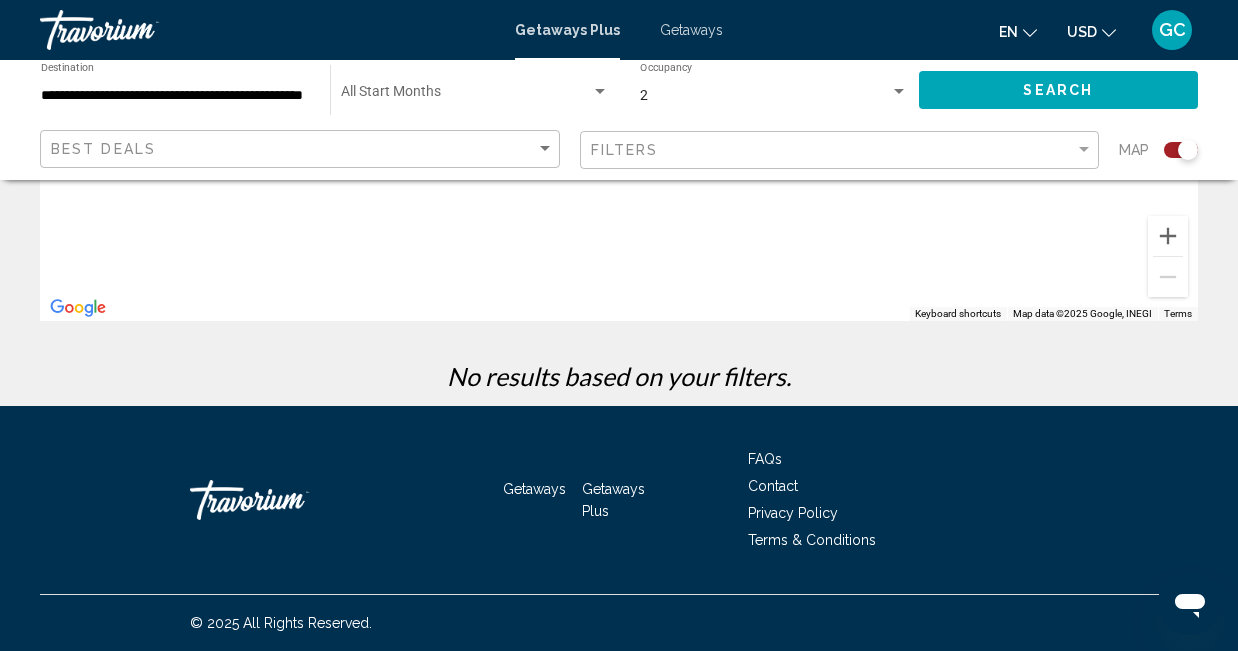 click on "Getaways" at bounding box center (534, 489) 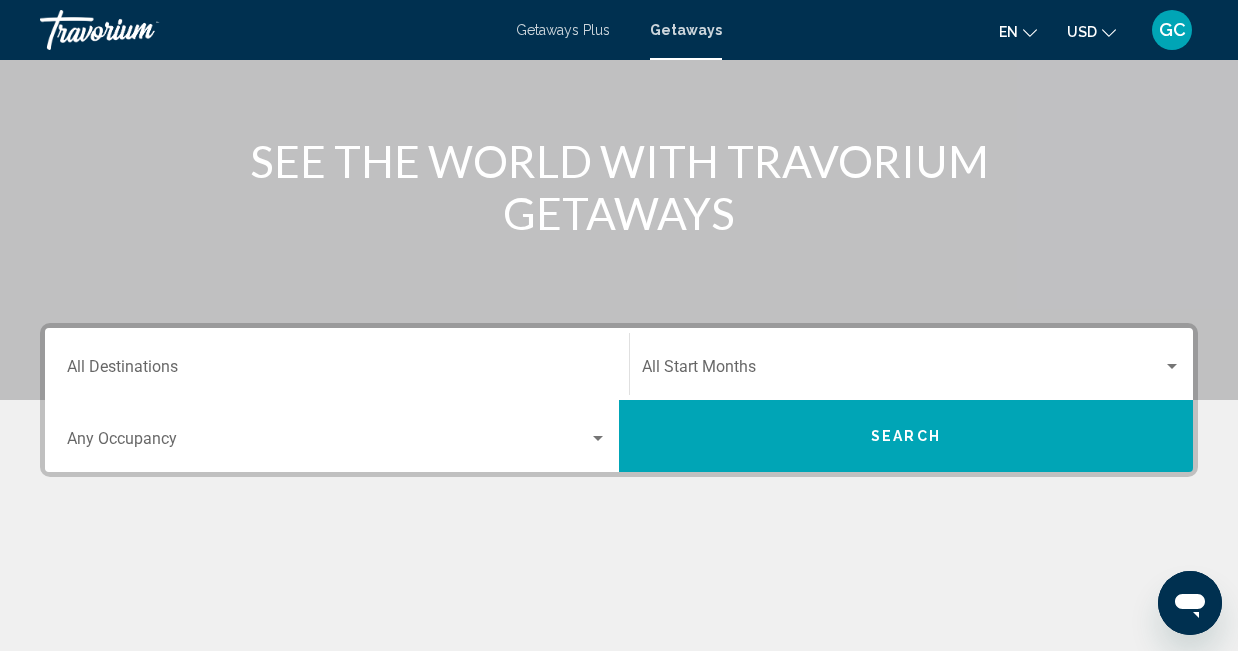 scroll, scrollTop: 240, scrollLeft: 0, axis: vertical 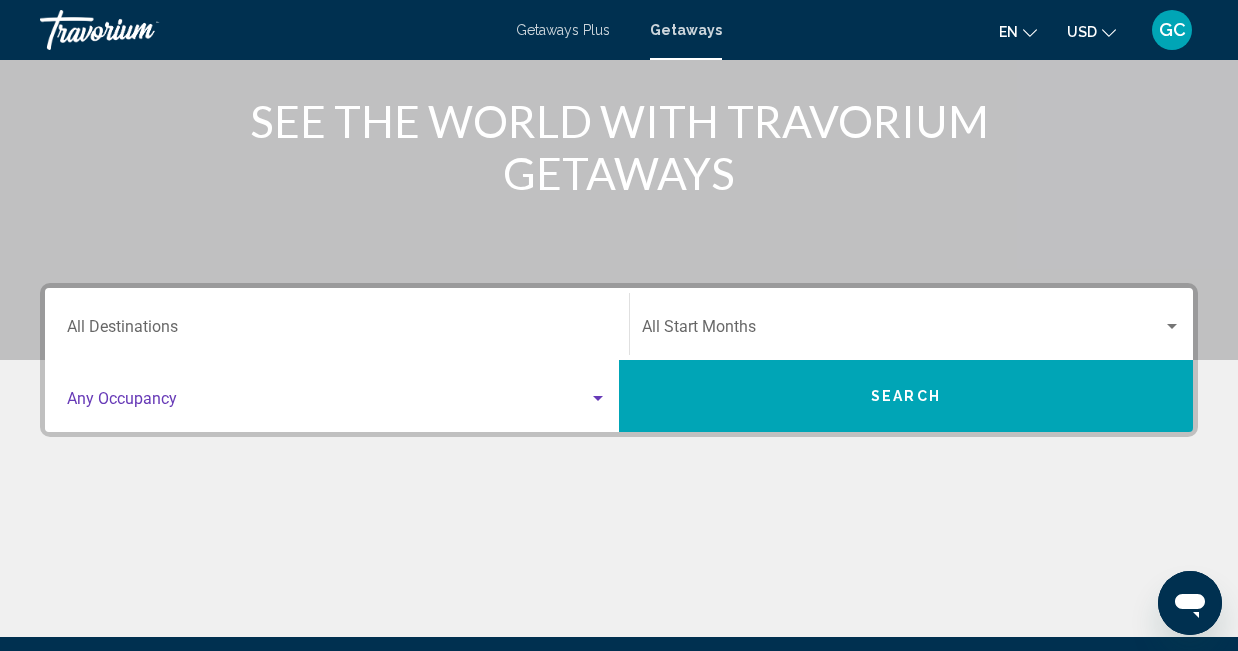 click at bounding box center [598, 399] 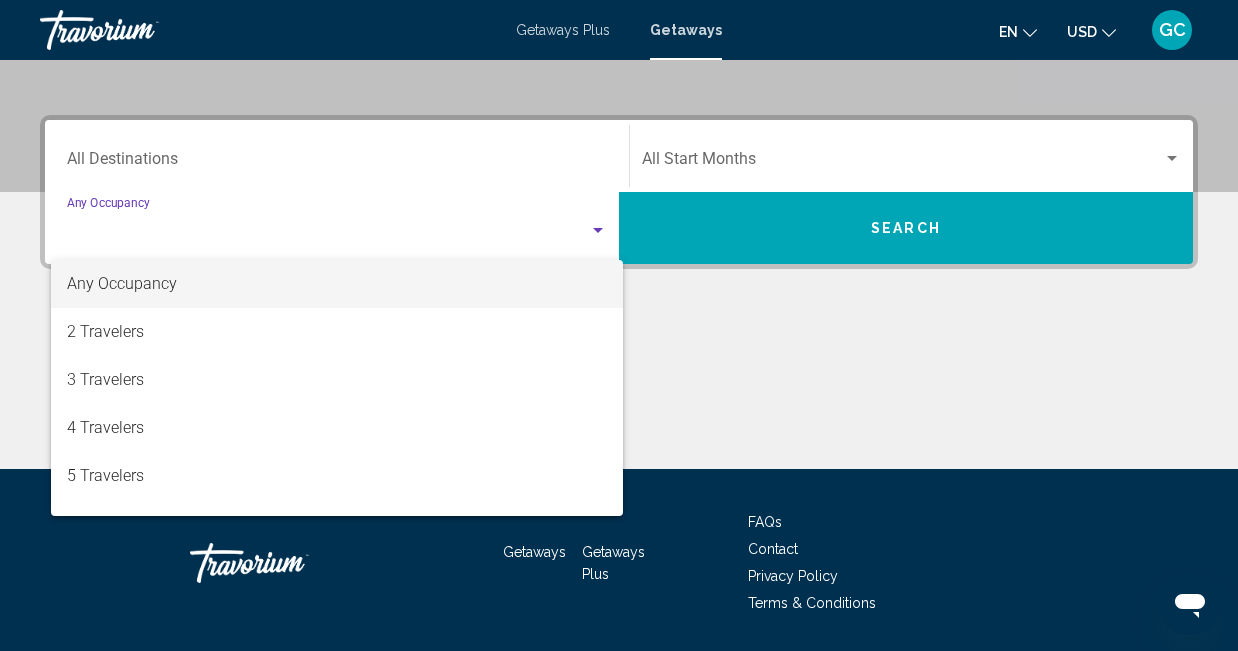 scroll, scrollTop: 458, scrollLeft: 0, axis: vertical 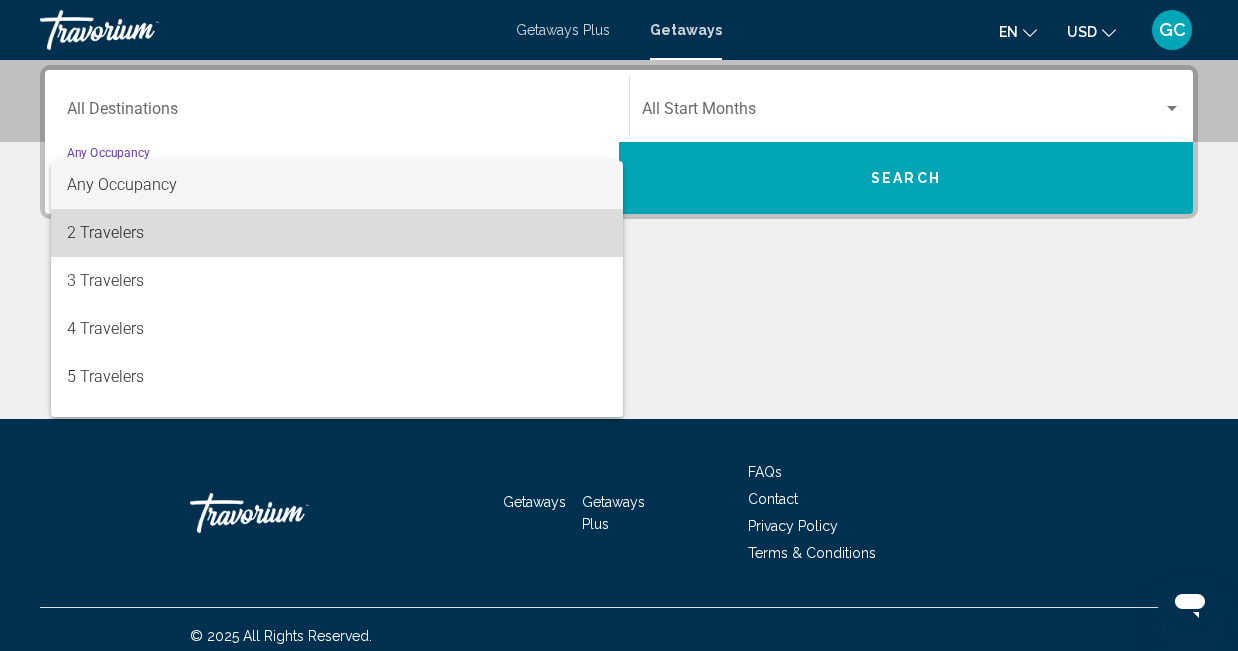 click on "2 Travelers" at bounding box center [337, 233] 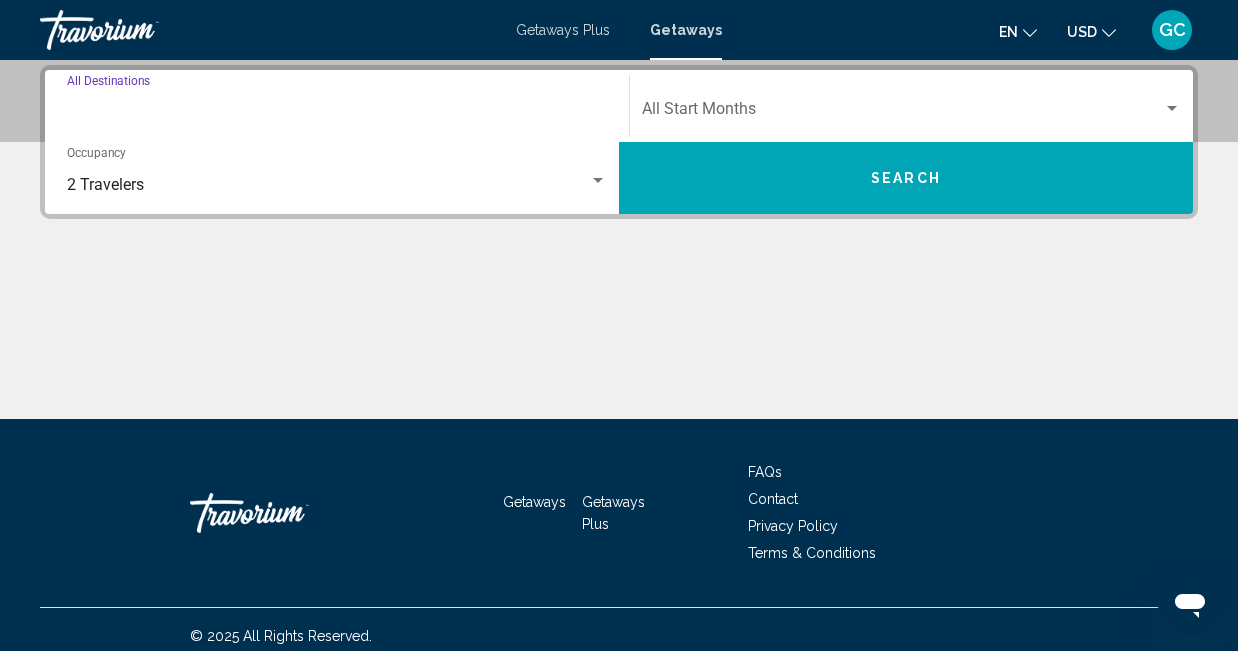 click on "Destination All Destinations" at bounding box center (337, 113) 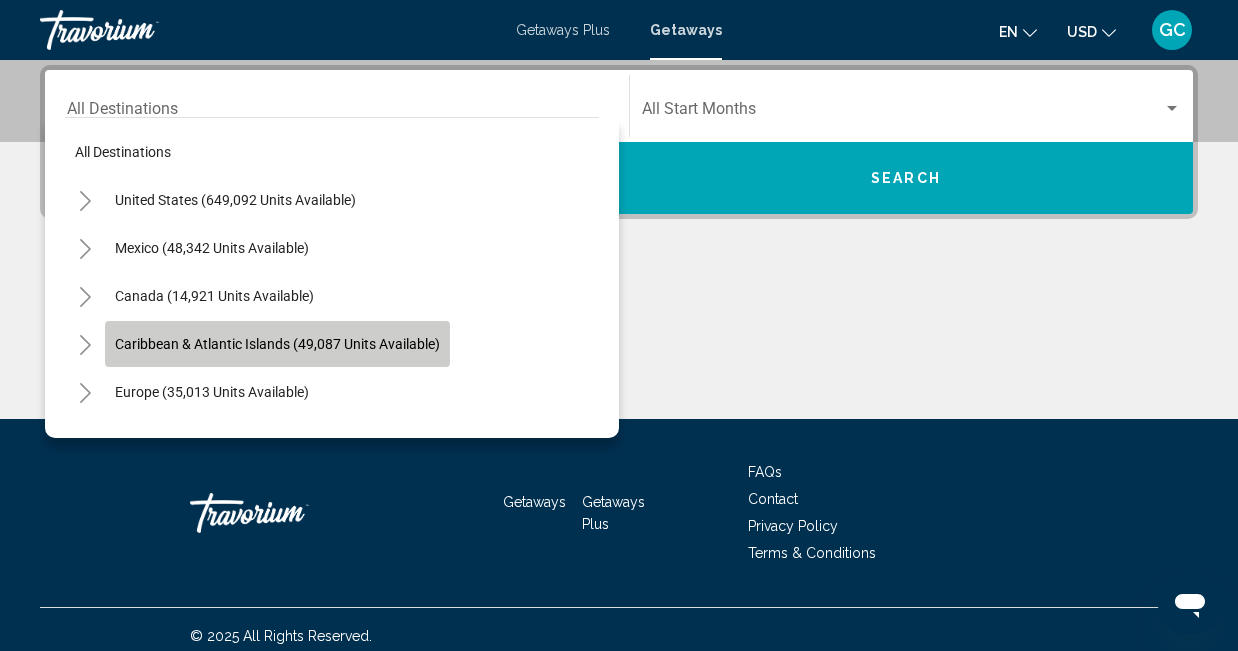 click on "Caribbean & Atlantic Islands (49,087 units available)" 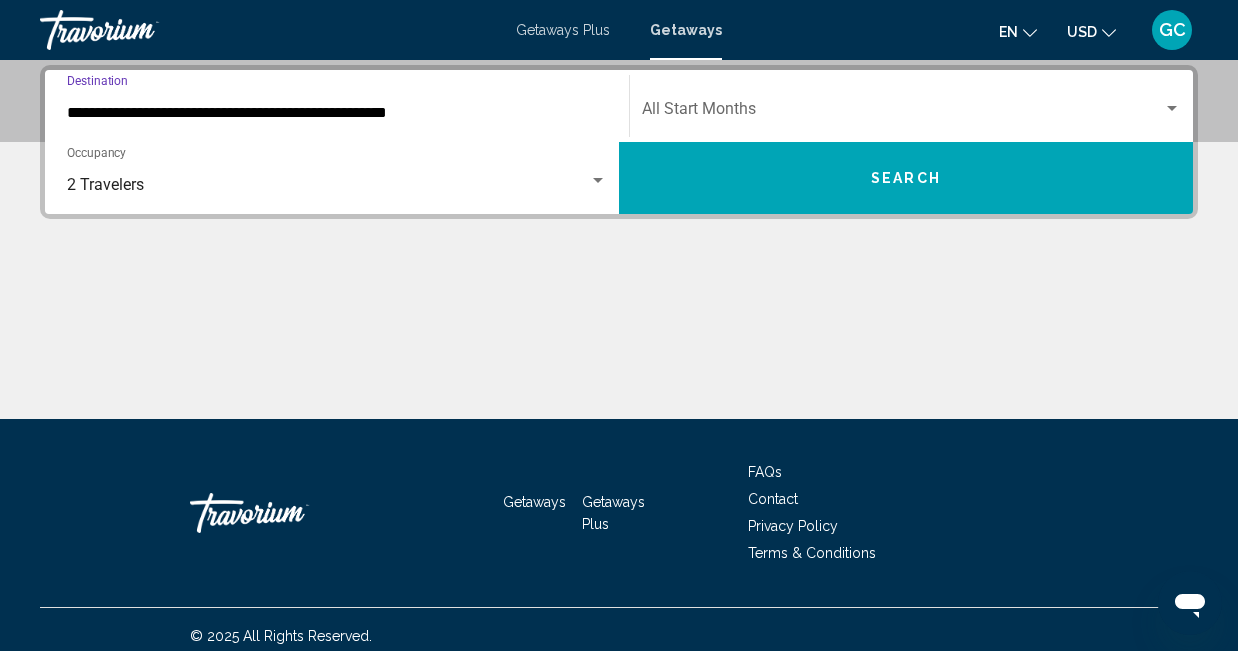 click on "Search" at bounding box center (906, 178) 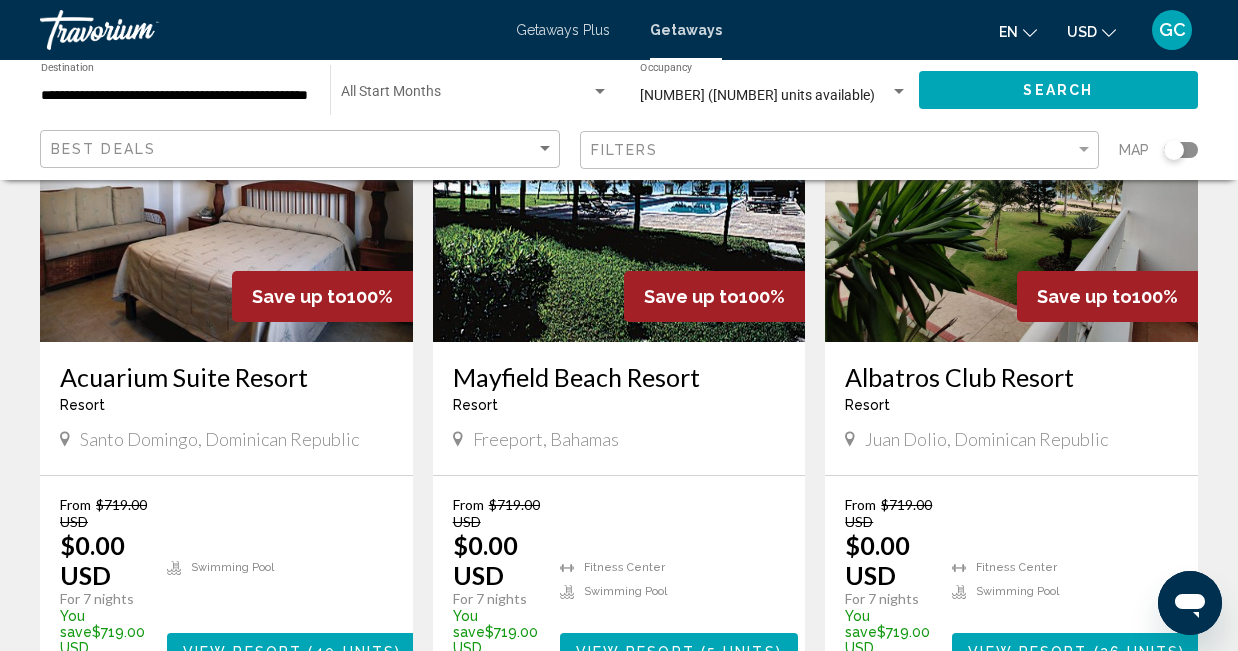 scroll, scrollTop: 2480, scrollLeft: 0, axis: vertical 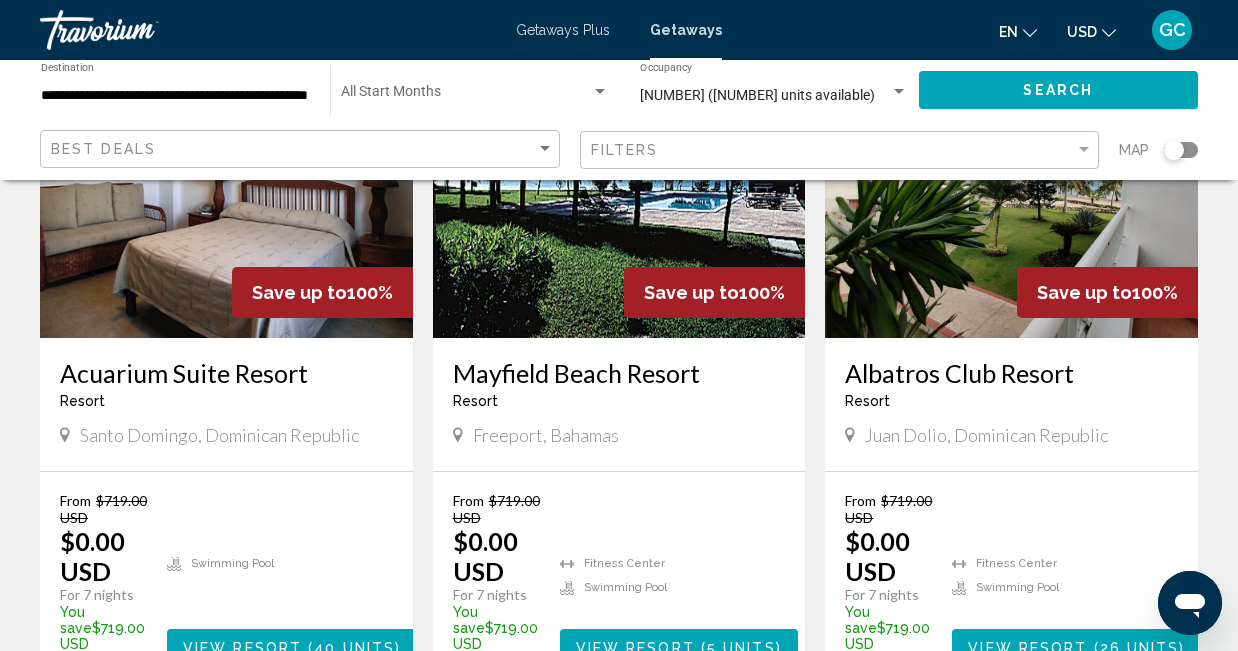 click on "View Resort" at bounding box center [242, 648] 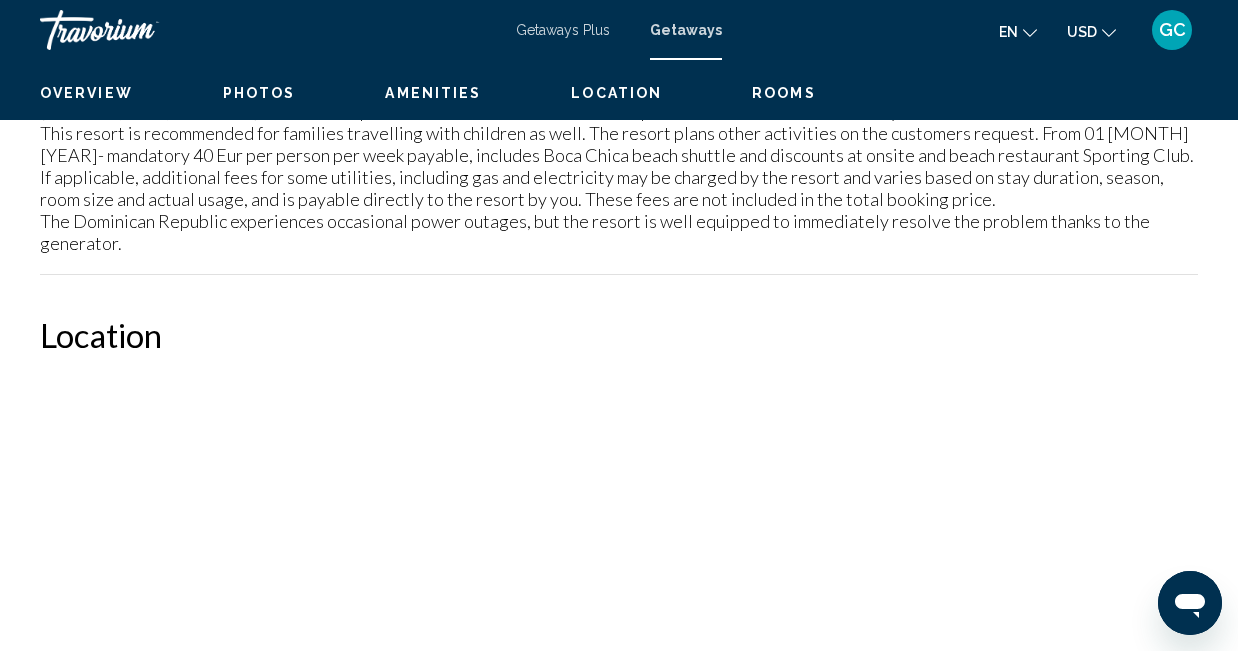 scroll, scrollTop: 209, scrollLeft: 0, axis: vertical 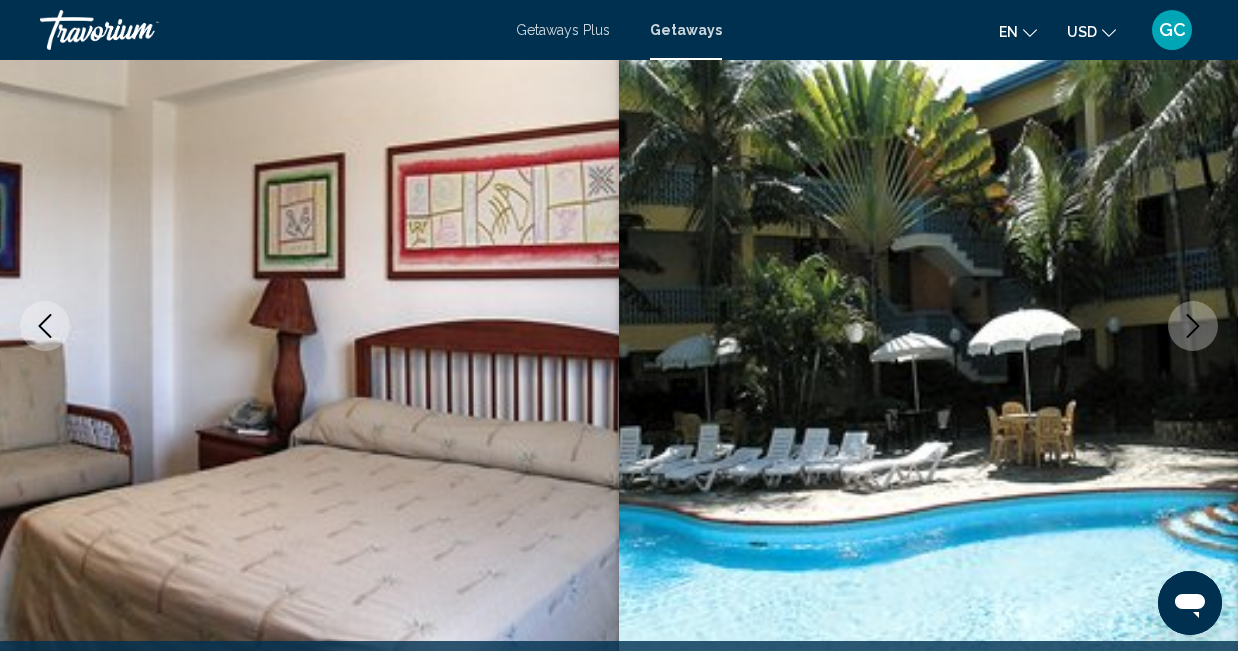 type 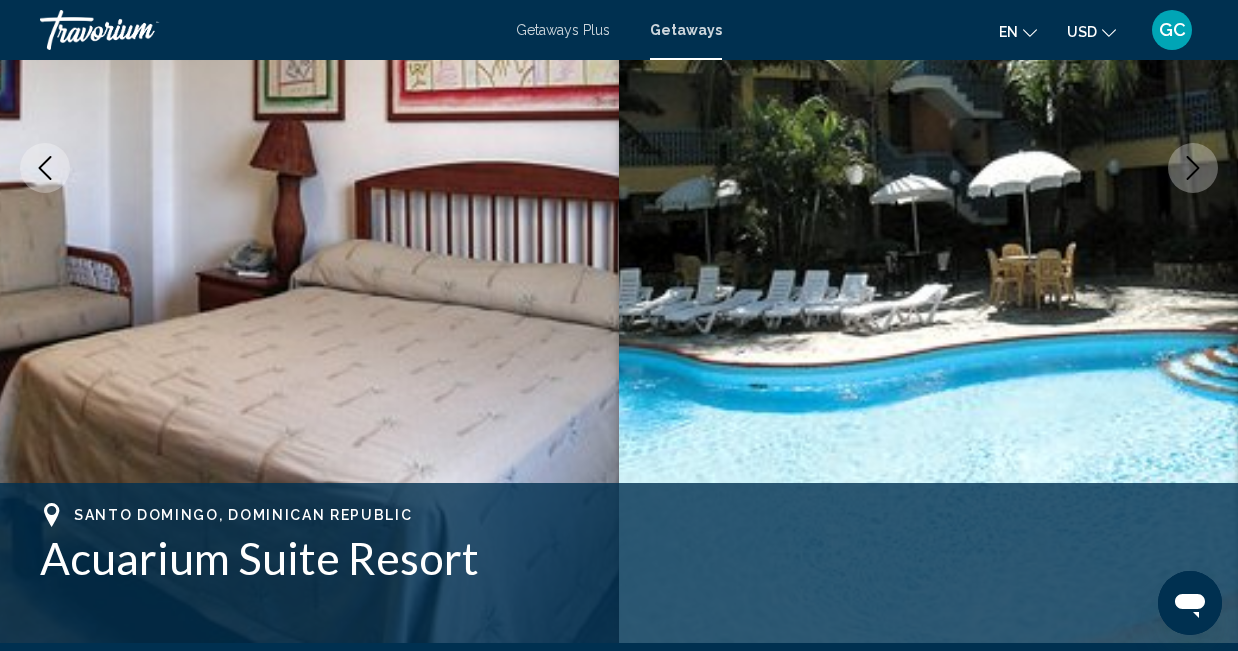 scroll, scrollTop: 369, scrollLeft: 0, axis: vertical 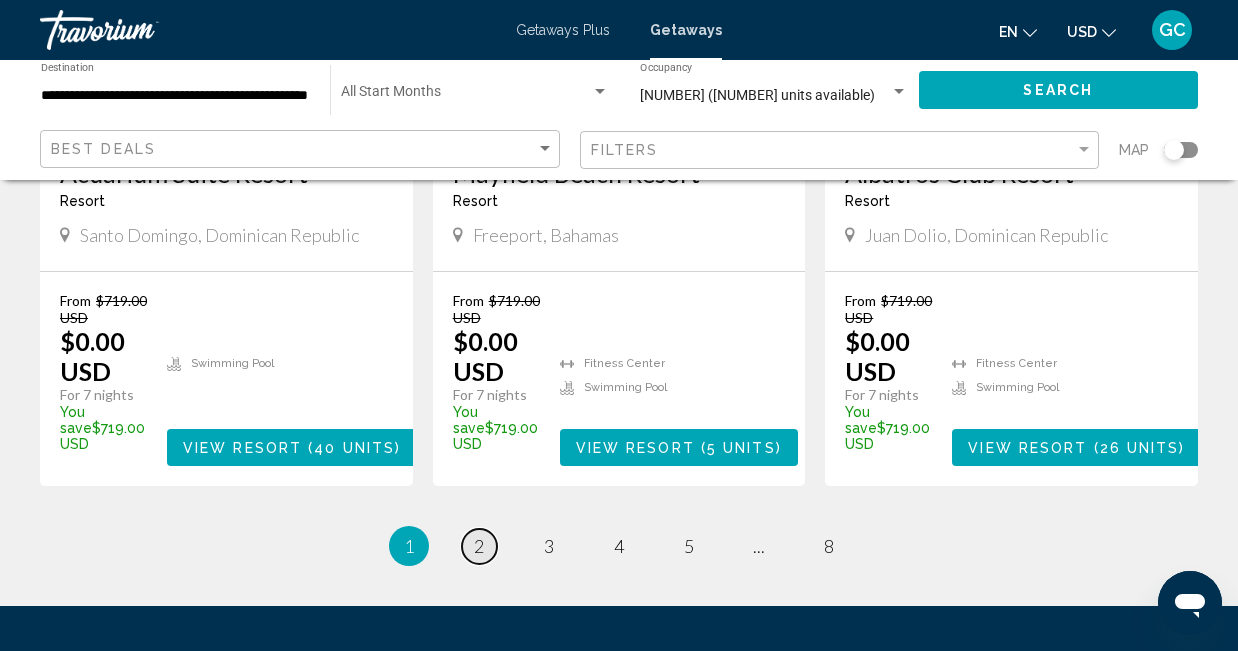 click on "page  2" at bounding box center (479, 546) 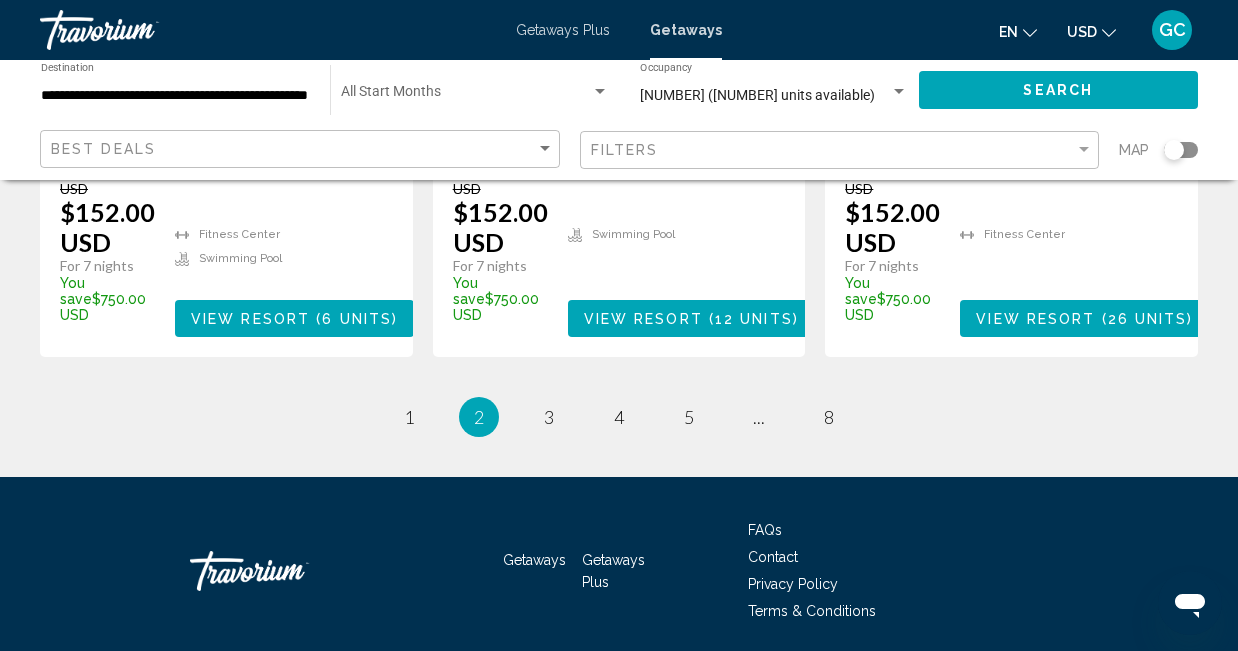 scroll, scrollTop: 2855, scrollLeft: 0, axis: vertical 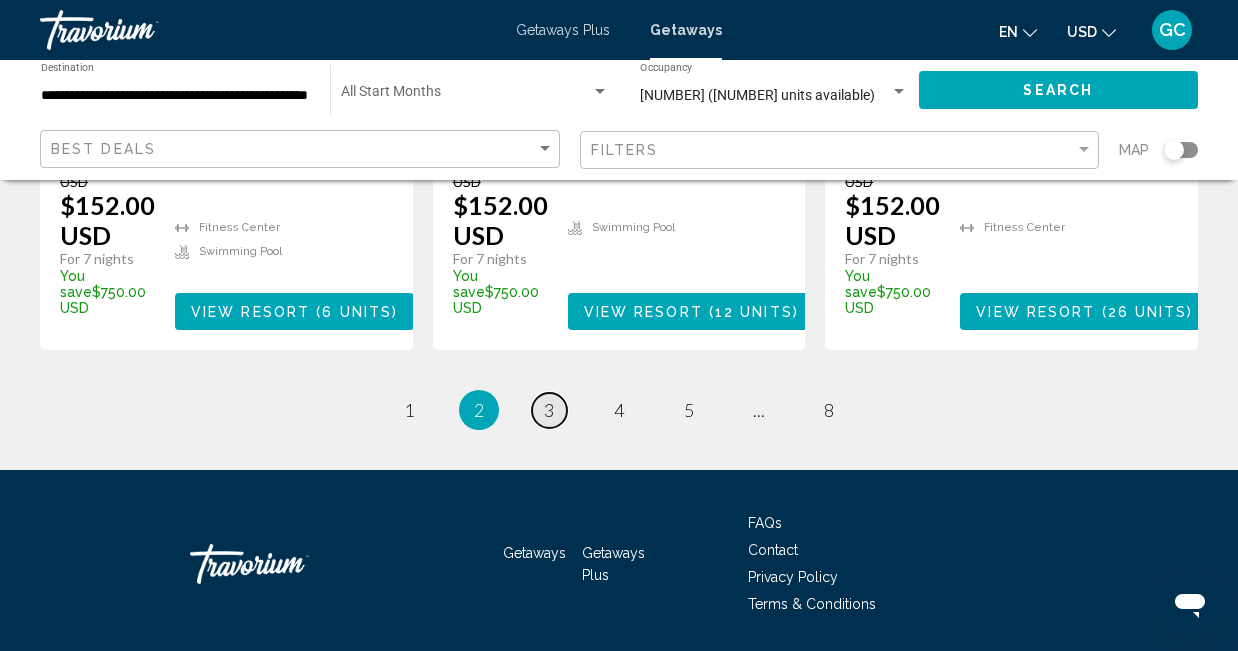 click on "3" at bounding box center [549, 410] 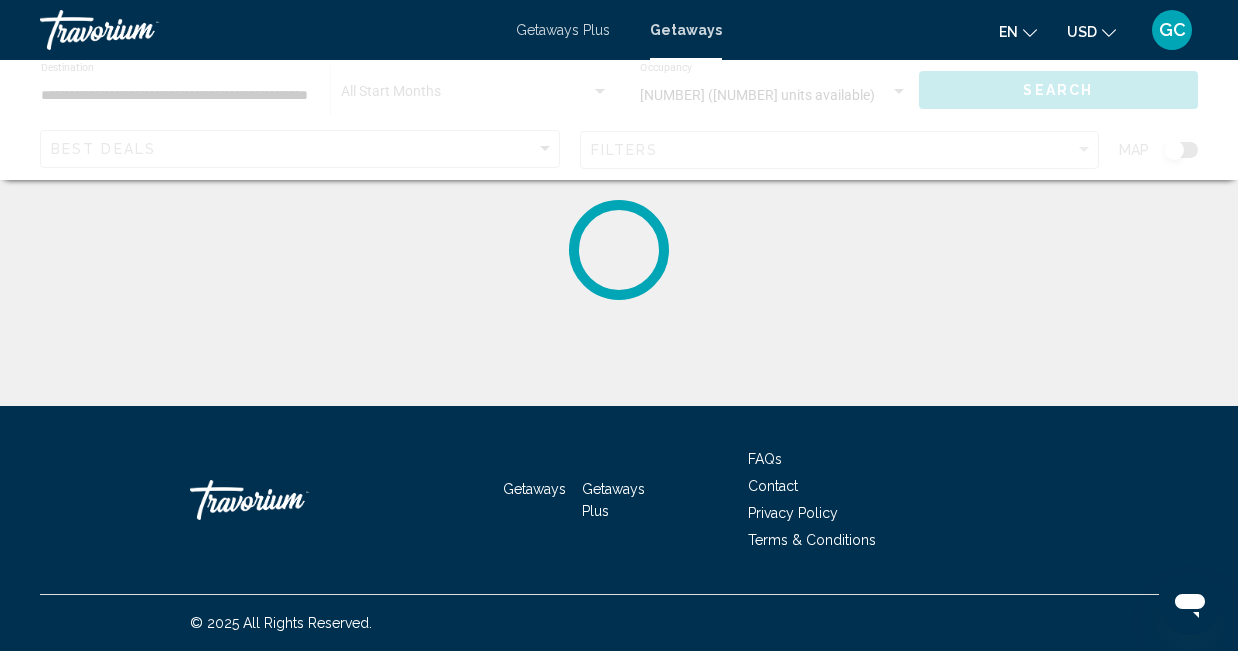 scroll, scrollTop: 0, scrollLeft: 0, axis: both 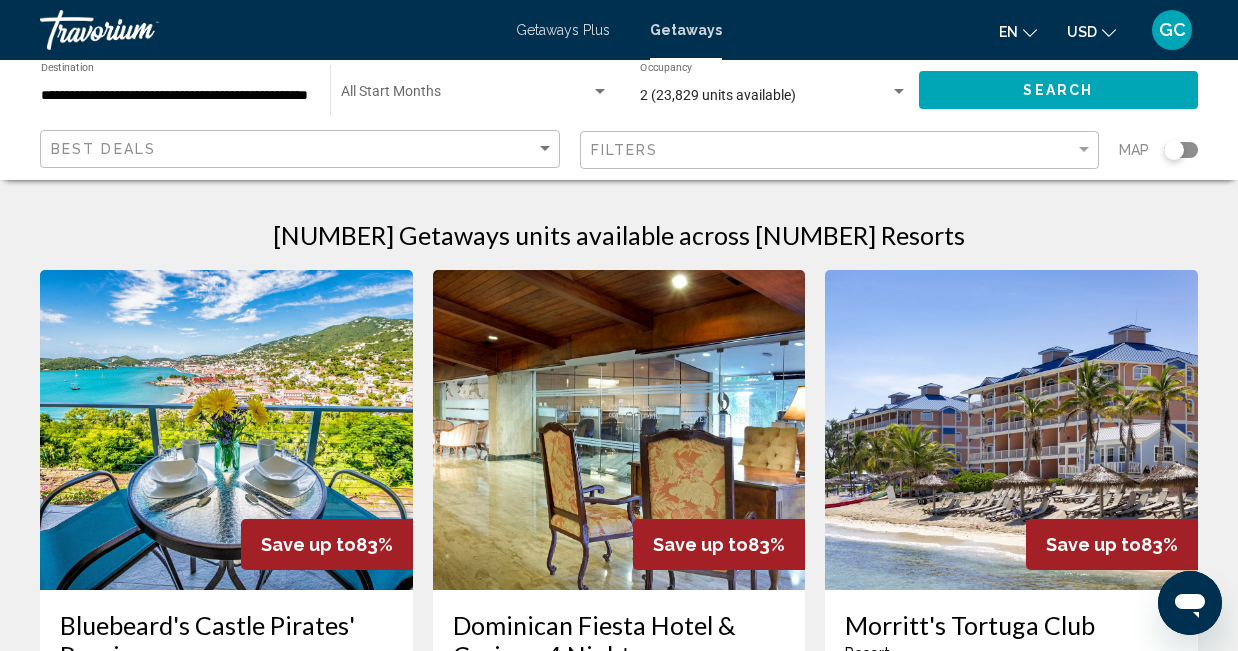 click at bounding box center (619, 430) 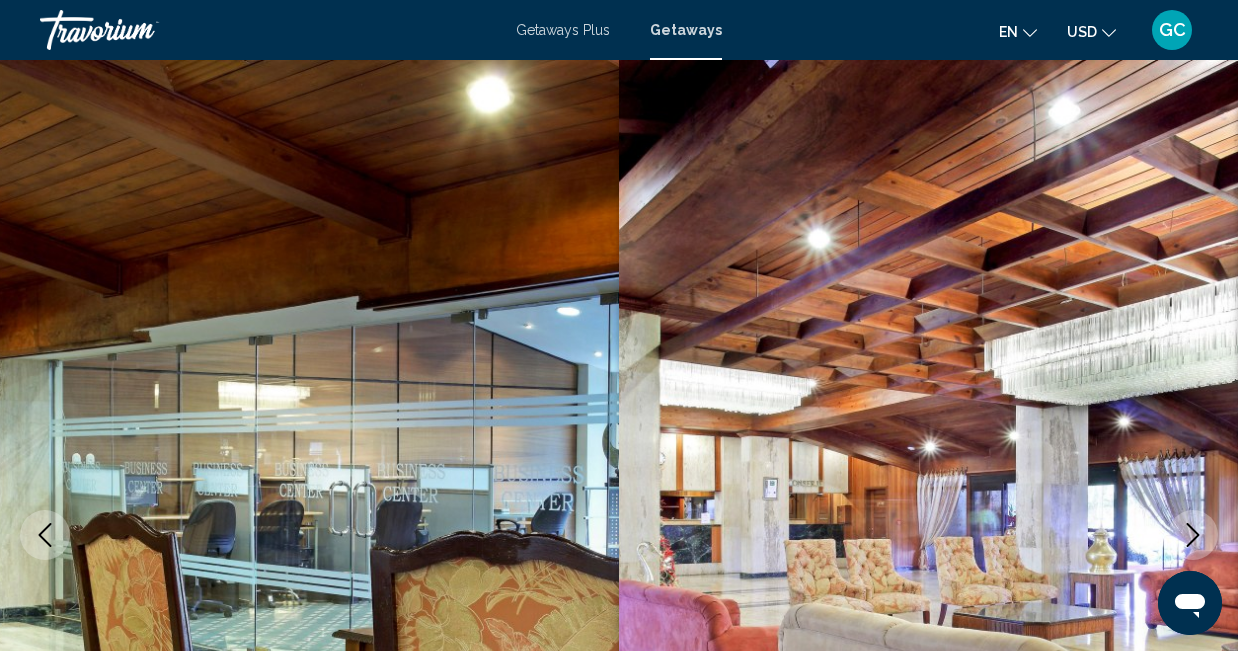 scroll, scrollTop: 209, scrollLeft: 0, axis: vertical 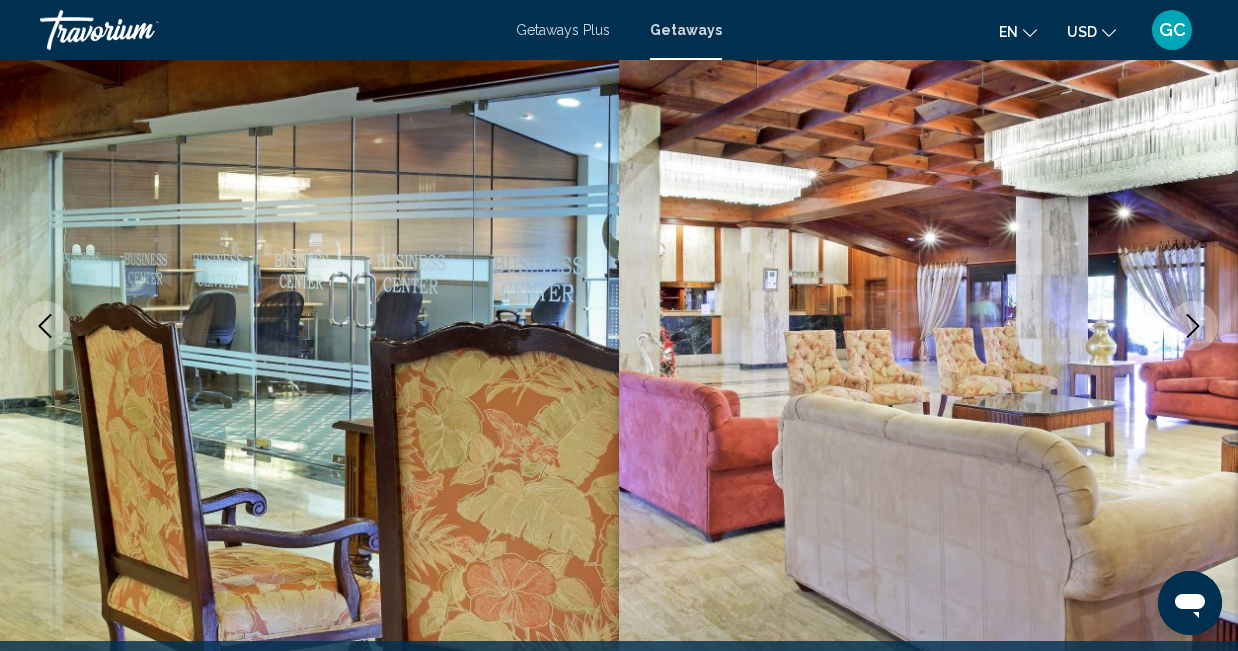 type 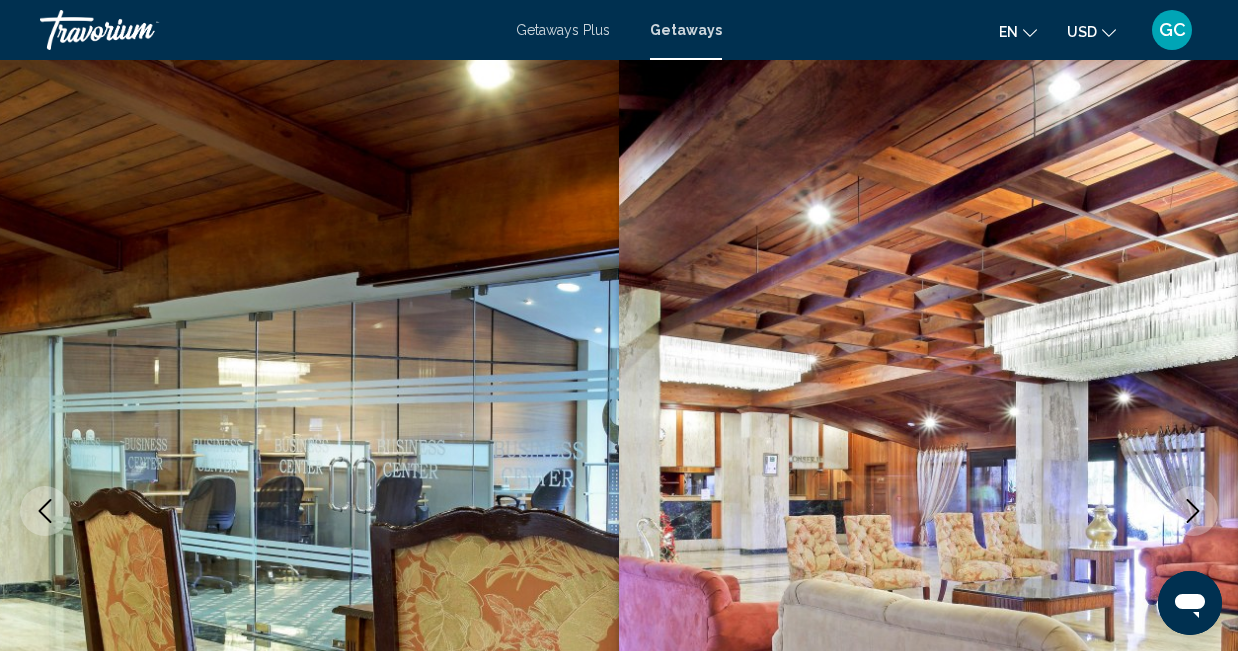 scroll, scrollTop: 0, scrollLeft: 0, axis: both 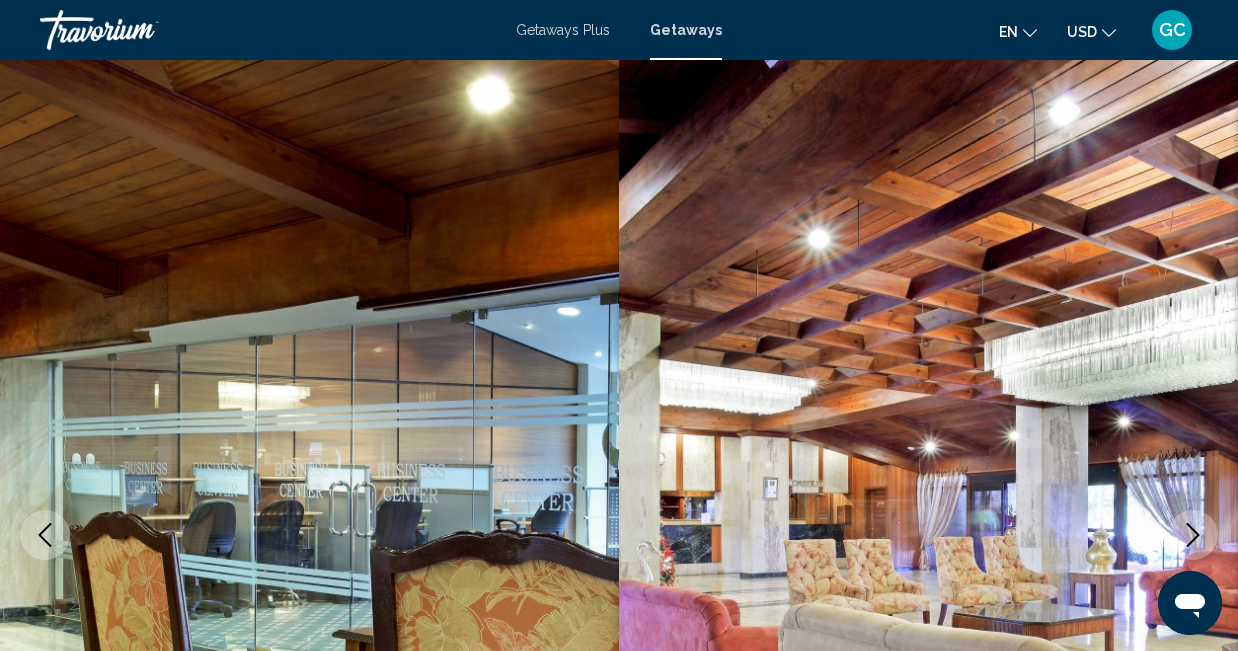 click 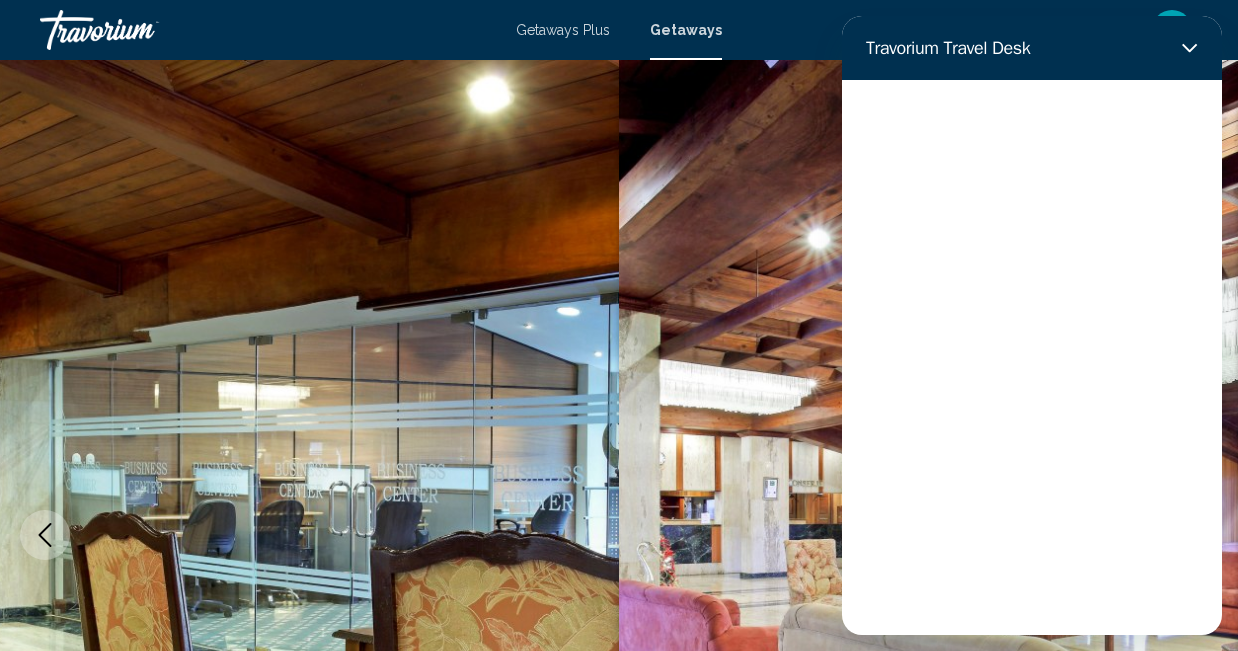 scroll, scrollTop: 0, scrollLeft: 0, axis: both 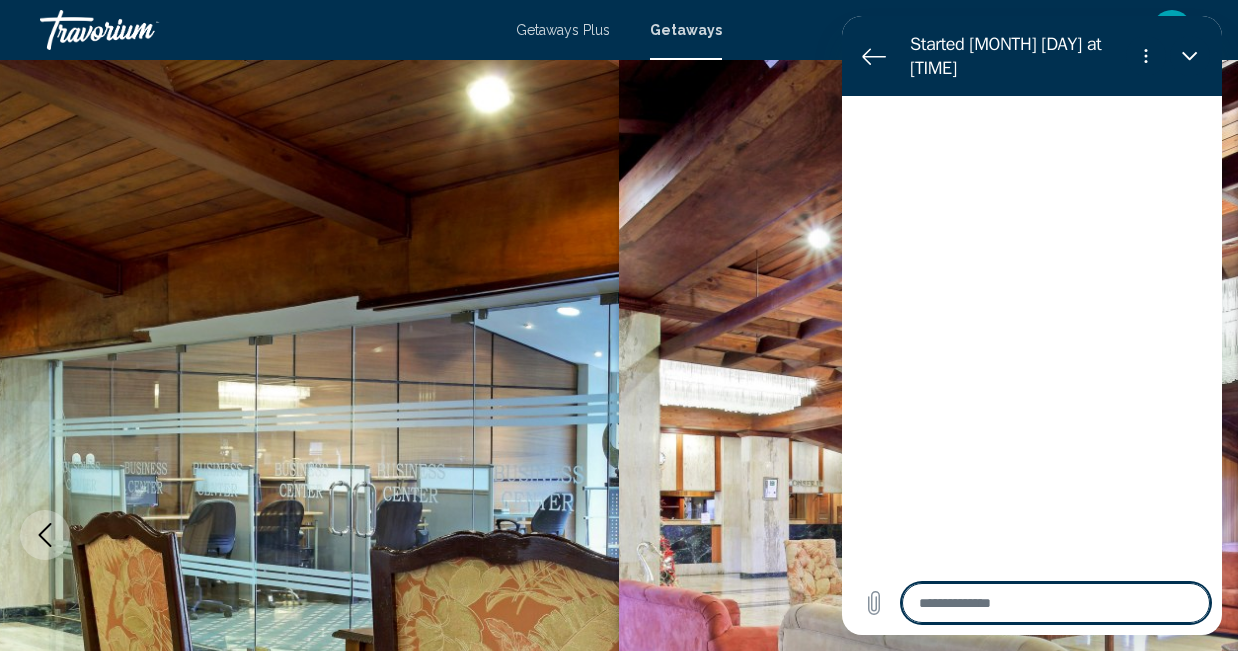 type on "*" 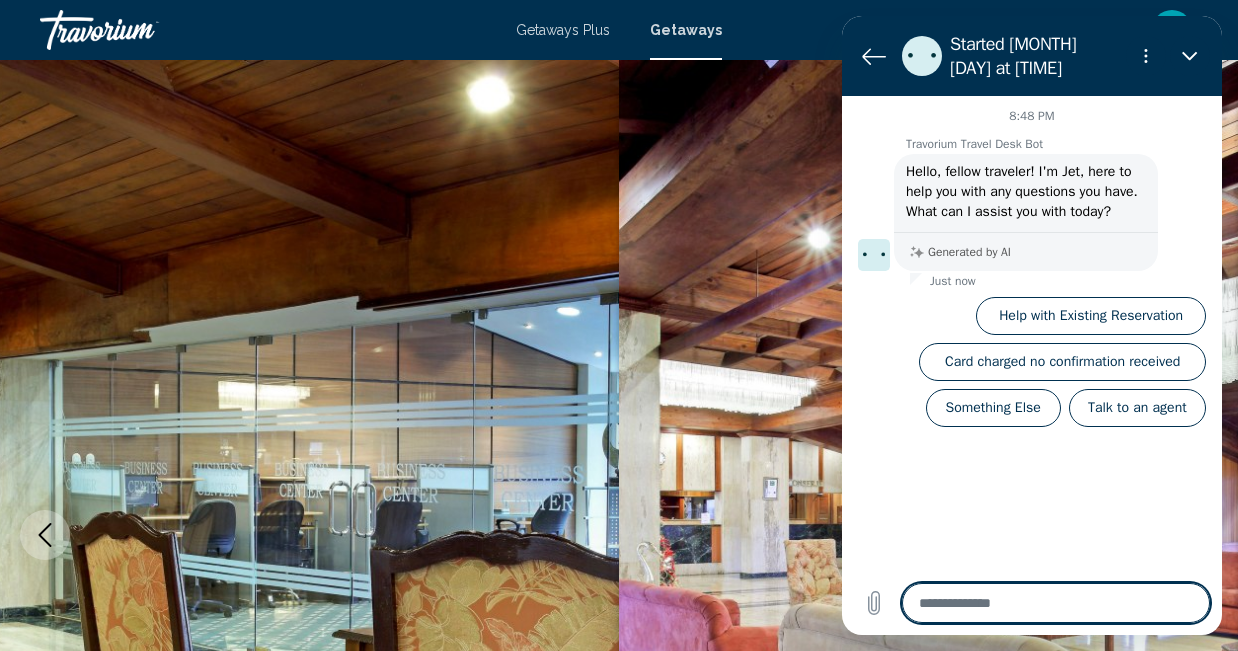 type on "*" 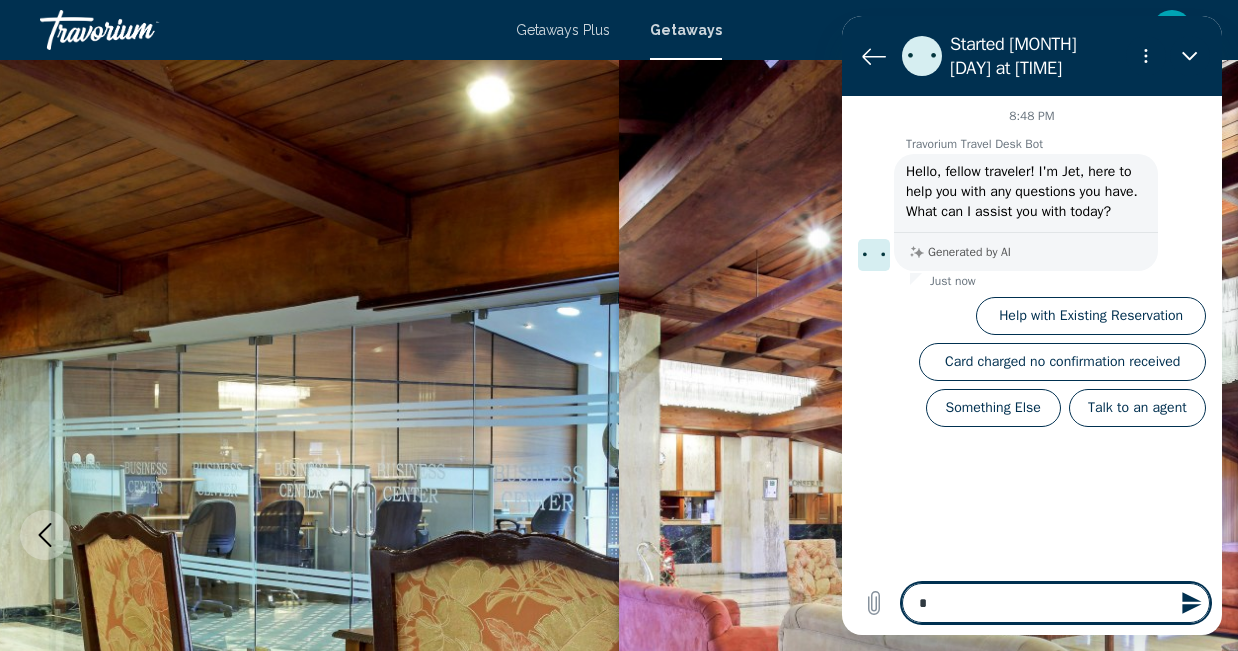 type on "**" 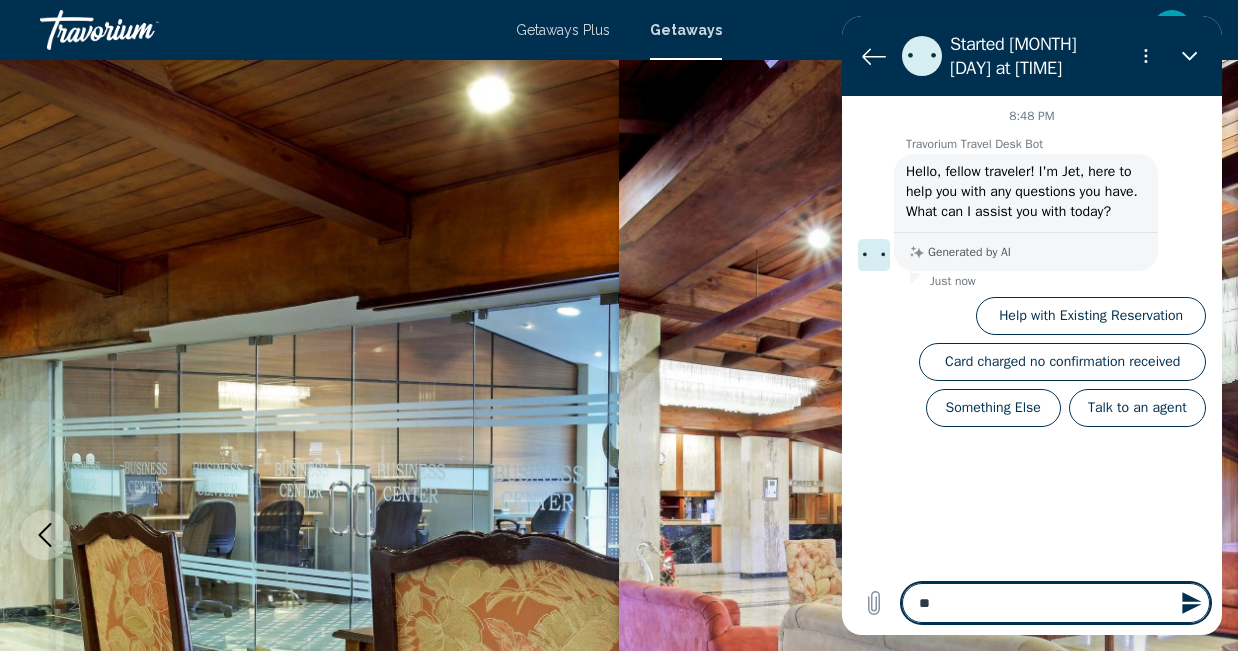 type on "***" 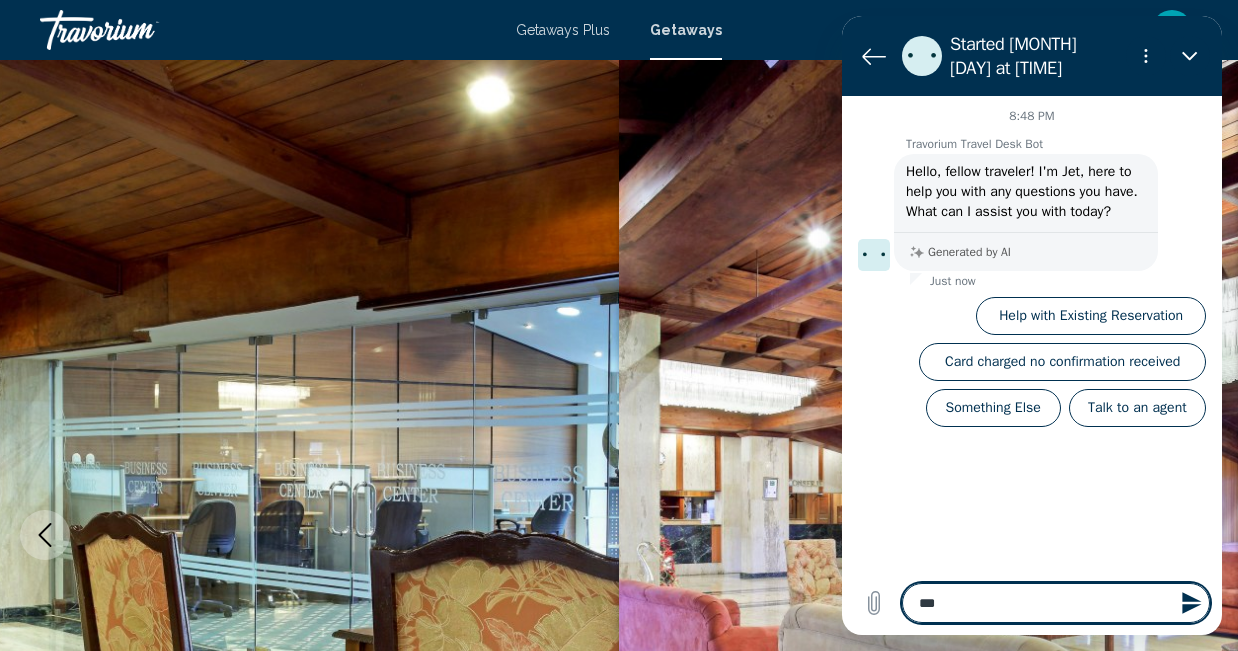 type on "****" 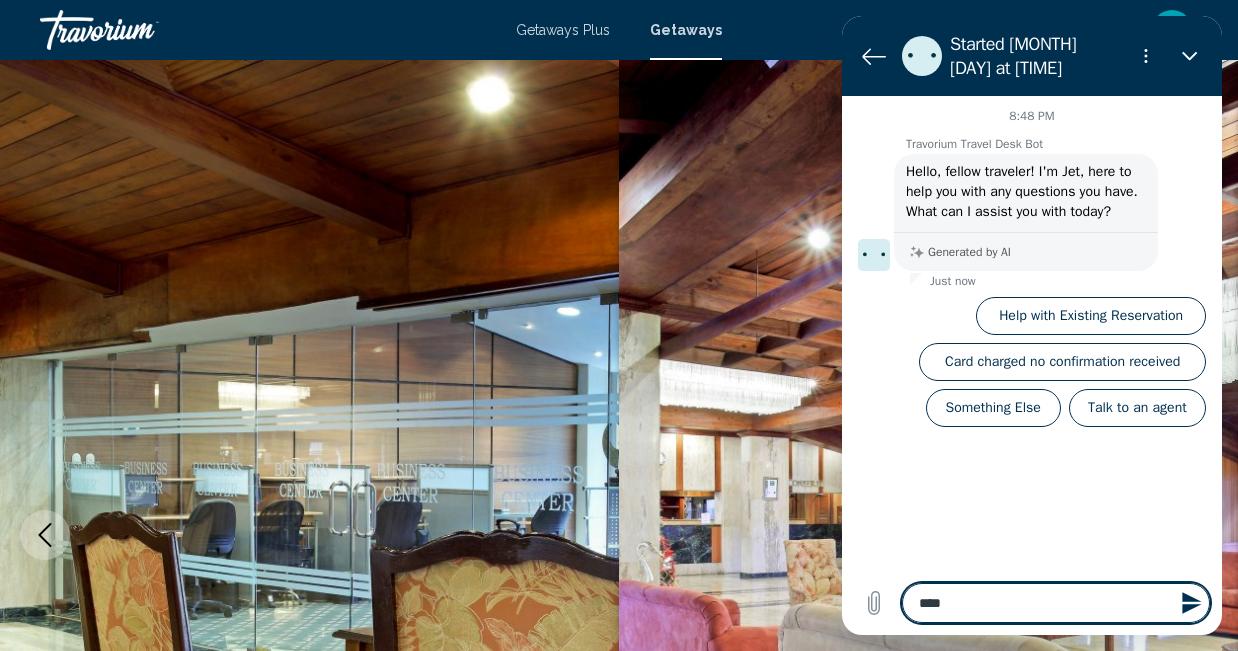 type on "*****" 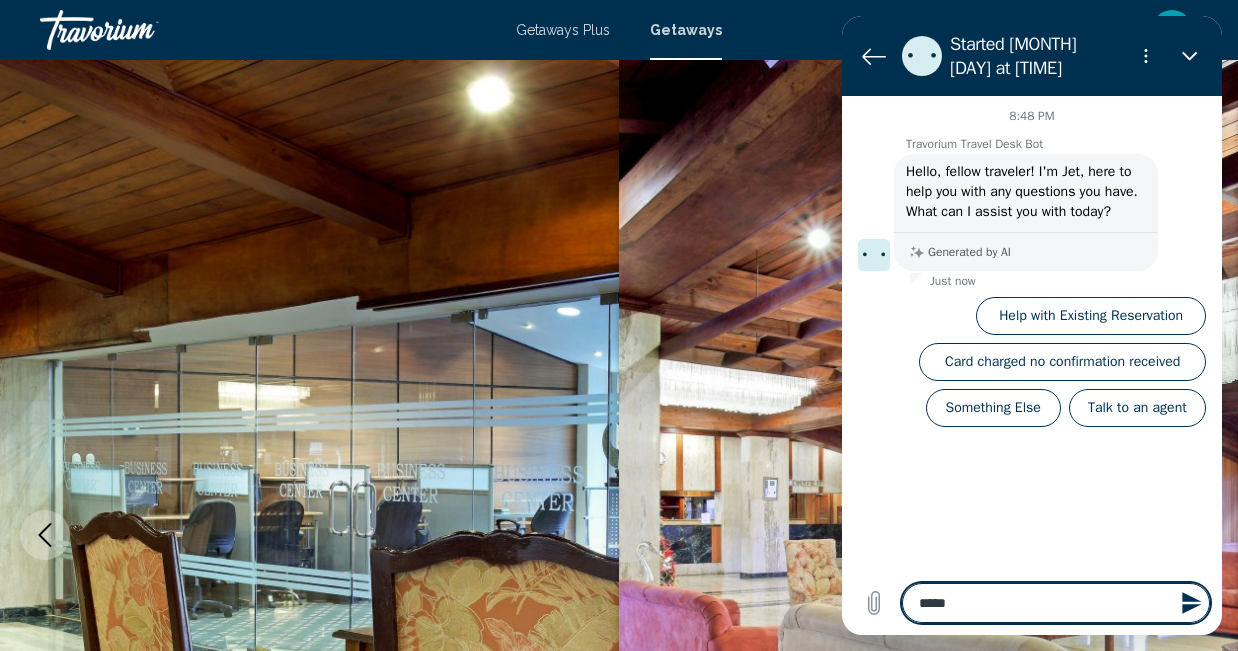 type on "****" 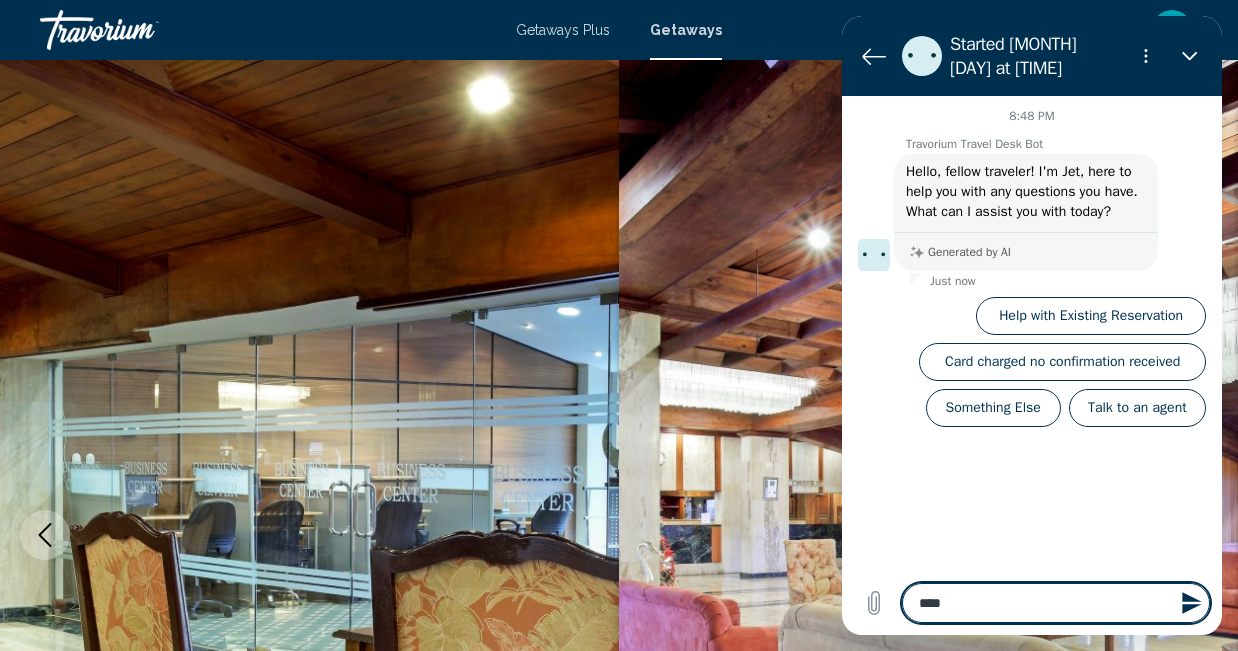 type on "***" 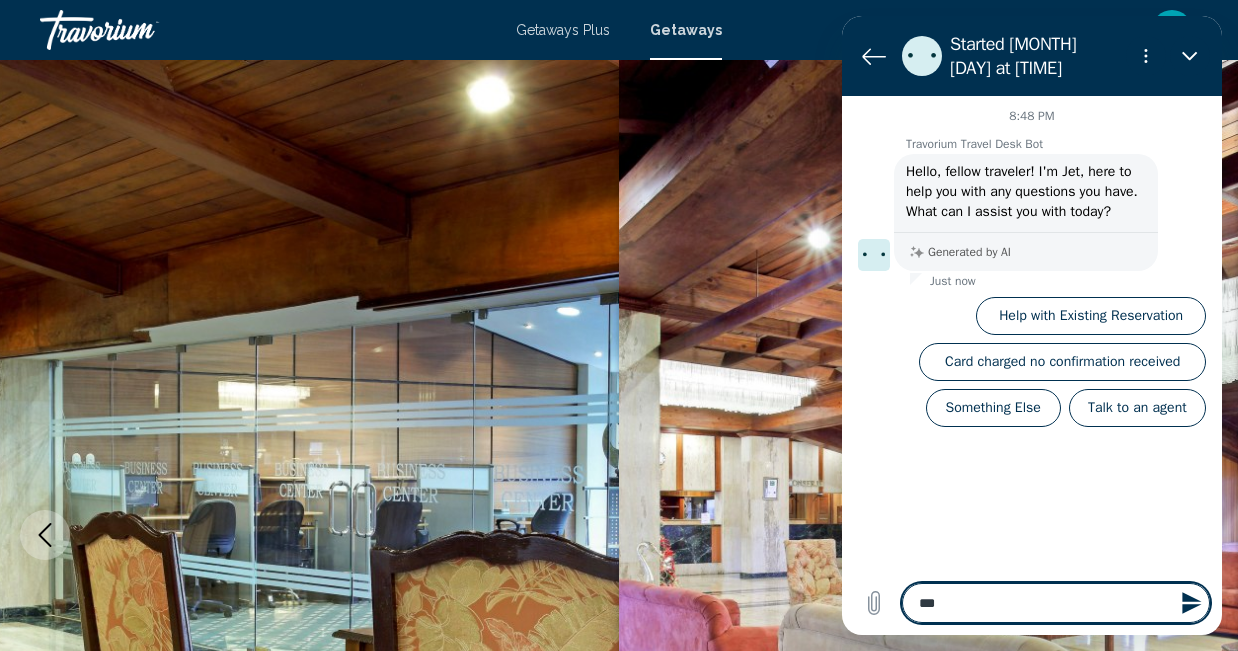 type on "**" 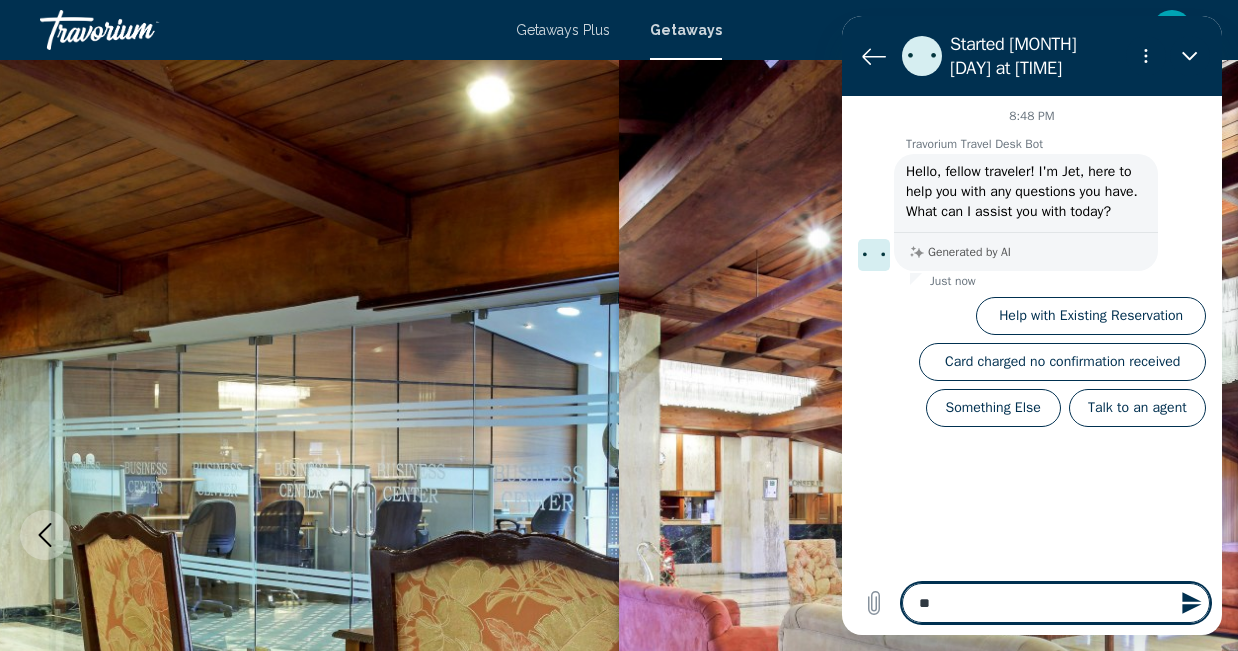type on "*" 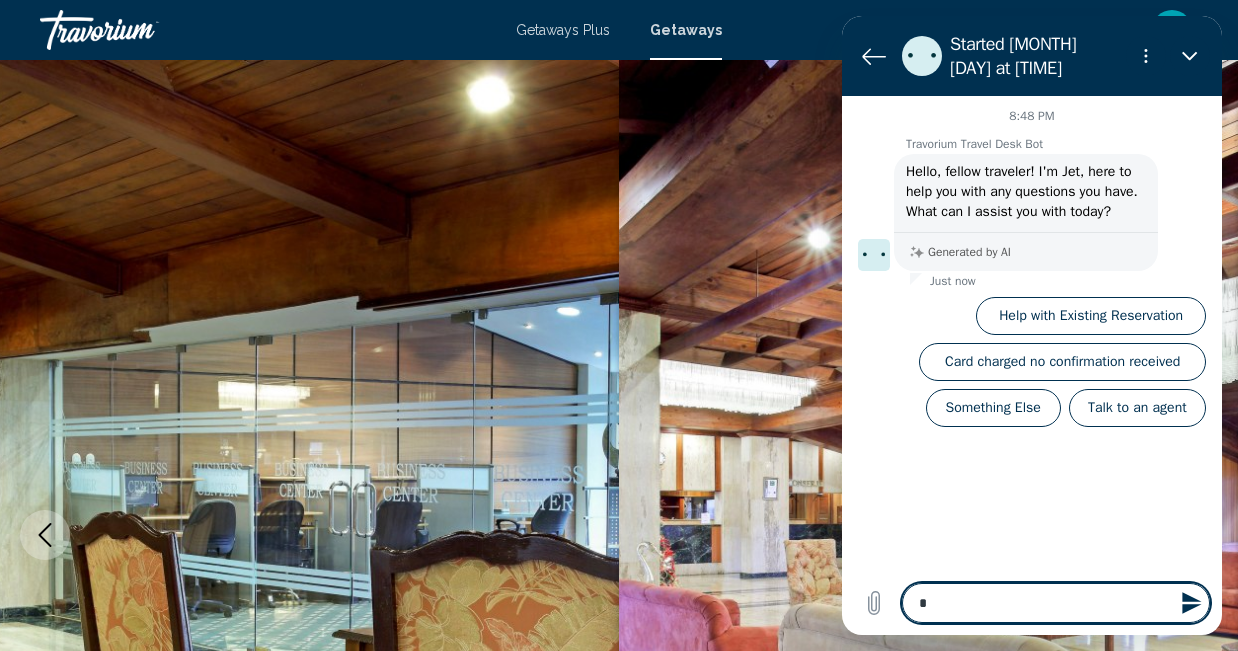 type 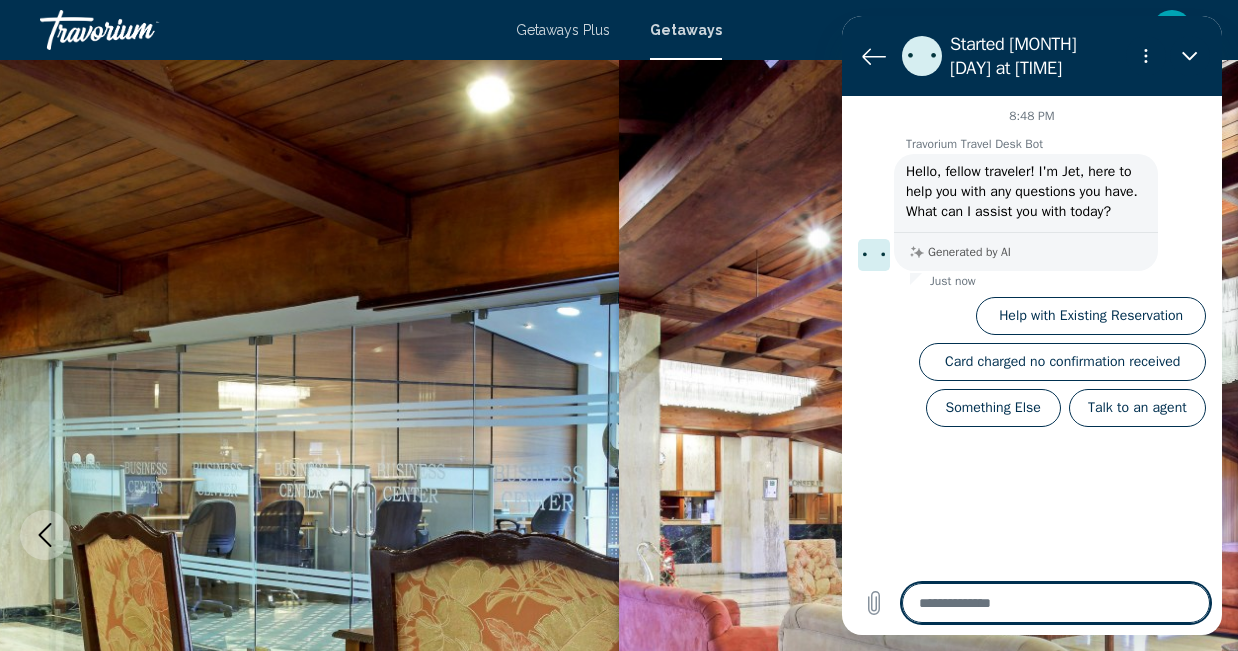 type on "*" 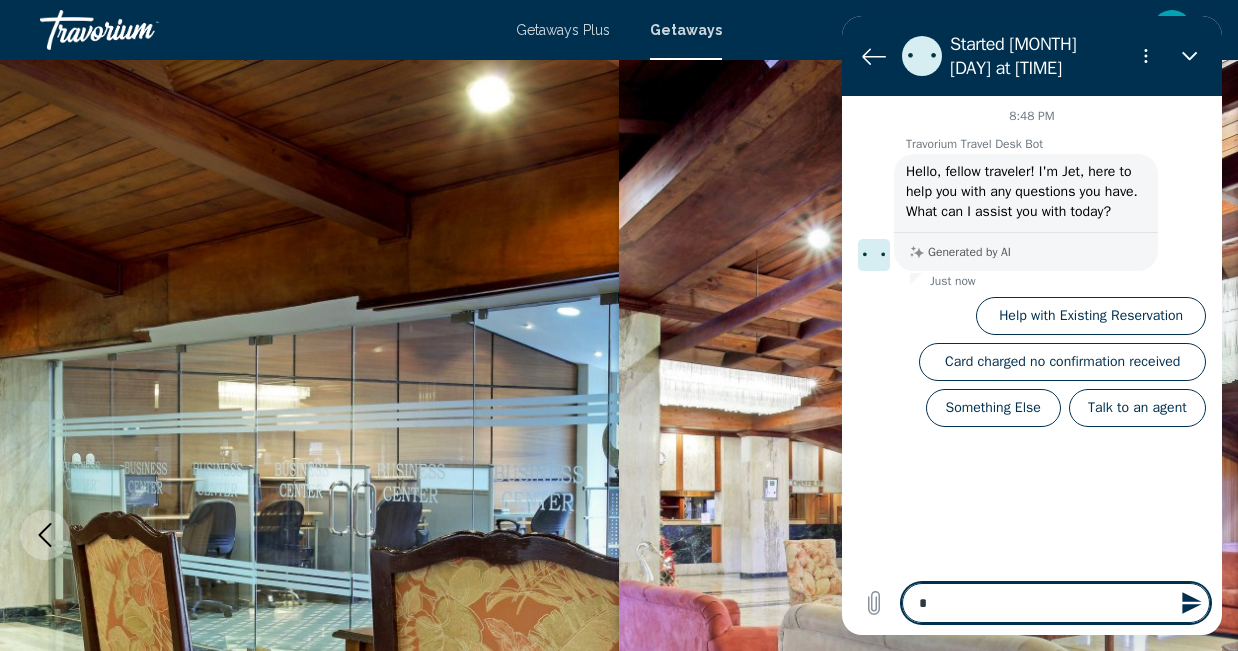 type on "**" 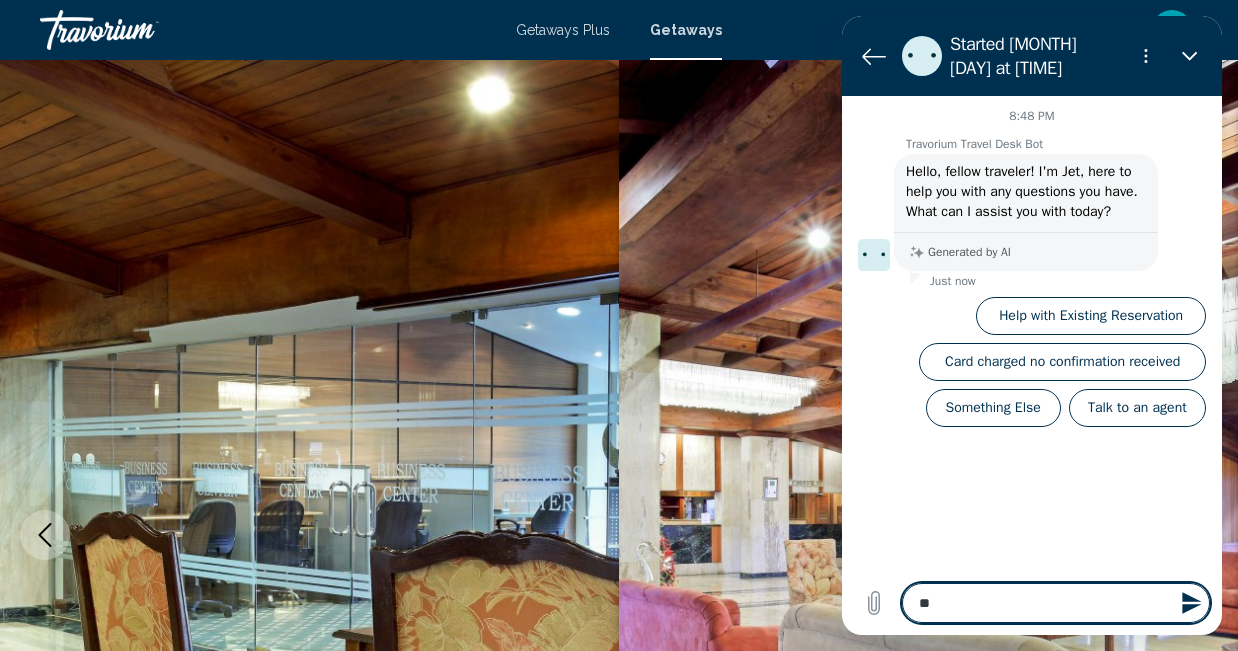 type on "***" 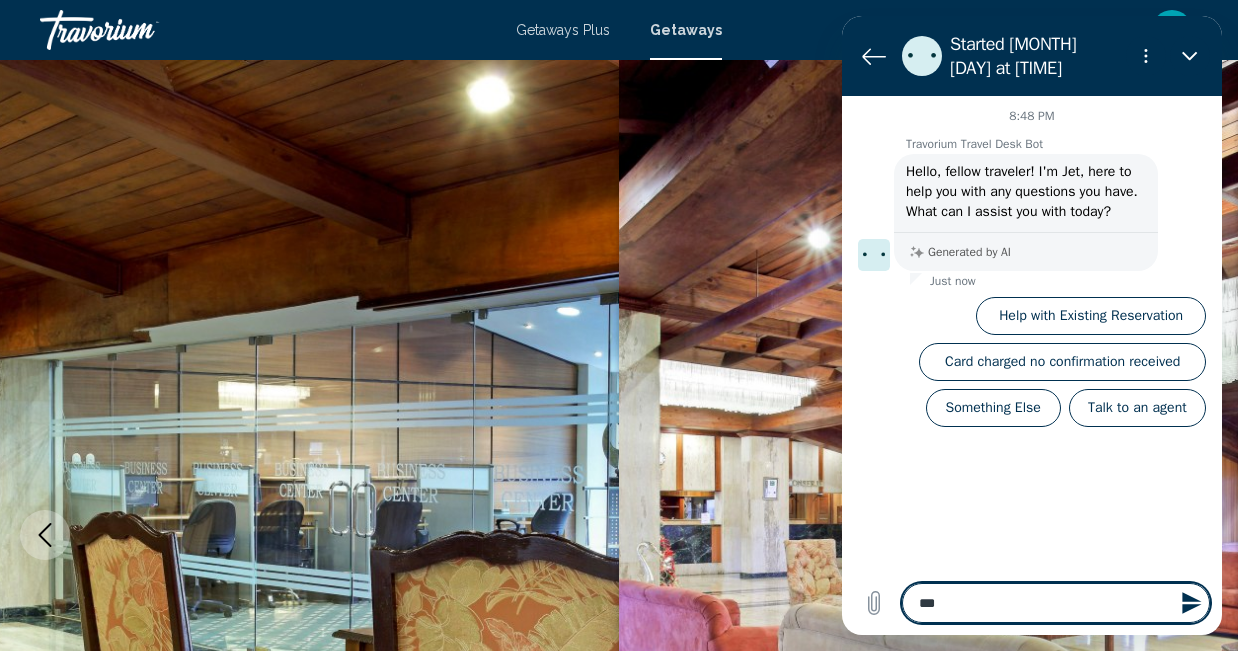 type on "****" 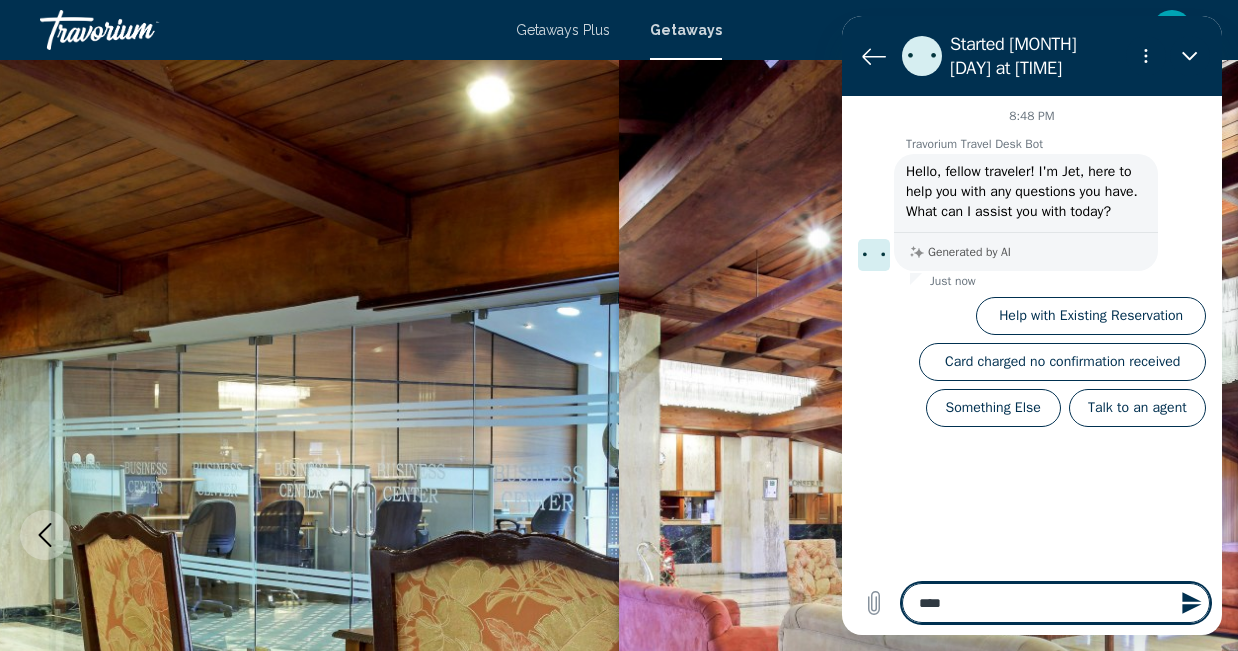 type on "*****" 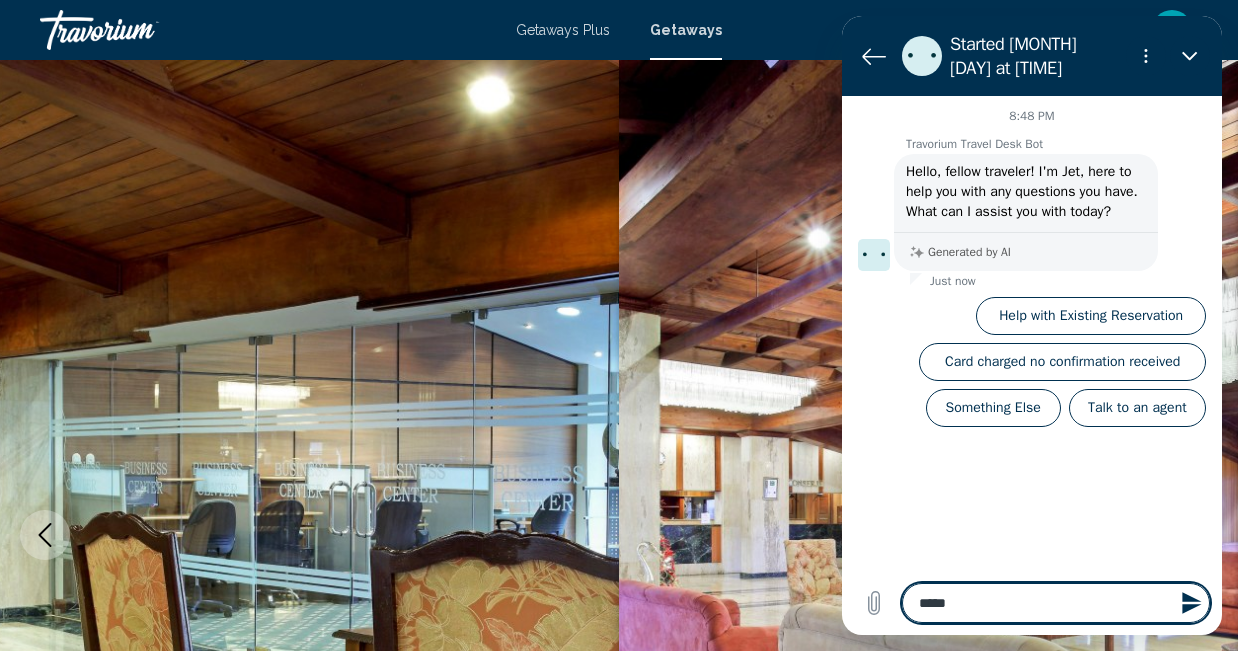 type on "******" 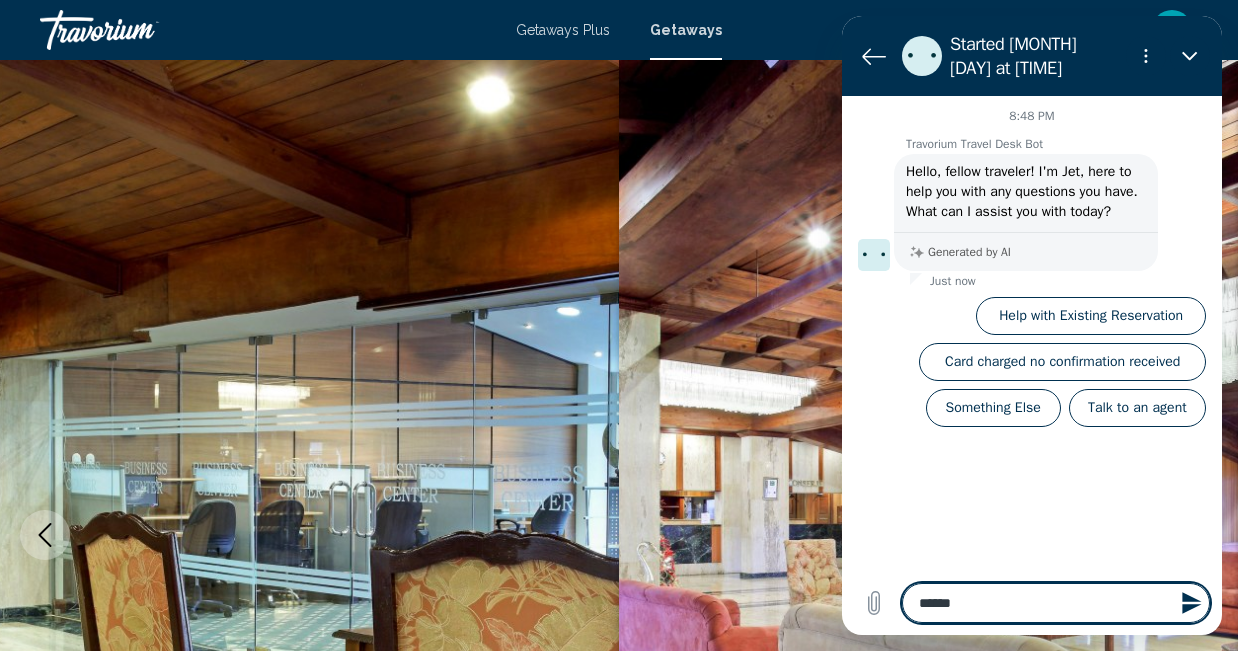 type on "******" 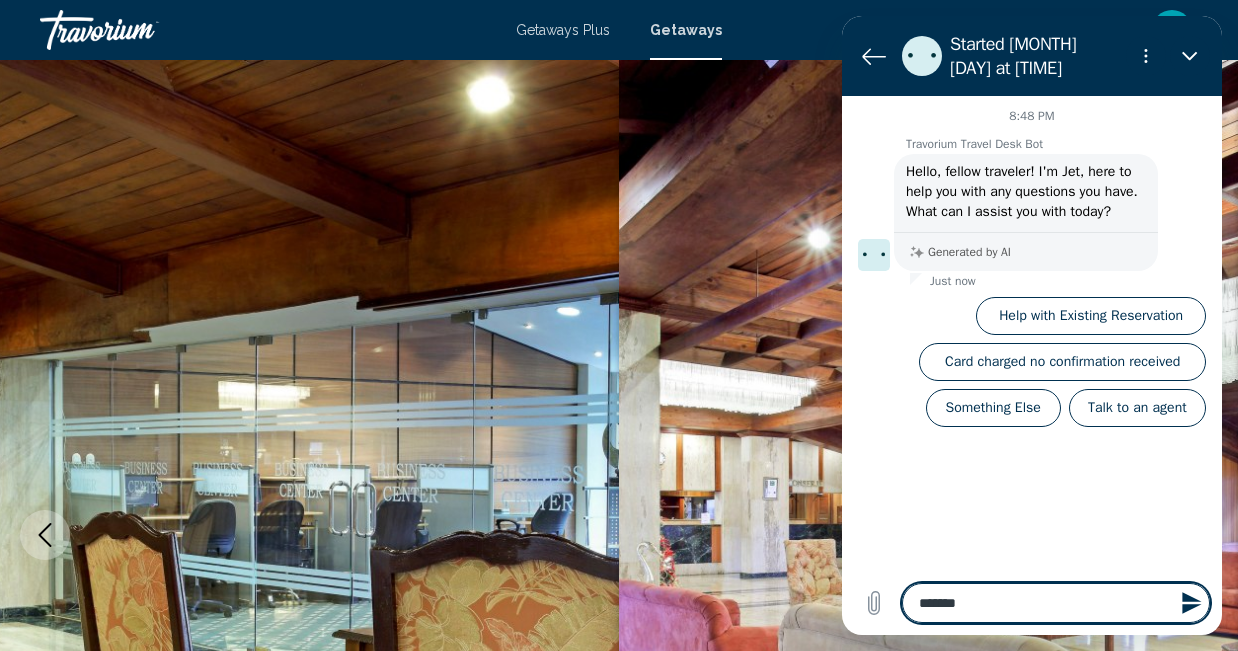 type on "********" 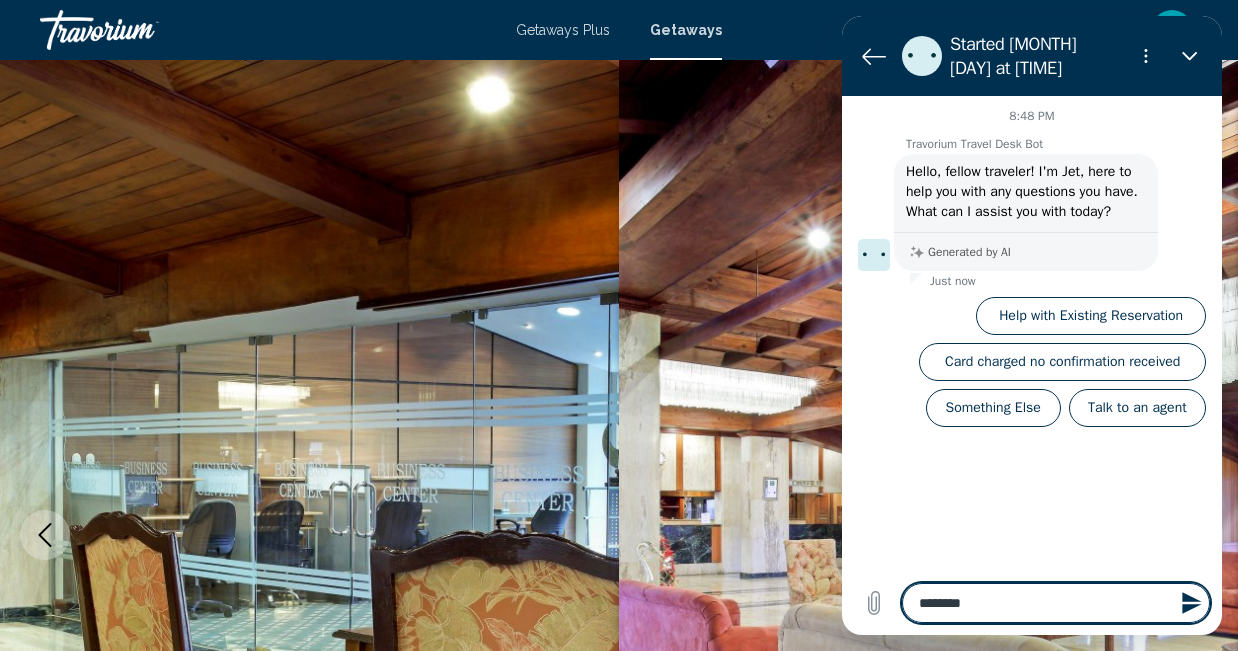 type on "*" 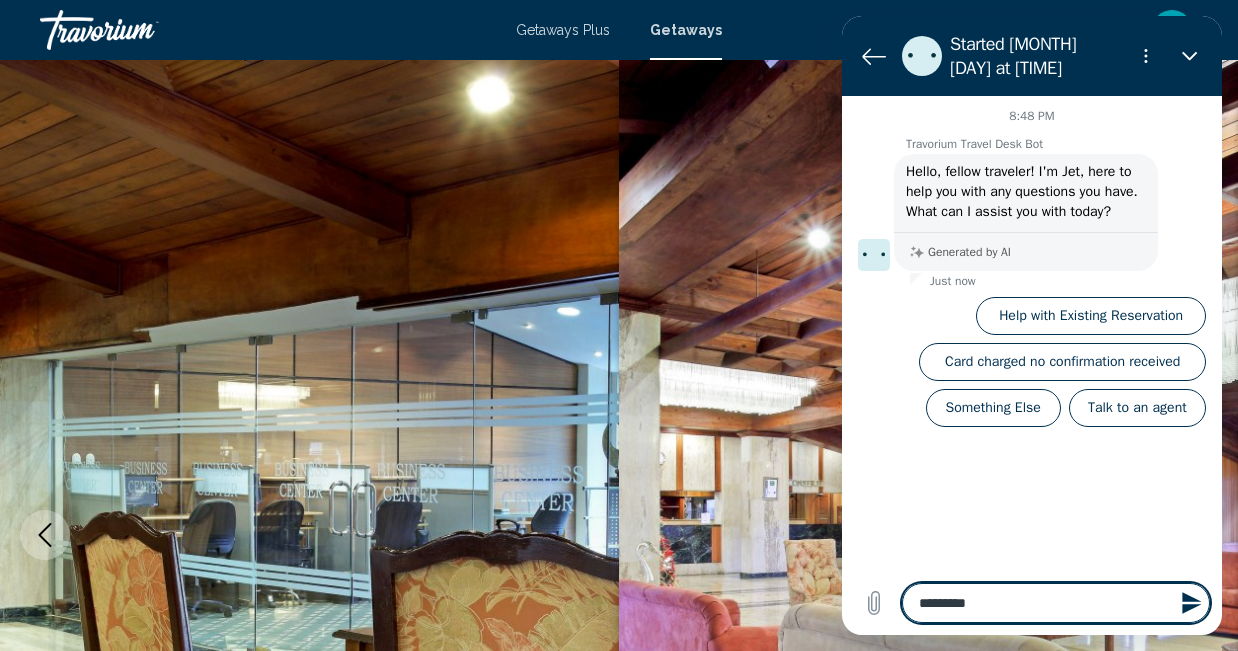 type on "*********" 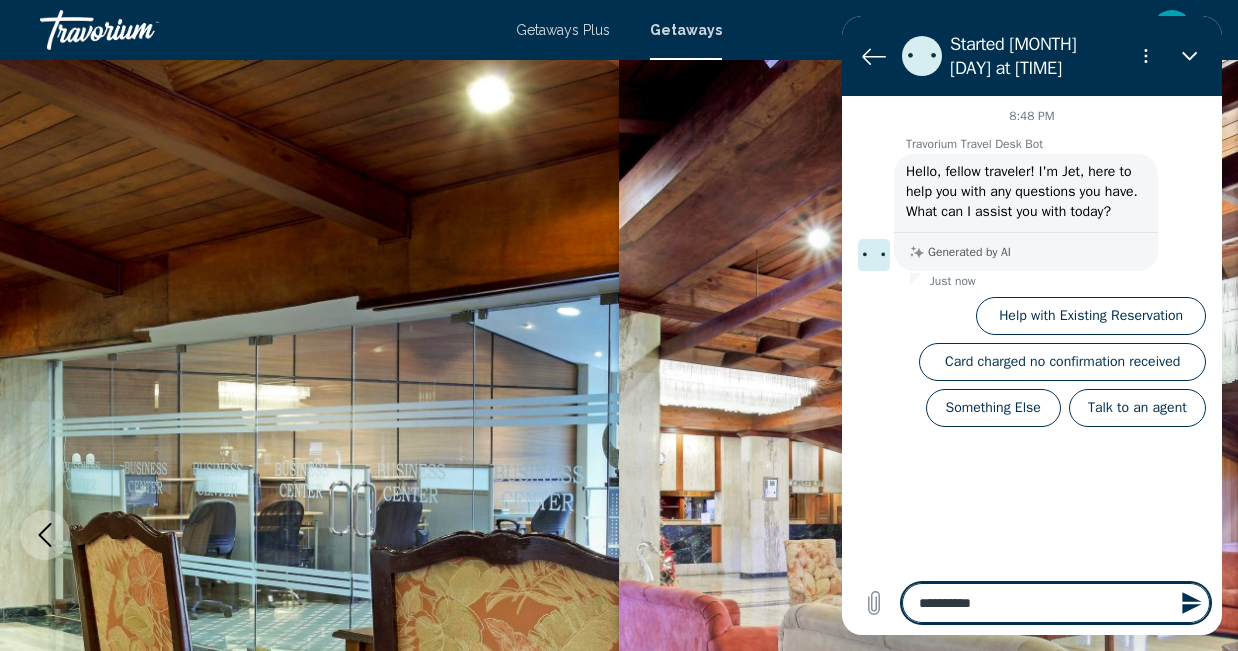 type on "*" 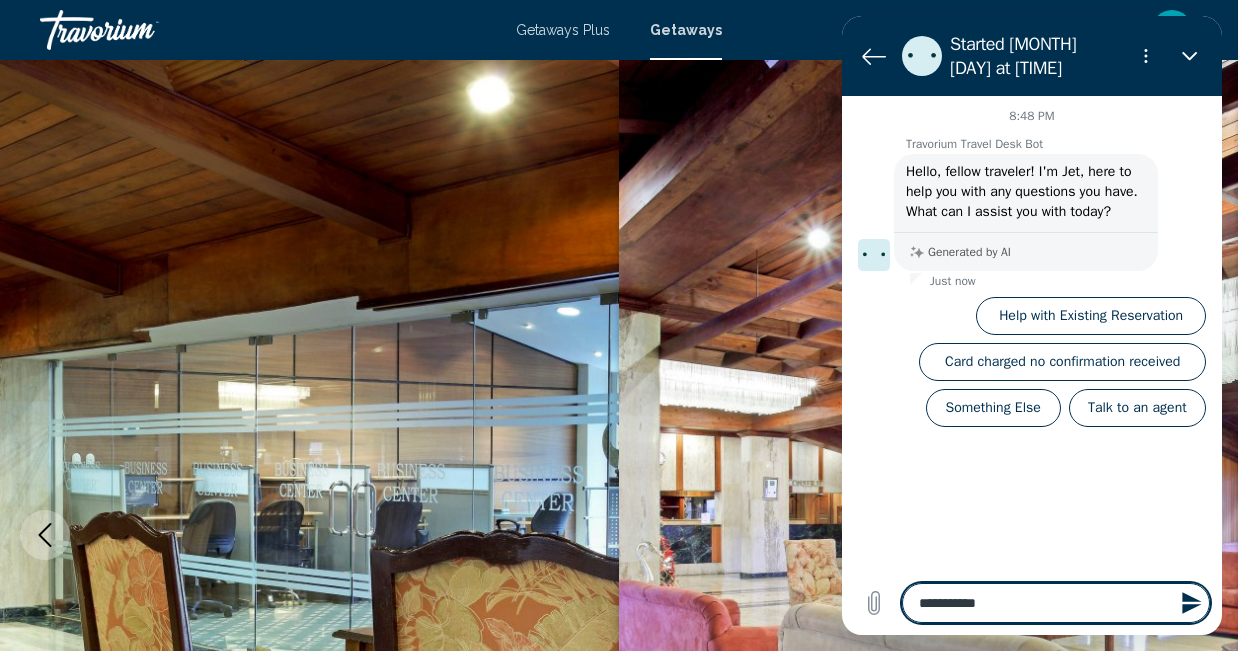 type on "**********" 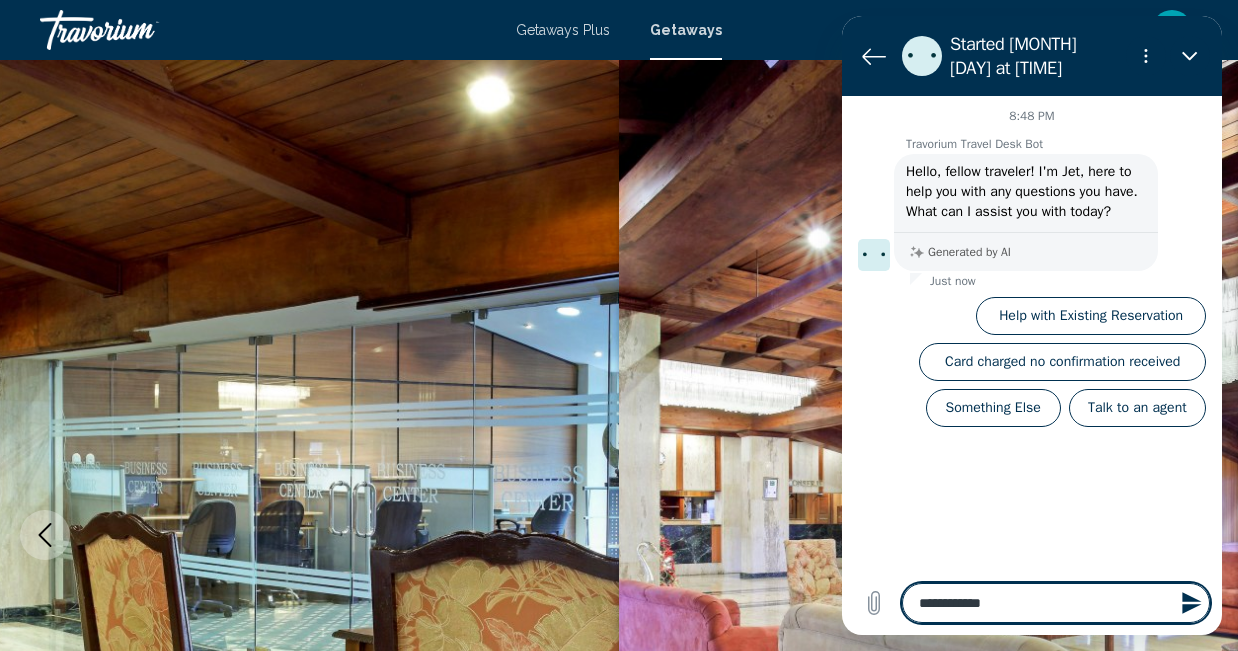 type on "**********" 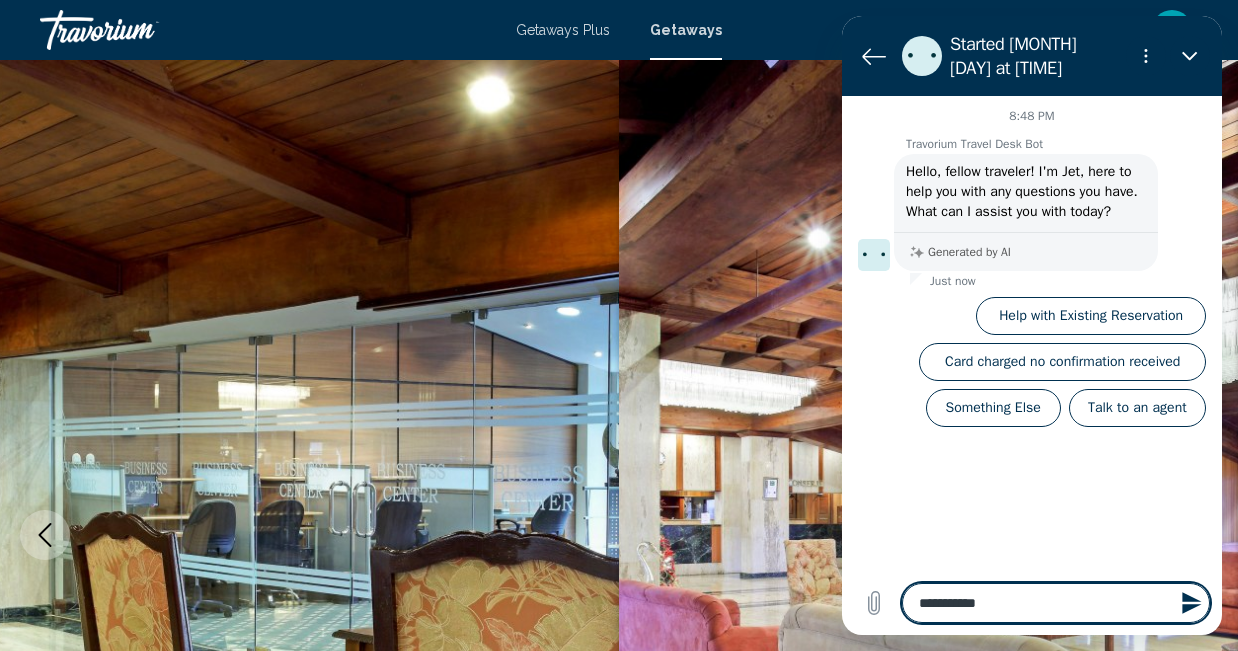 type on "*********" 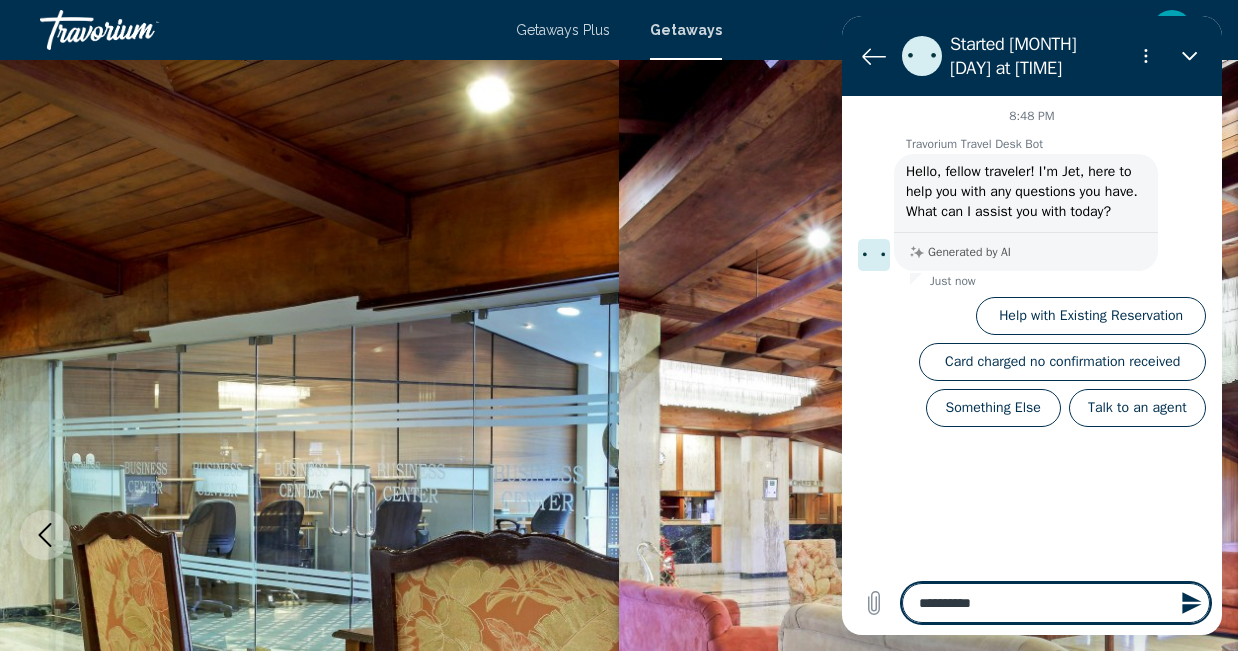 type on "**********" 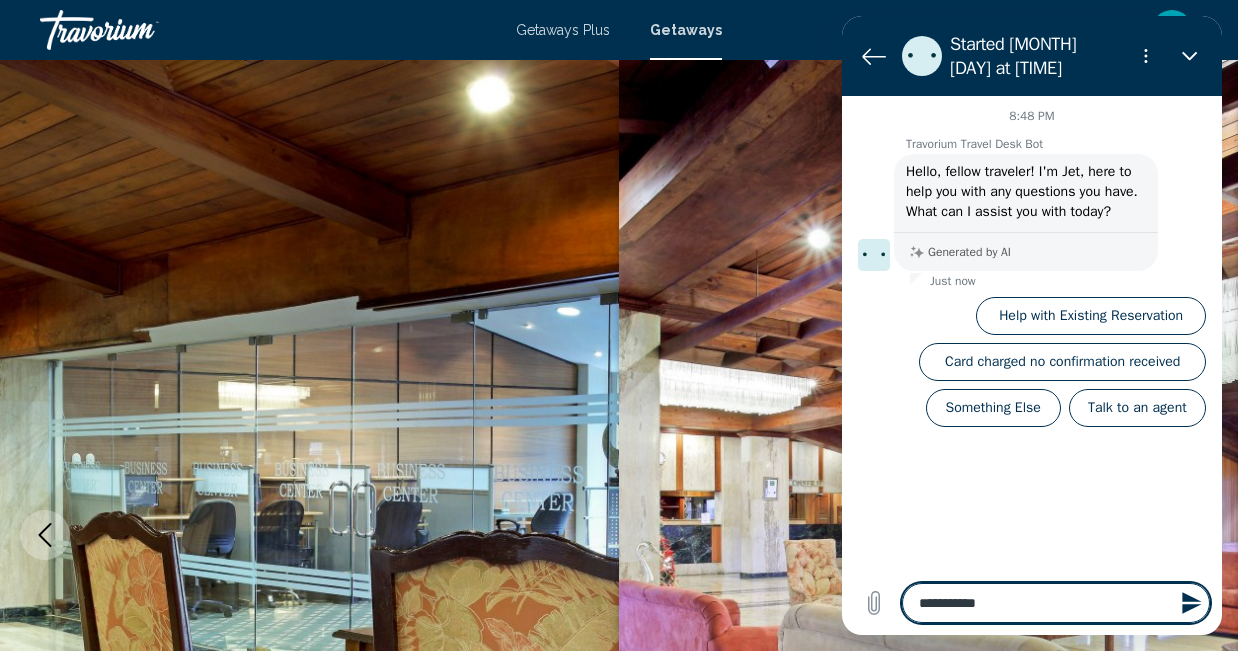 type on "**********" 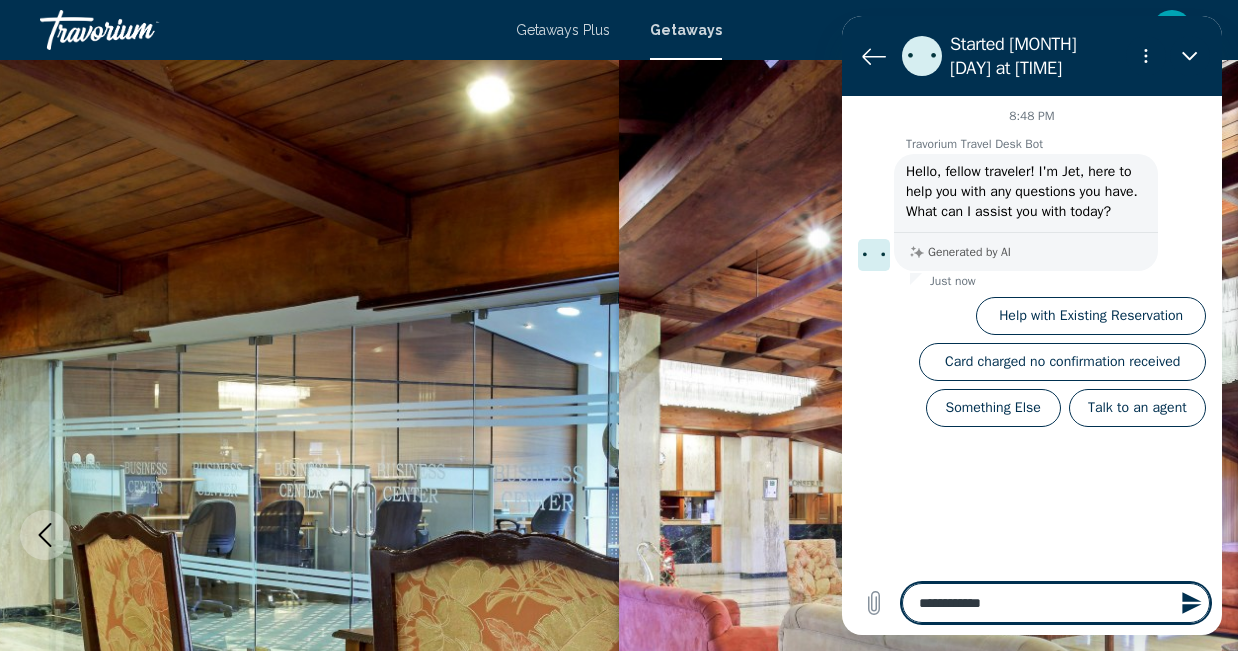 type on "**********" 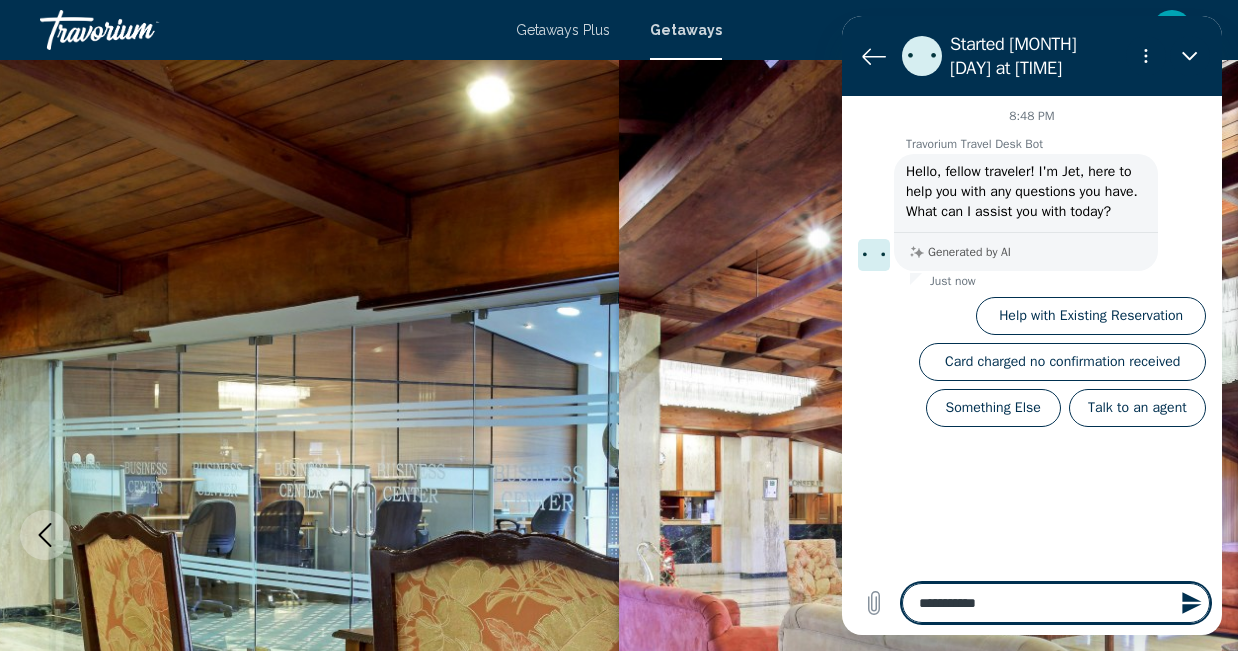 type on "**********" 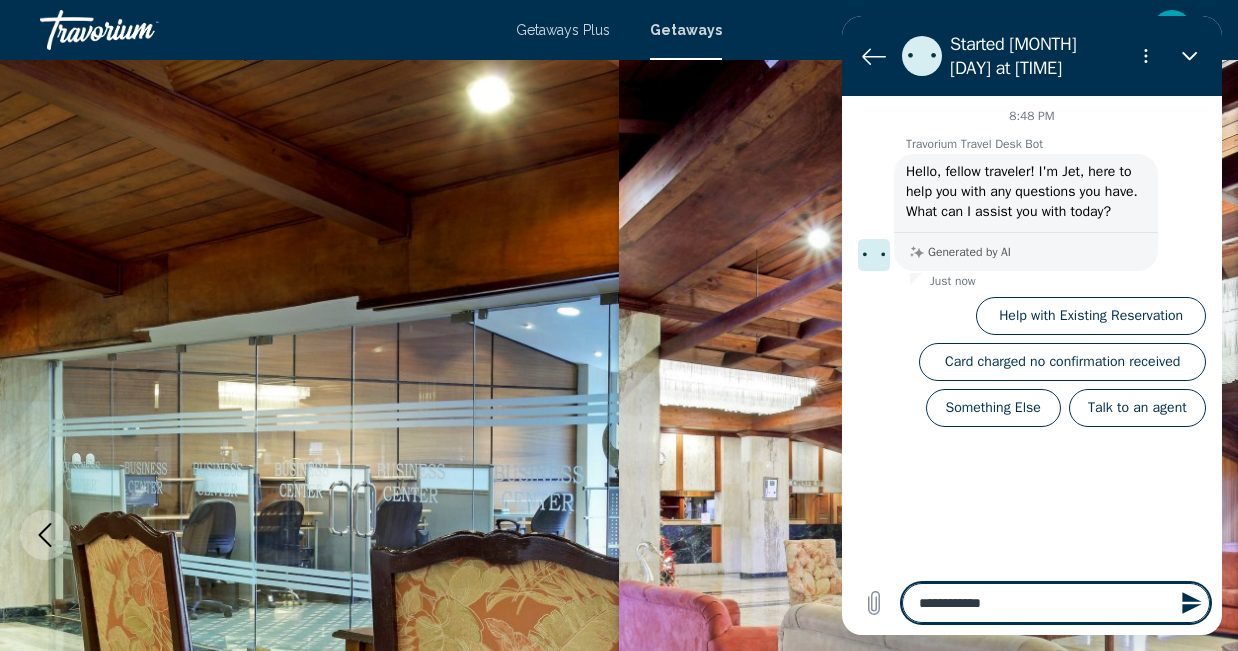 type on "**********" 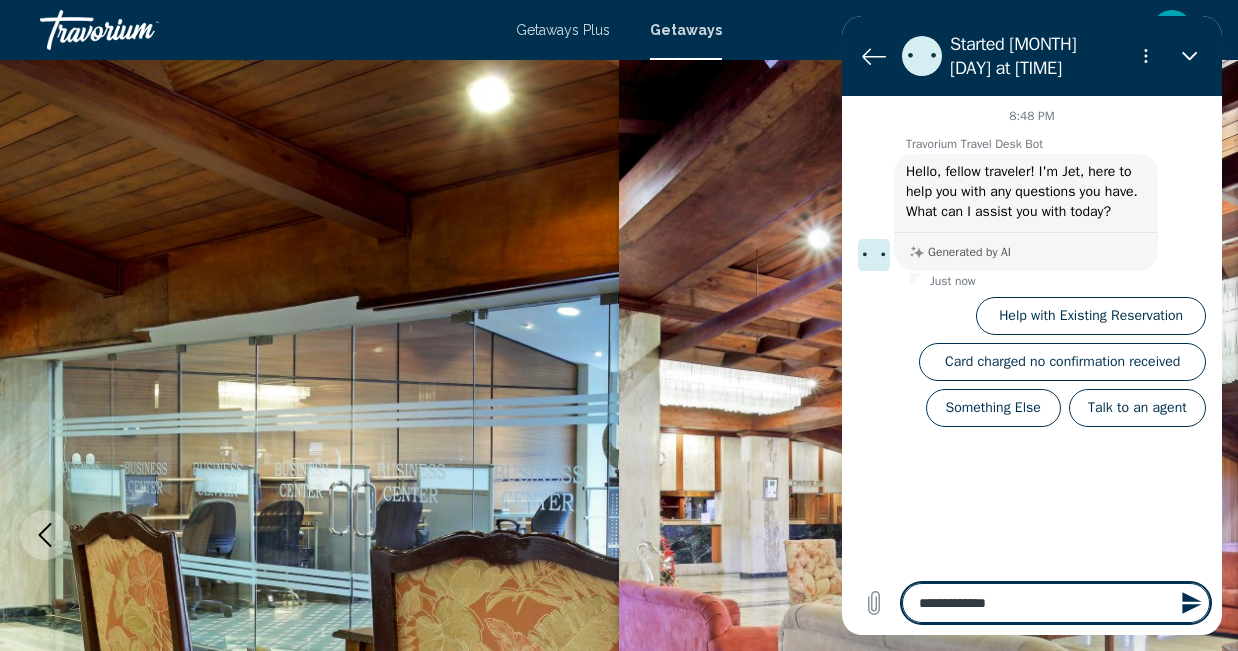 type on "**********" 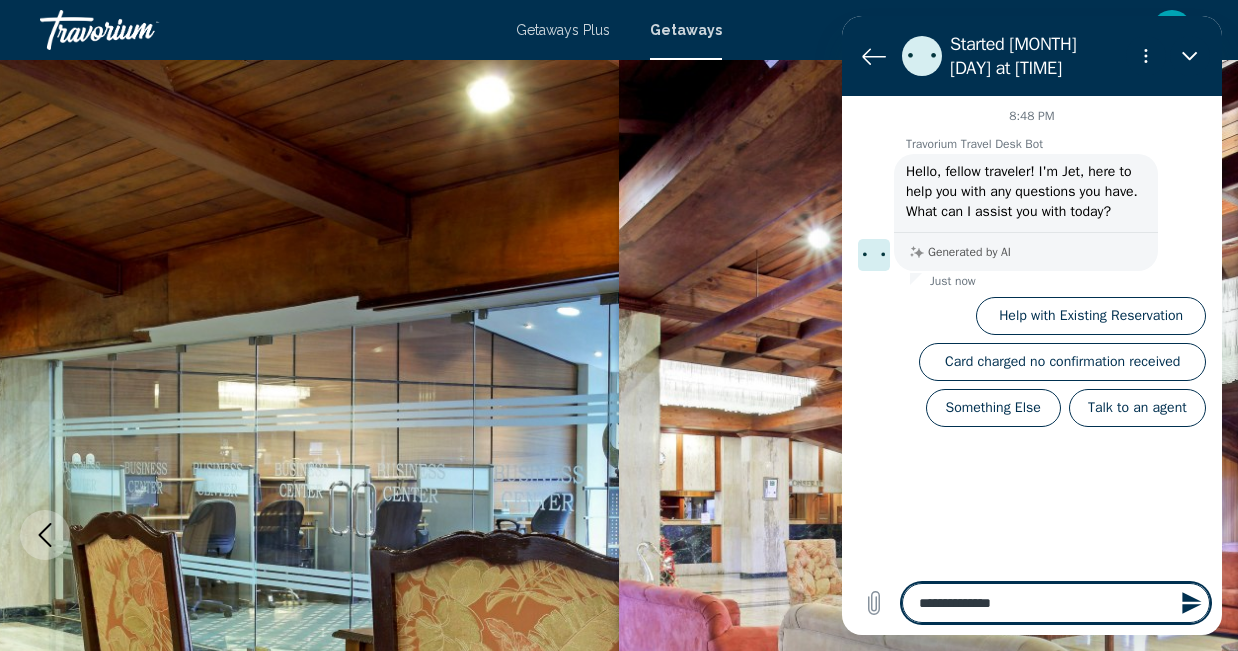 type on "**********" 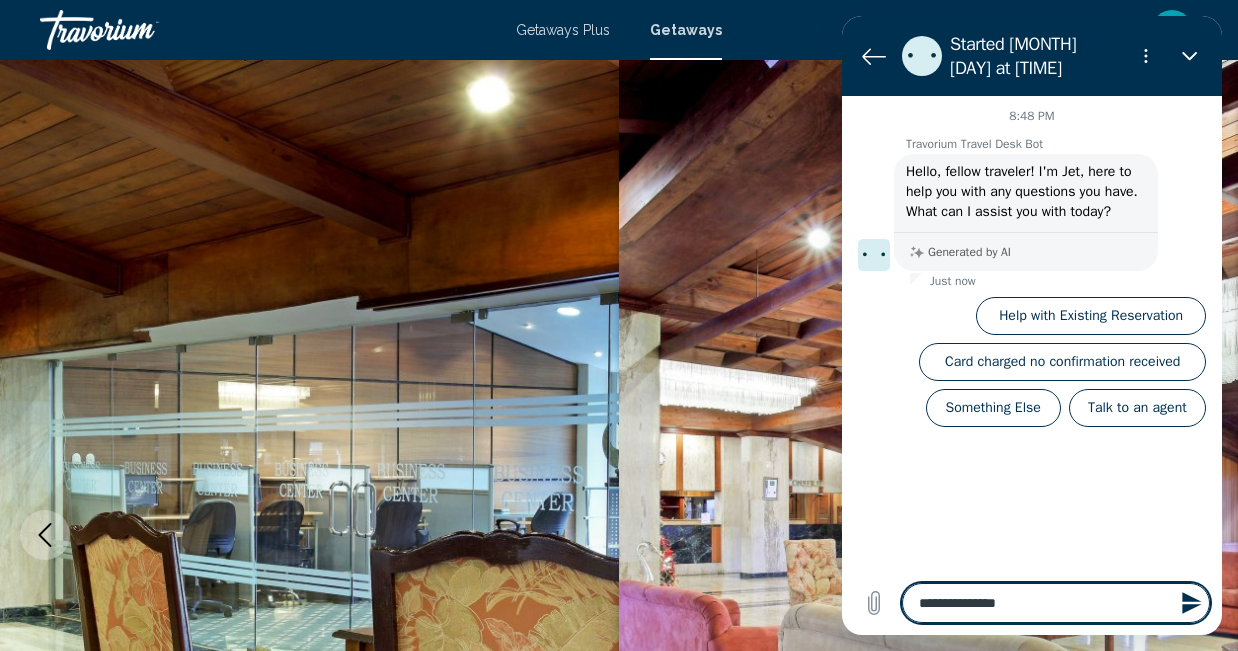 type on "**********" 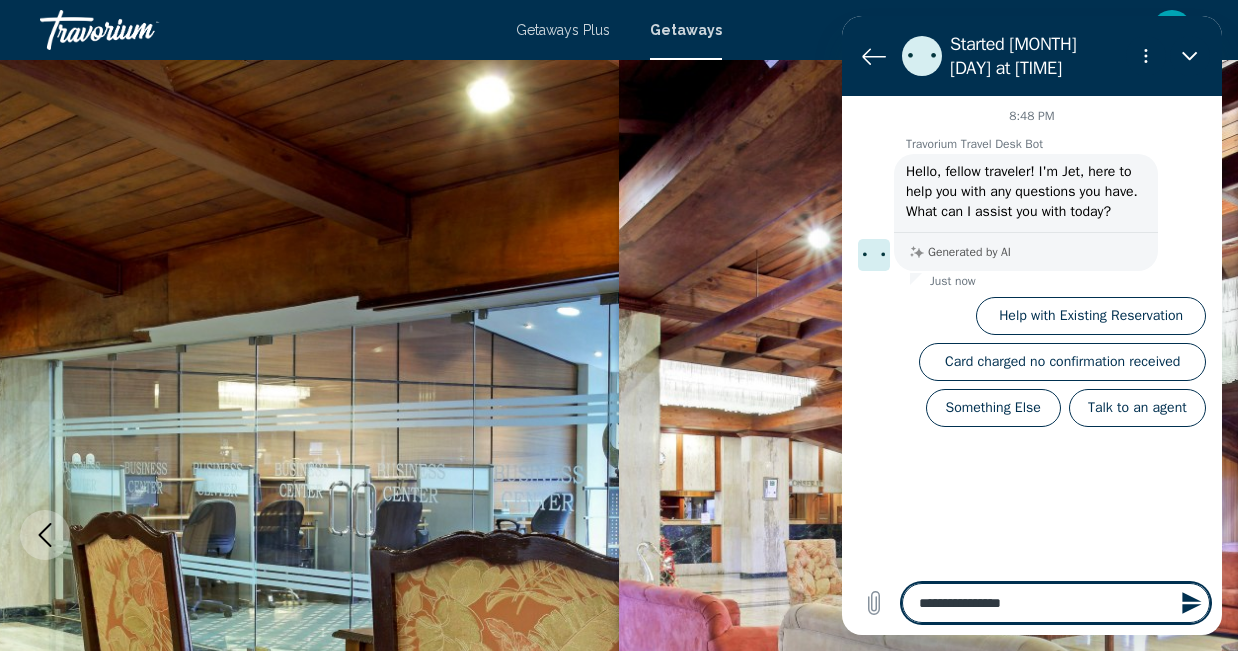 type on "**********" 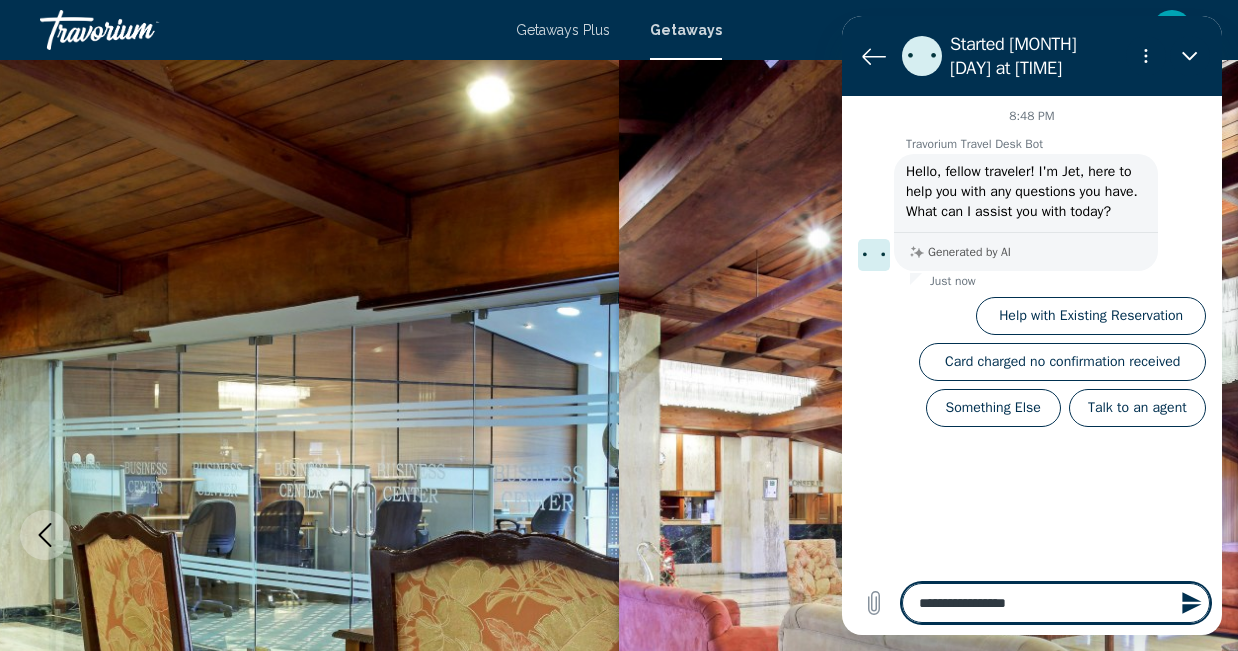 type on "**********" 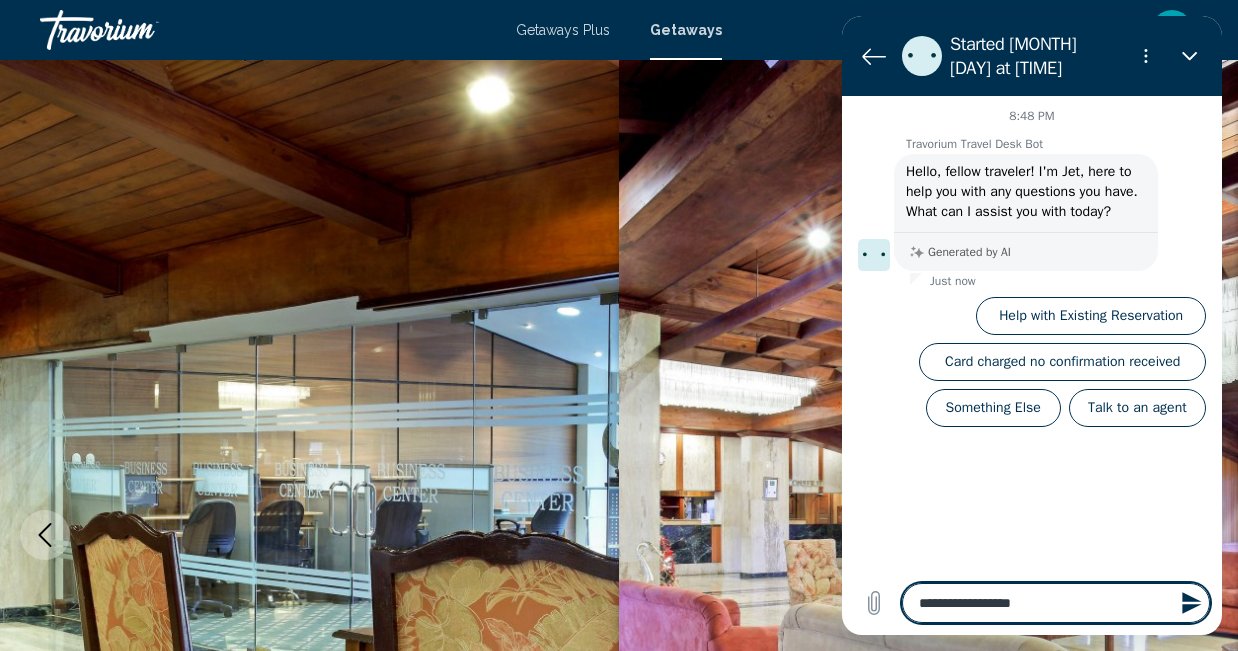 type on "**********" 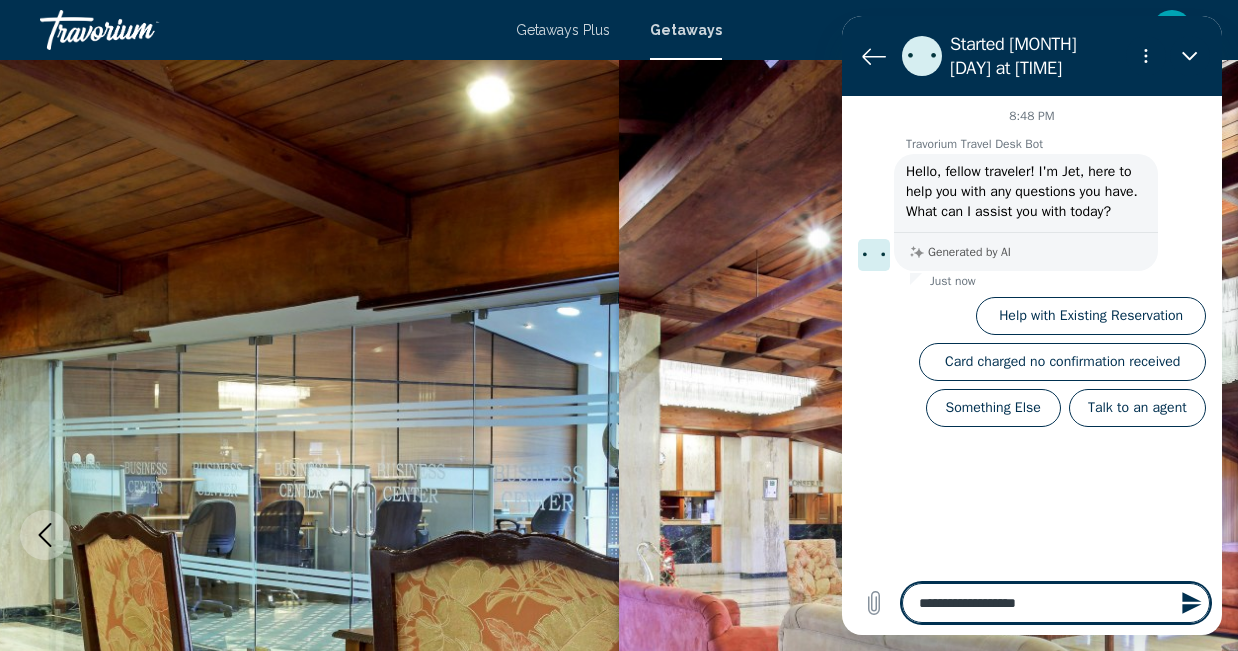 type on "**********" 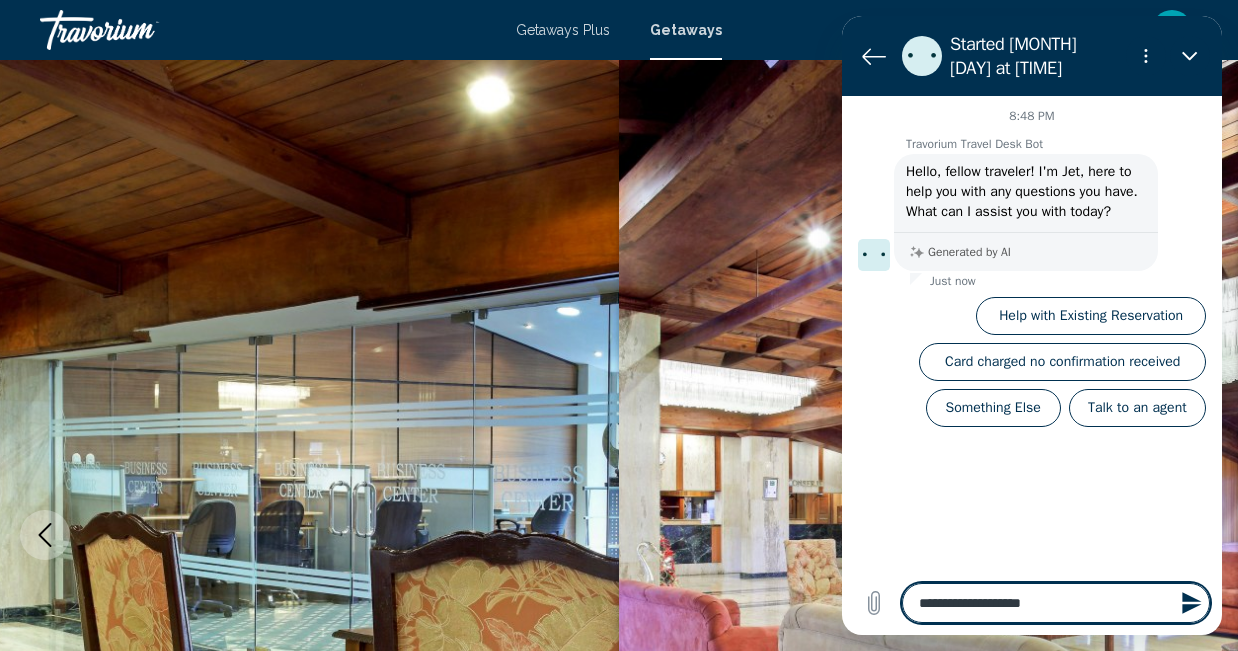 type on "**********" 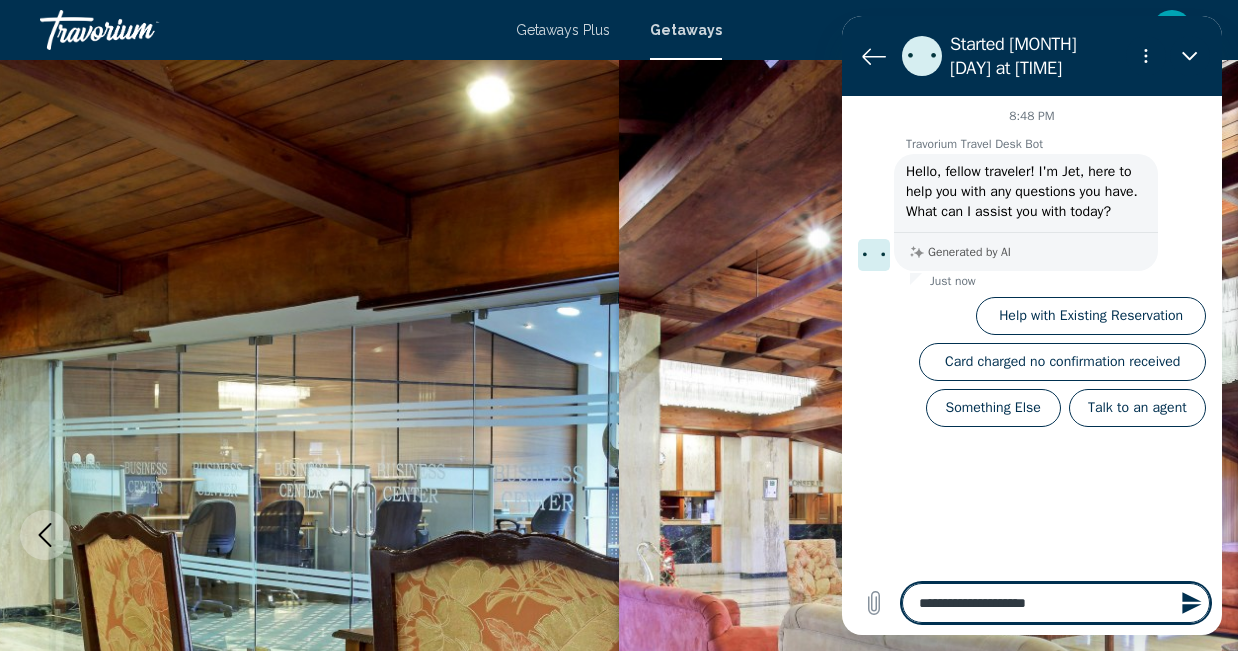 type on "**********" 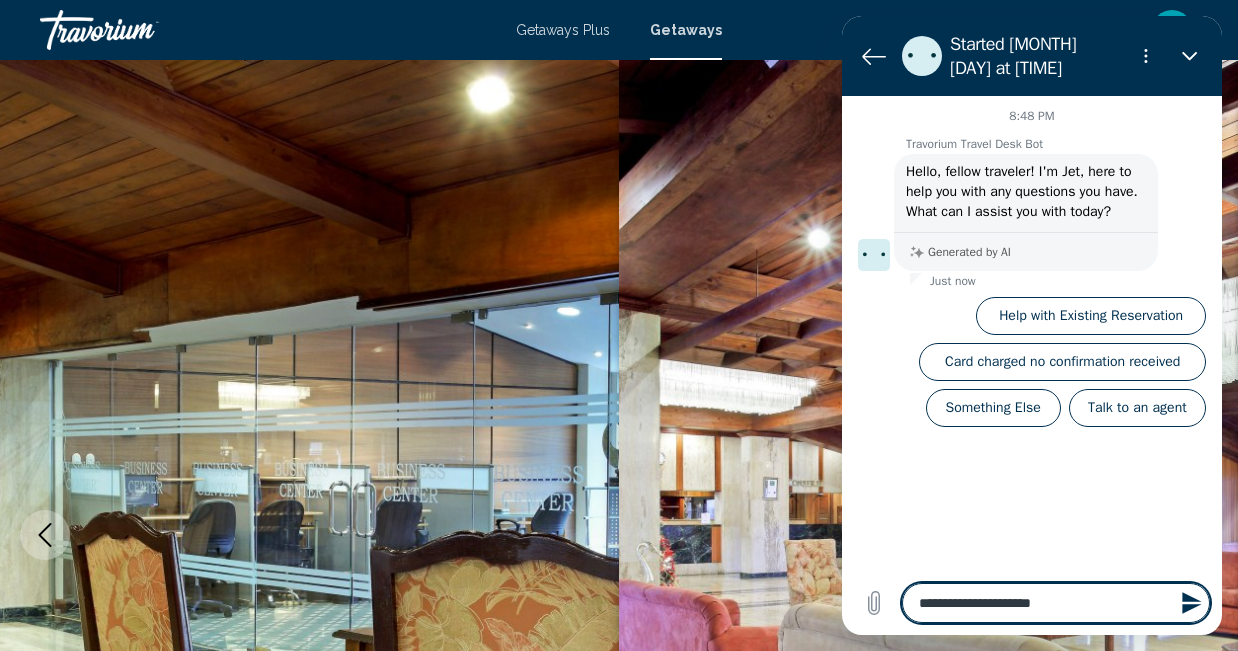 type on "**********" 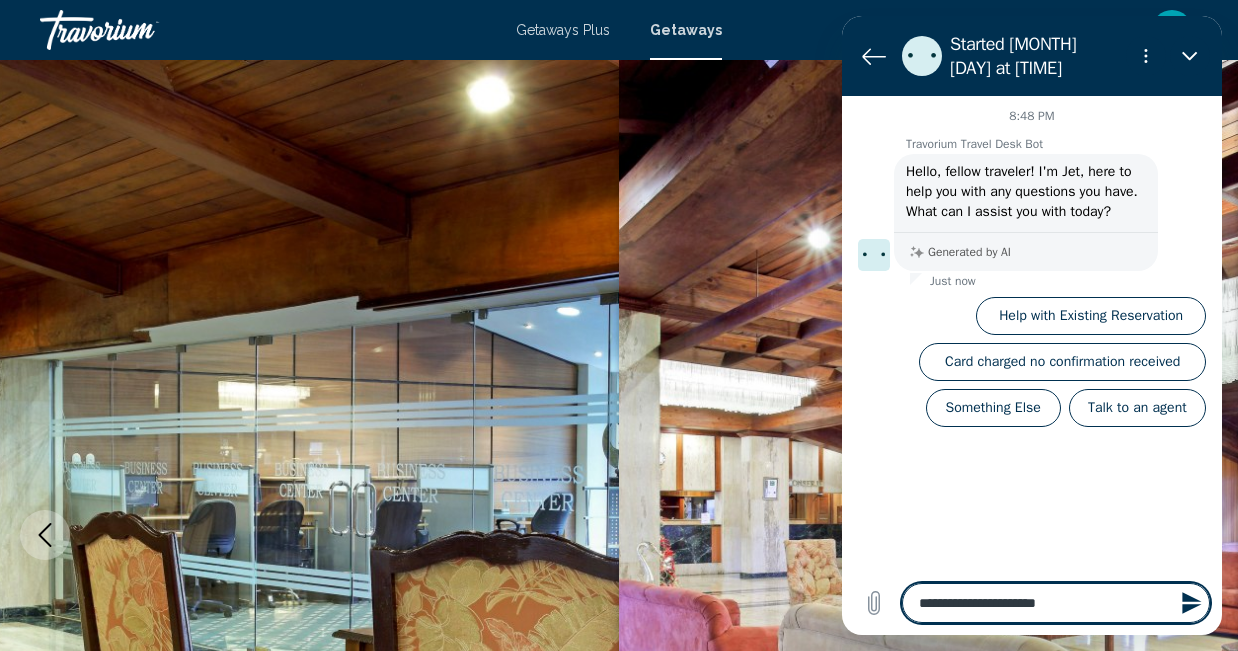 type on "**********" 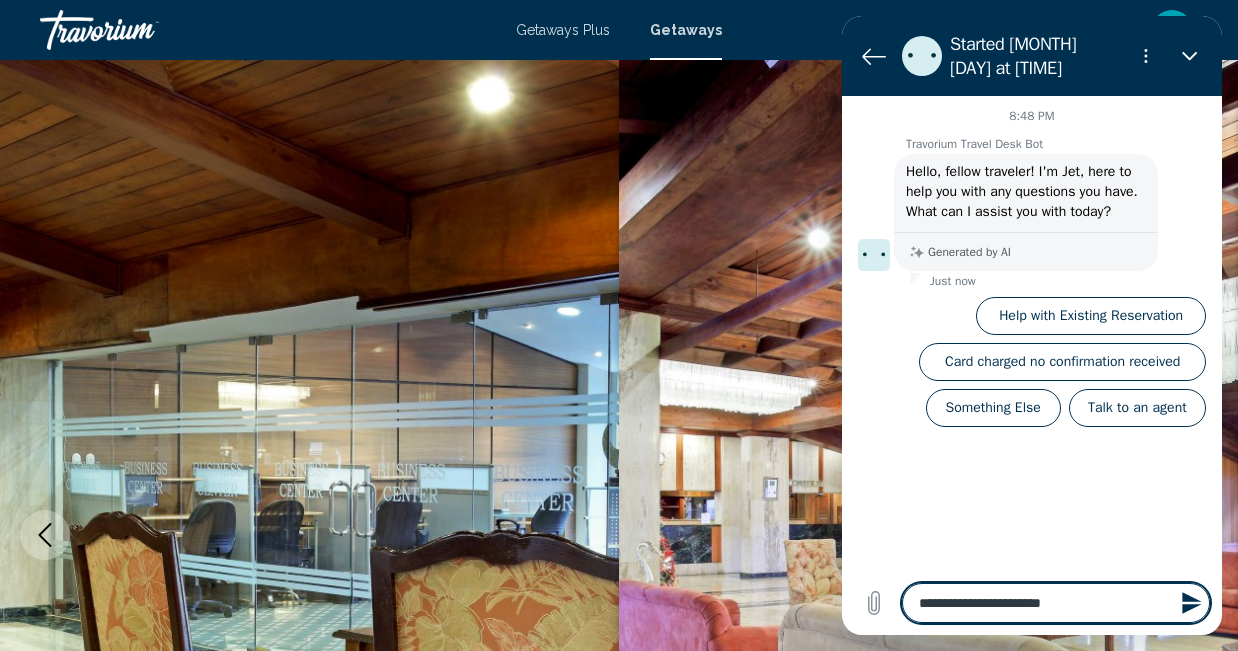 type on "**********" 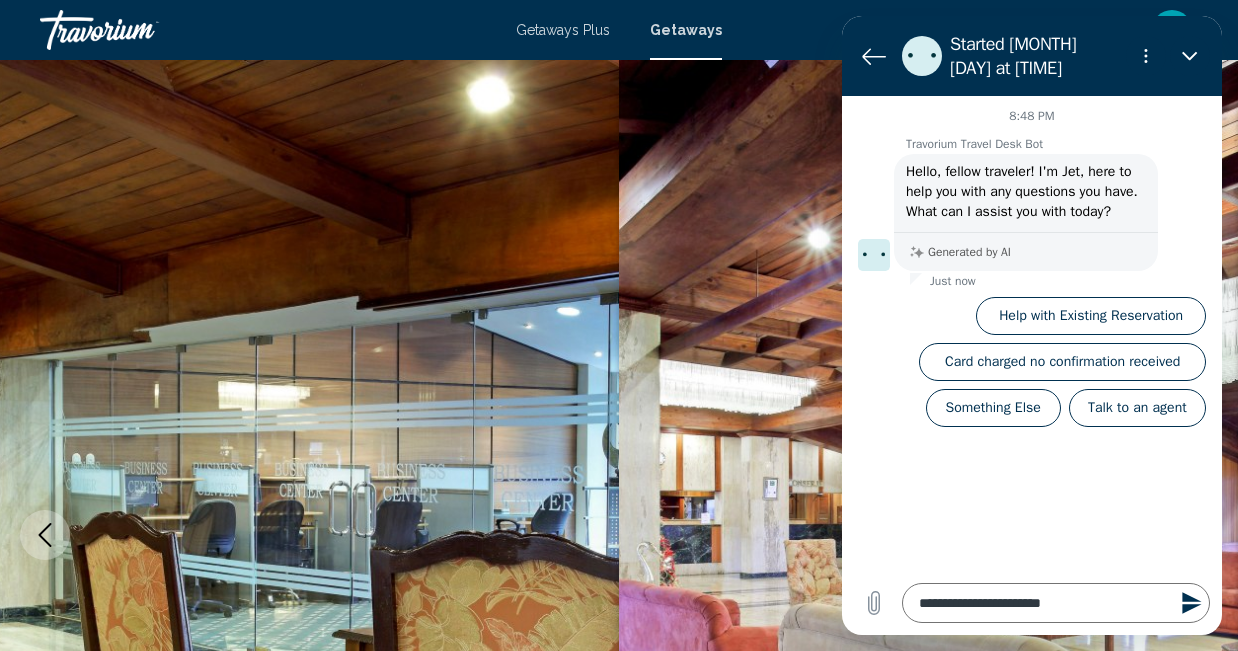 click 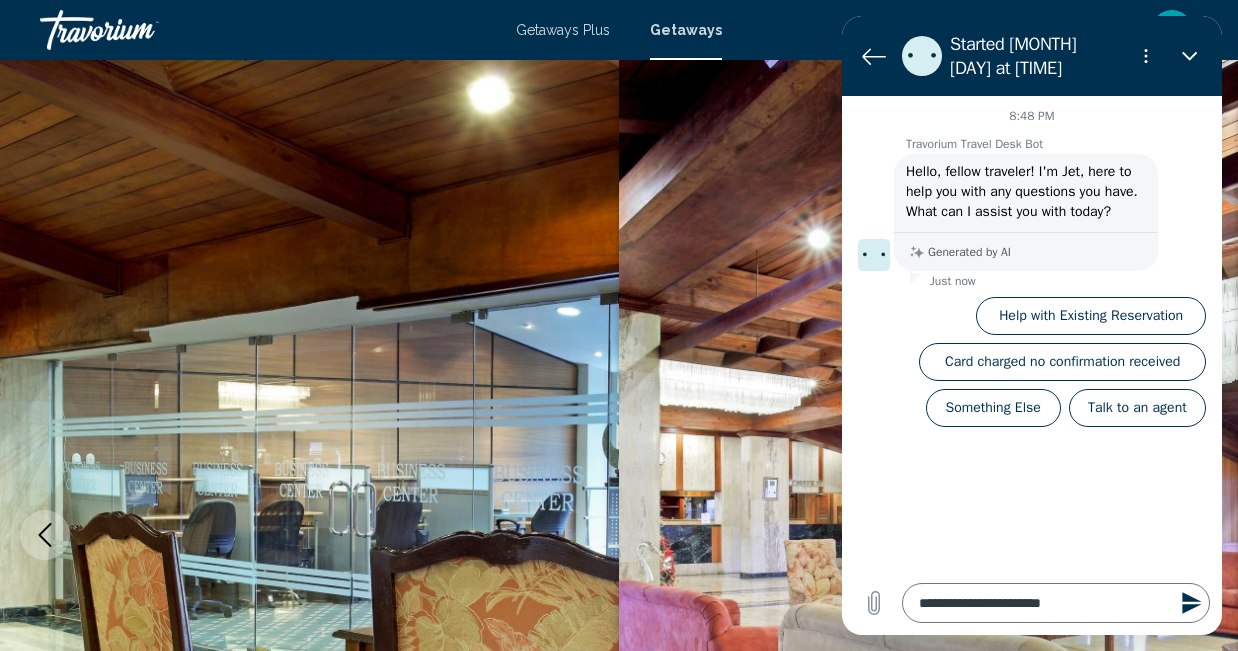 type 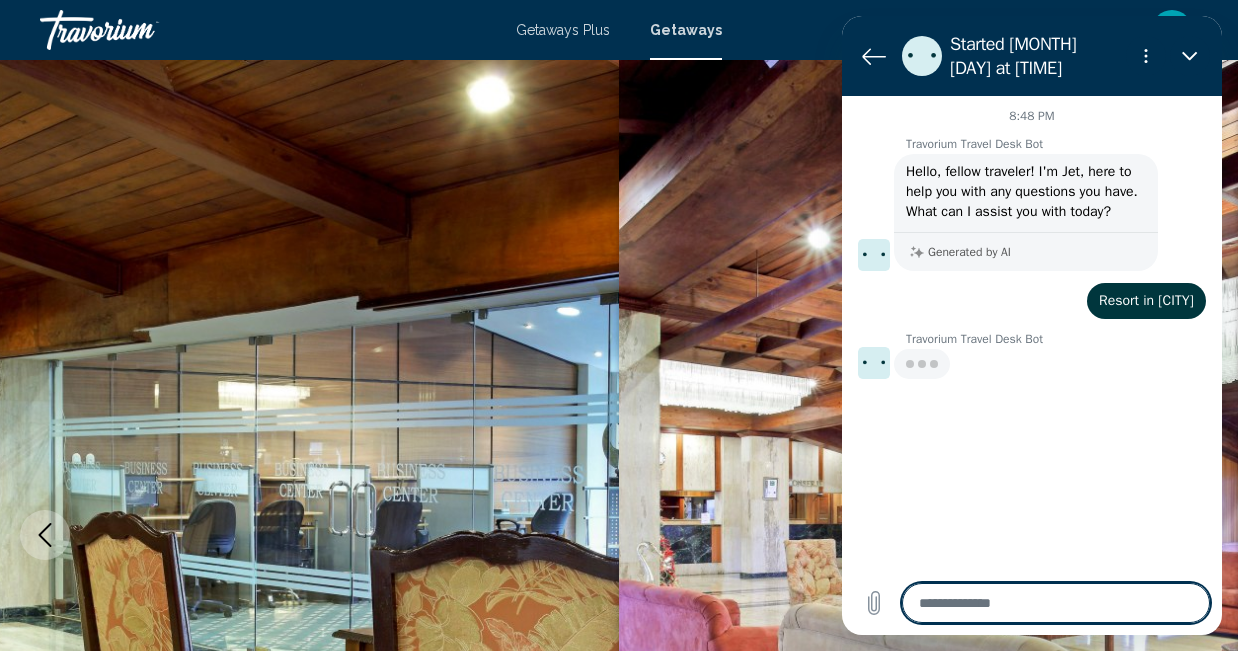 type on "*" 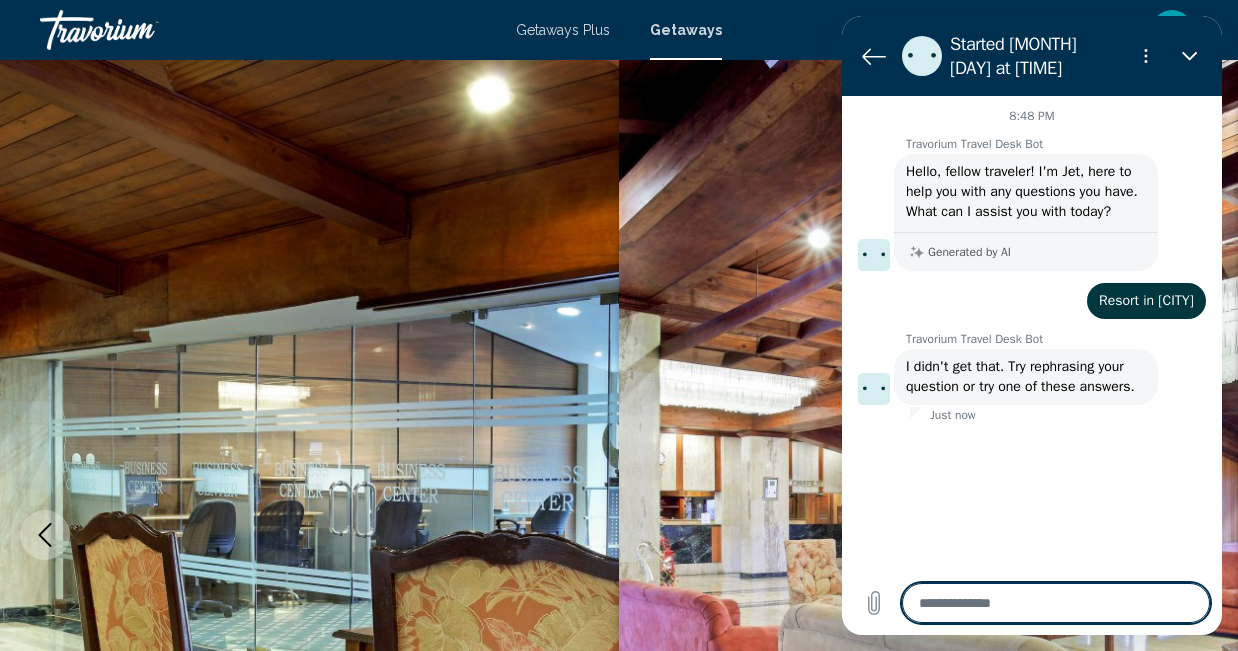 click at bounding box center (928, 535) 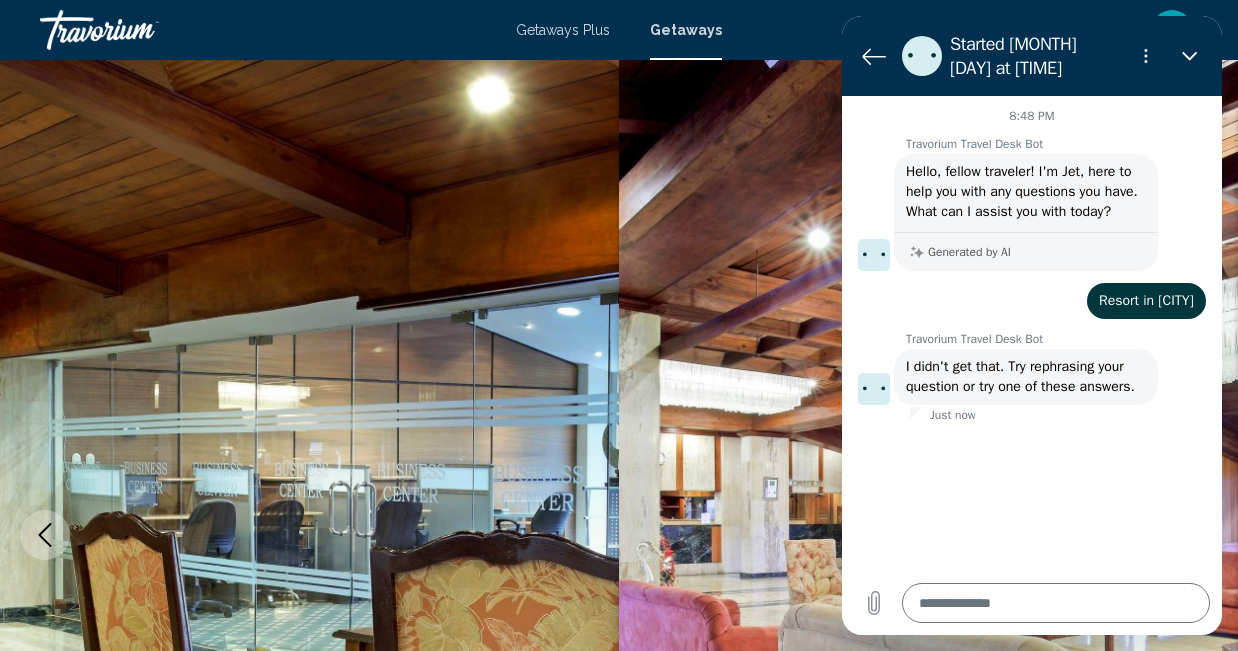 click at bounding box center (928, 535) 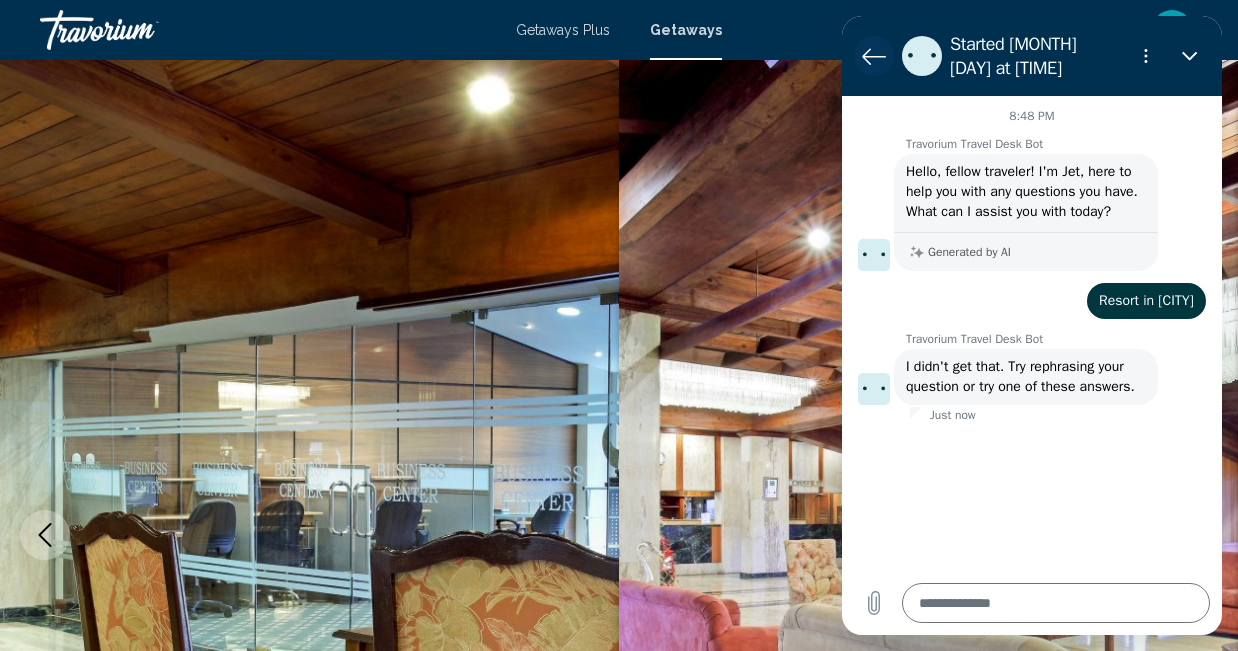 click 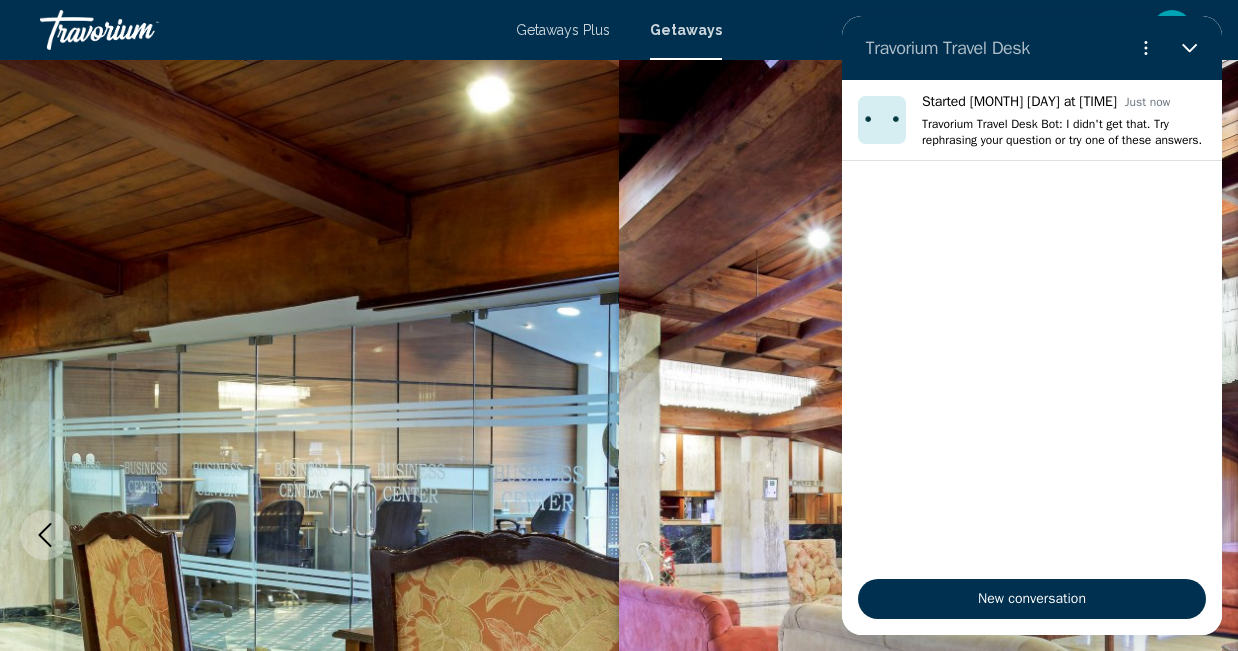 click on "Travorium Travel Desk" at bounding box center [1032, 48] 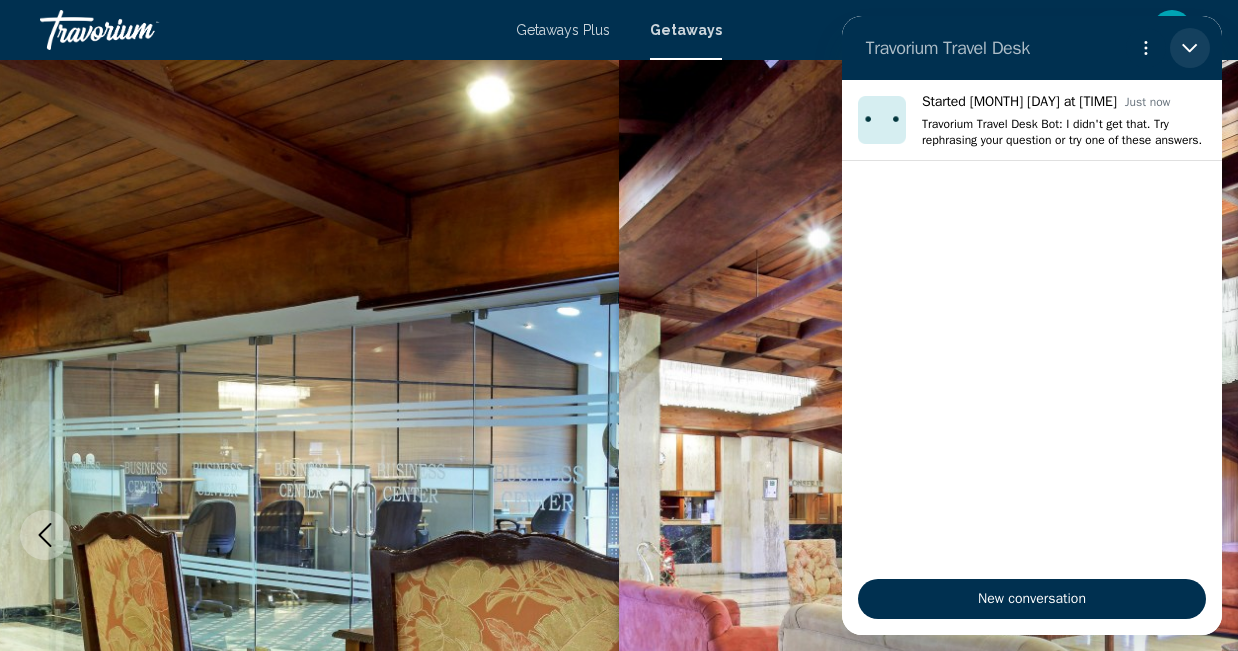 click at bounding box center (1190, 48) 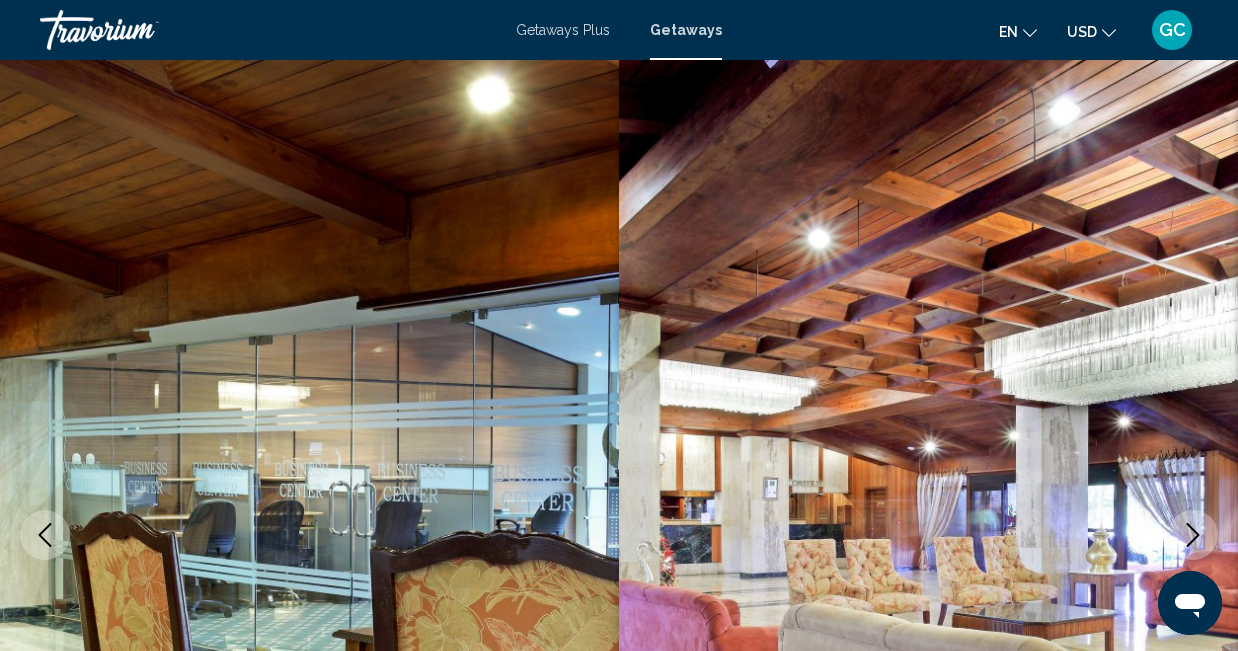 click on "Getaways Plus  Getaways en
English Español Français Italiano Português русский USD
USD ($) MXN (Mex$) CAD (Can$) GBP (£) EUR (€) AUD (A$) NZD (NZ$) CNY (CN¥) GC Login" at bounding box center [619, 30] 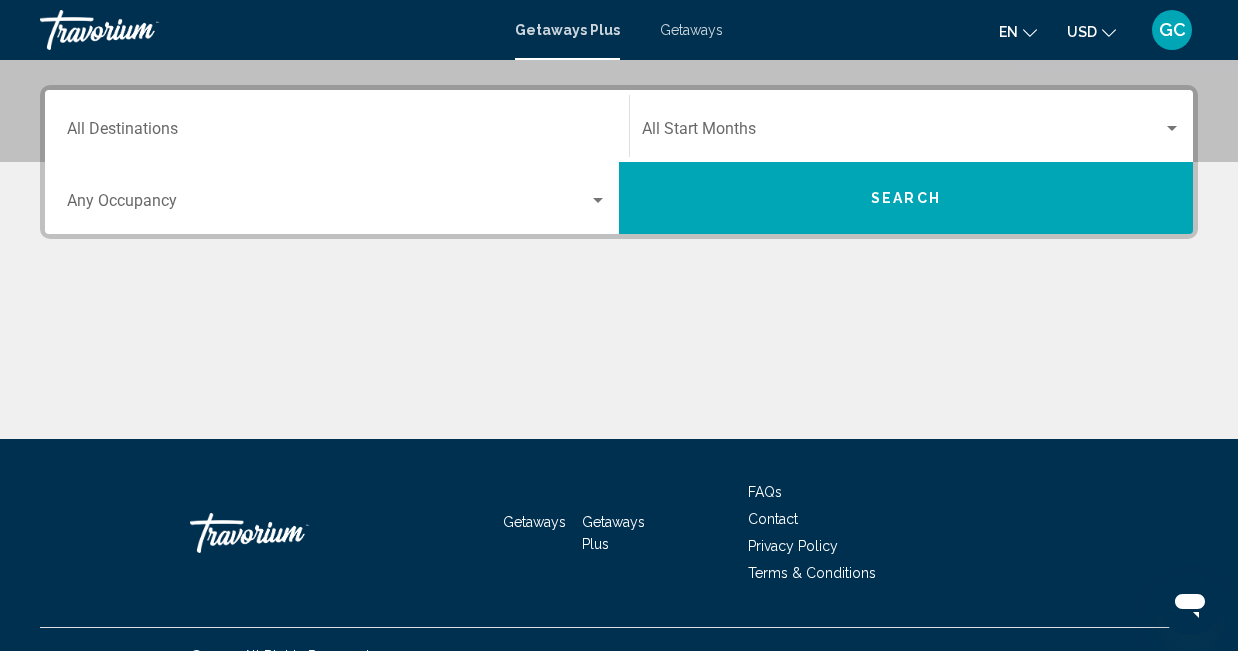 scroll, scrollTop: 440, scrollLeft: 0, axis: vertical 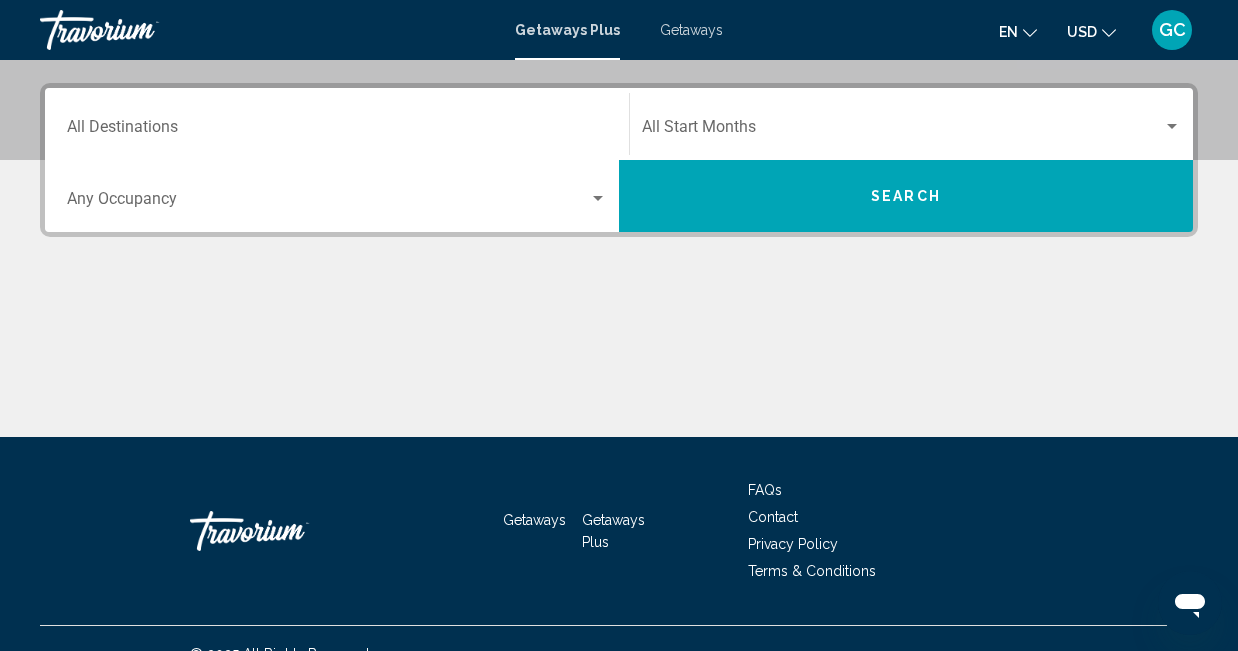 click at bounding box center (1172, 126) 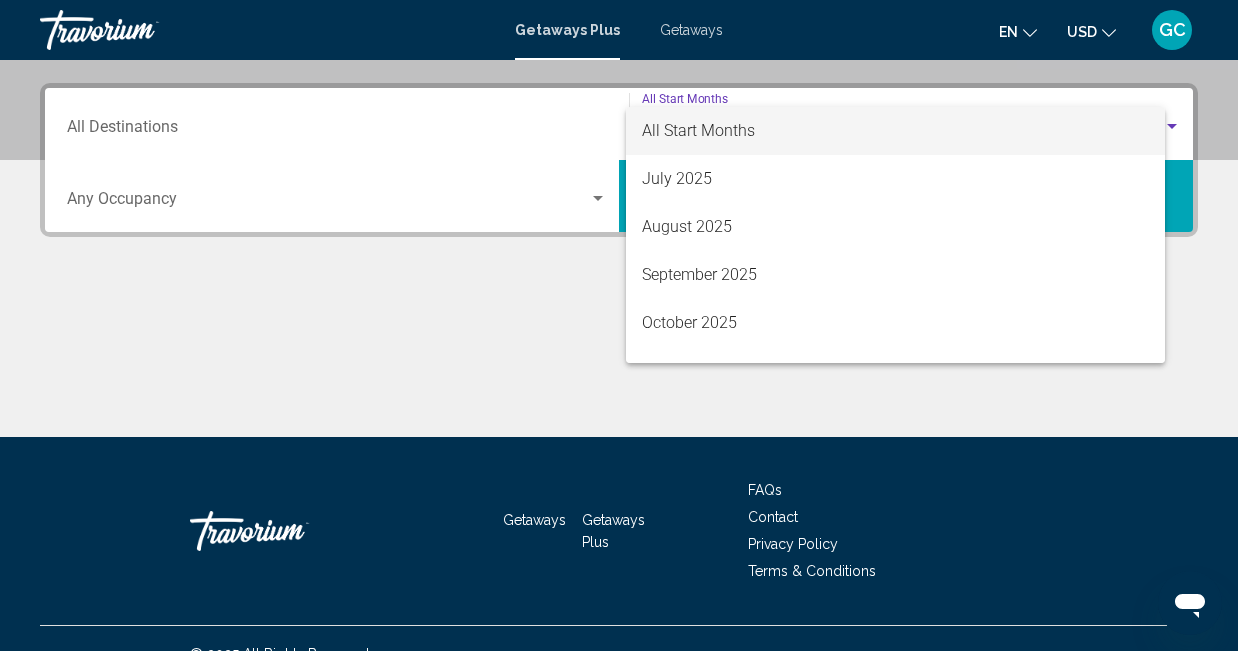 scroll, scrollTop: 458, scrollLeft: 0, axis: vertical 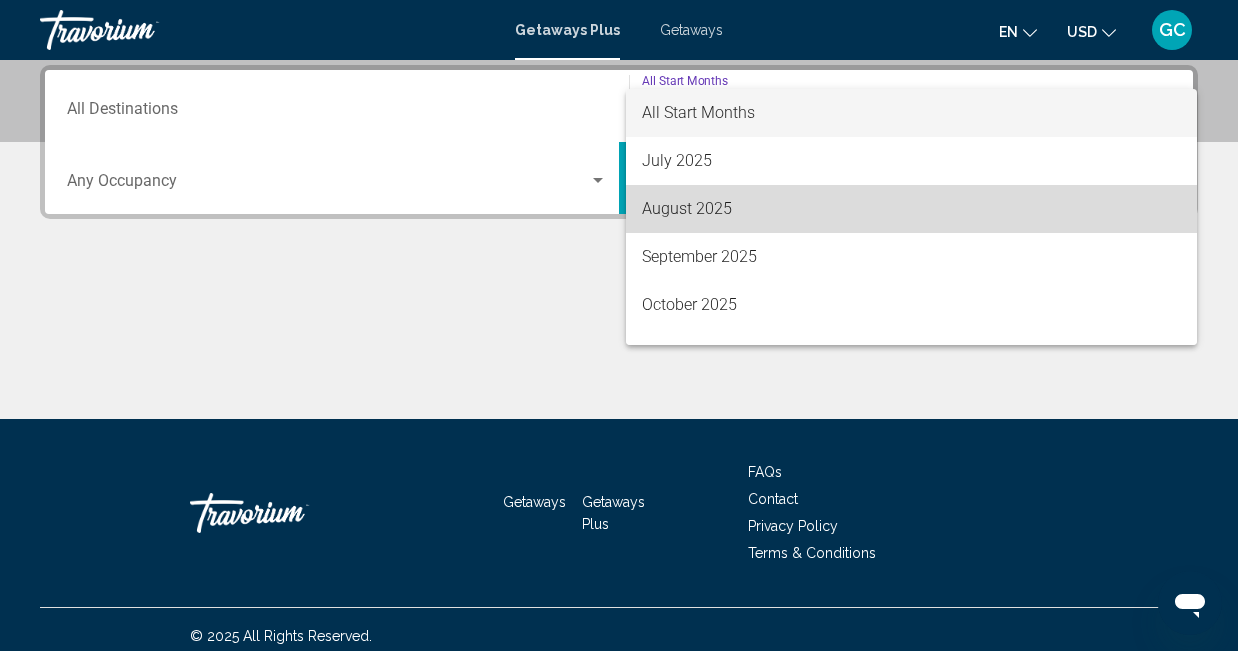 click on "August 2025" at bounding box center (911, 209) 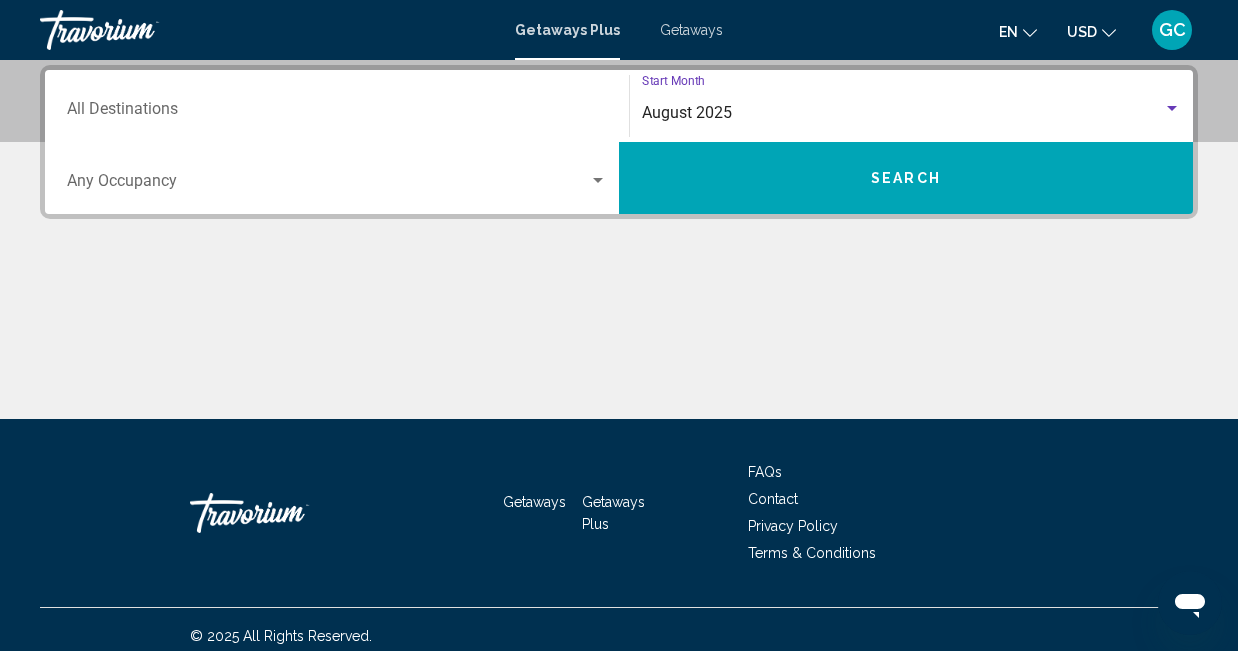 click on "Destination All Destinations" at bounding box center (337, 113) 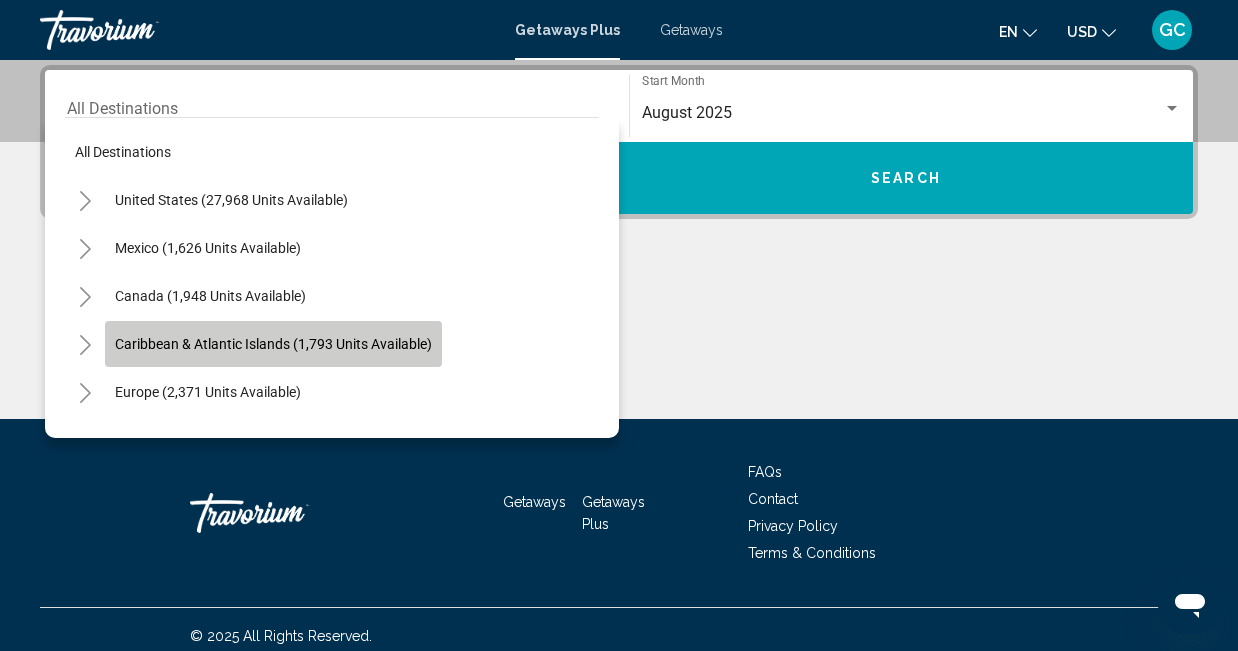 click on "Caribbean & Atlantic Islands (1,793 units available)" 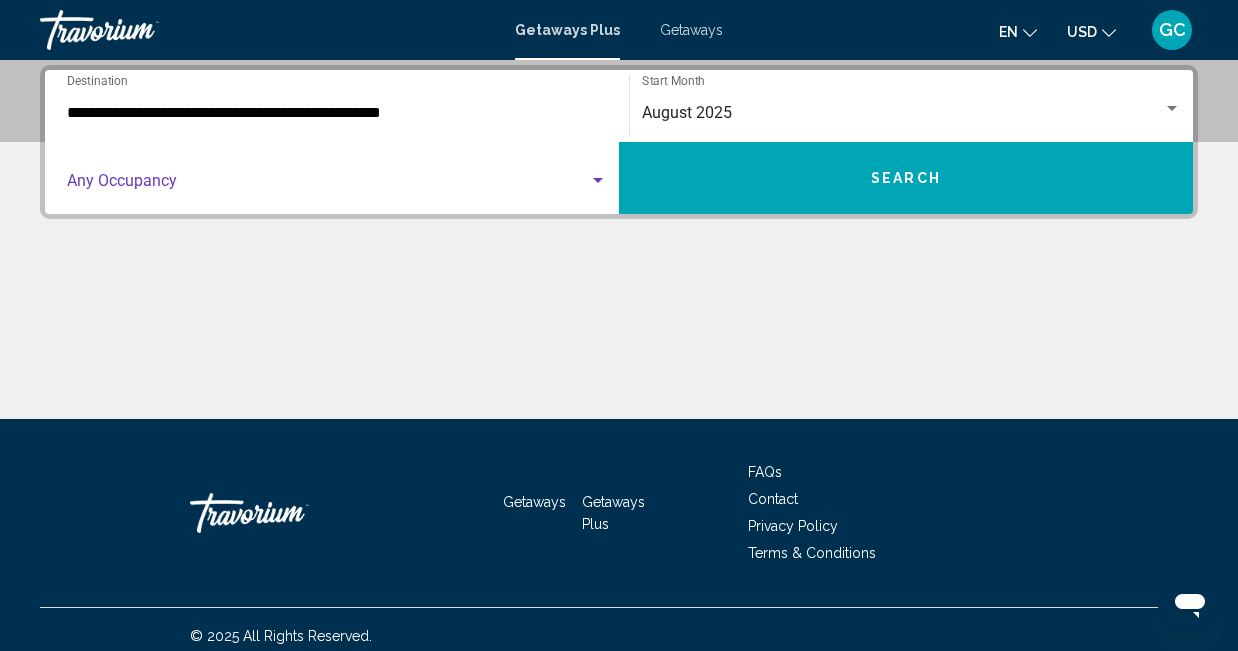 click at bounding box center [598, 181] 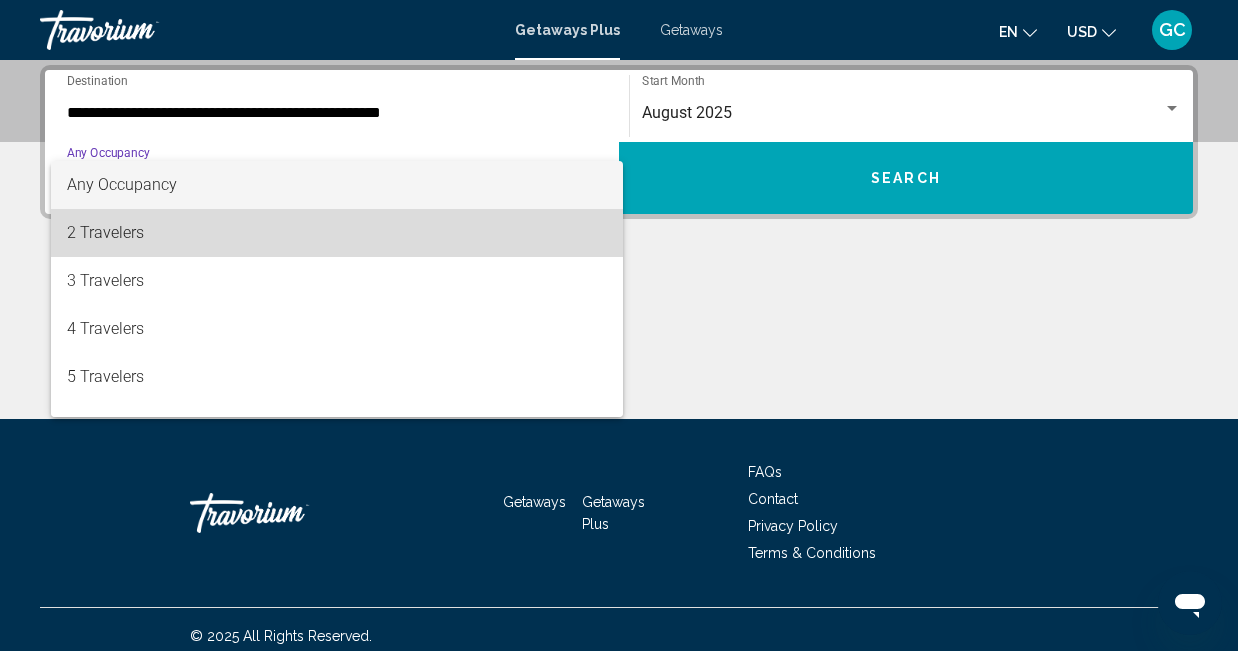 click on "2 Travelers" at bounding box center (337, 233) 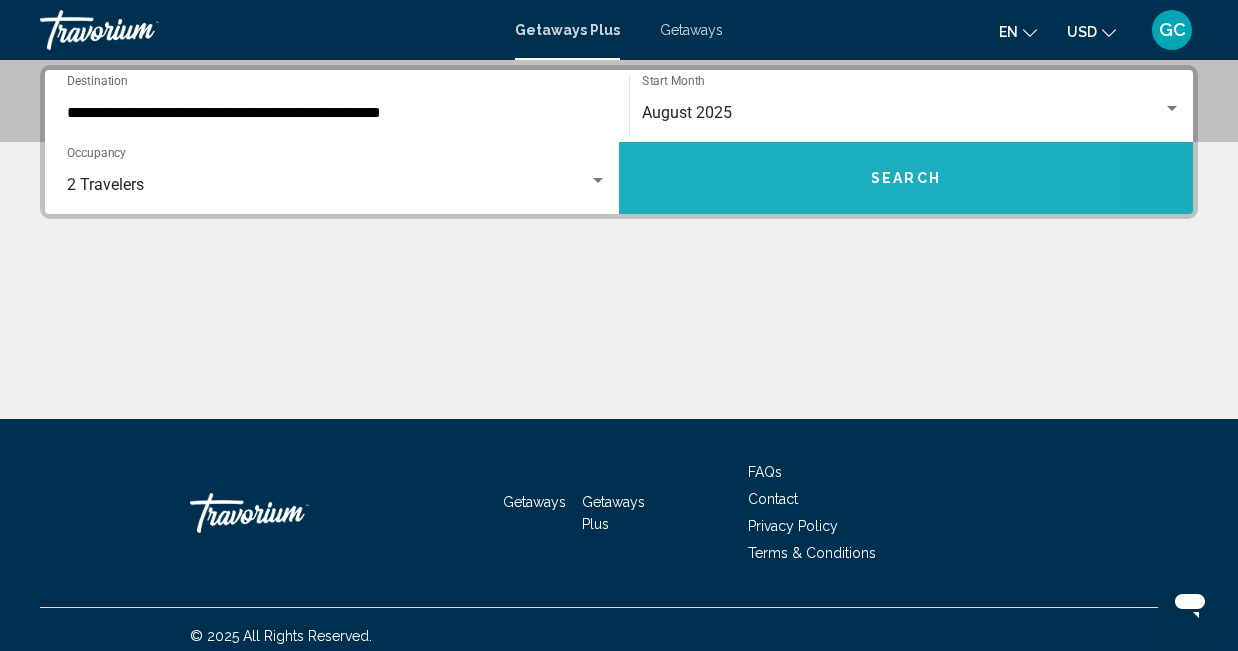 click on "Search" at bounding box center [906, 178] 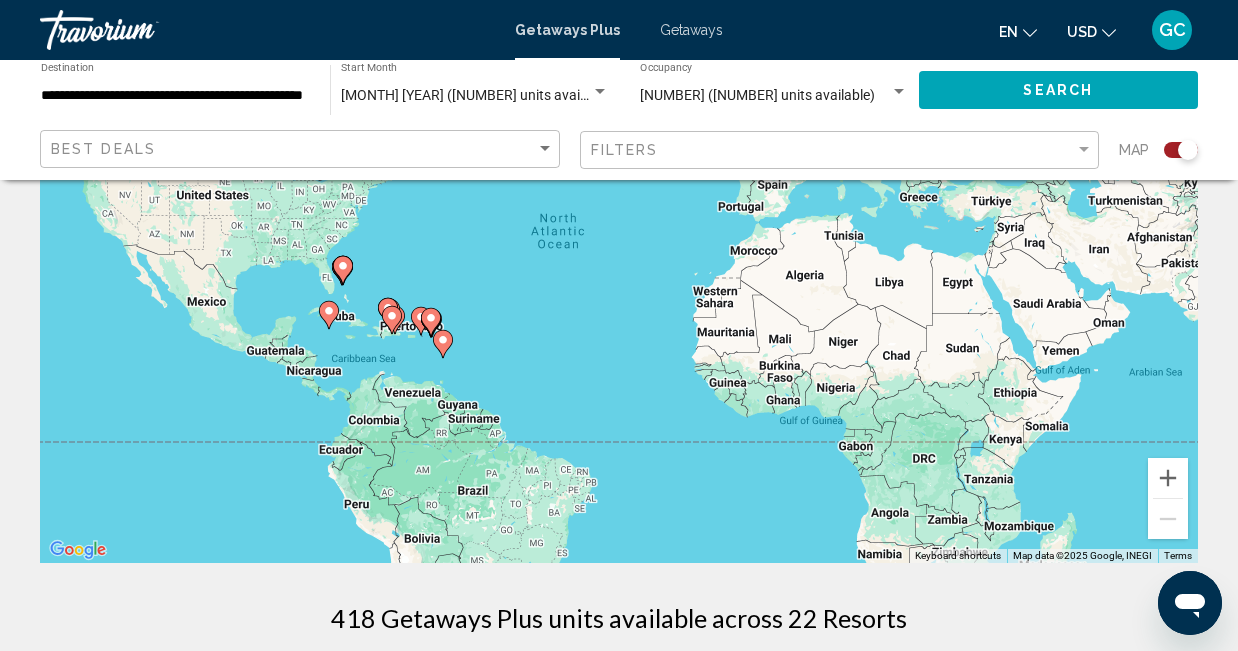 scroll, scrollTop: 240, scrollLeft: 0, axis: vertical 